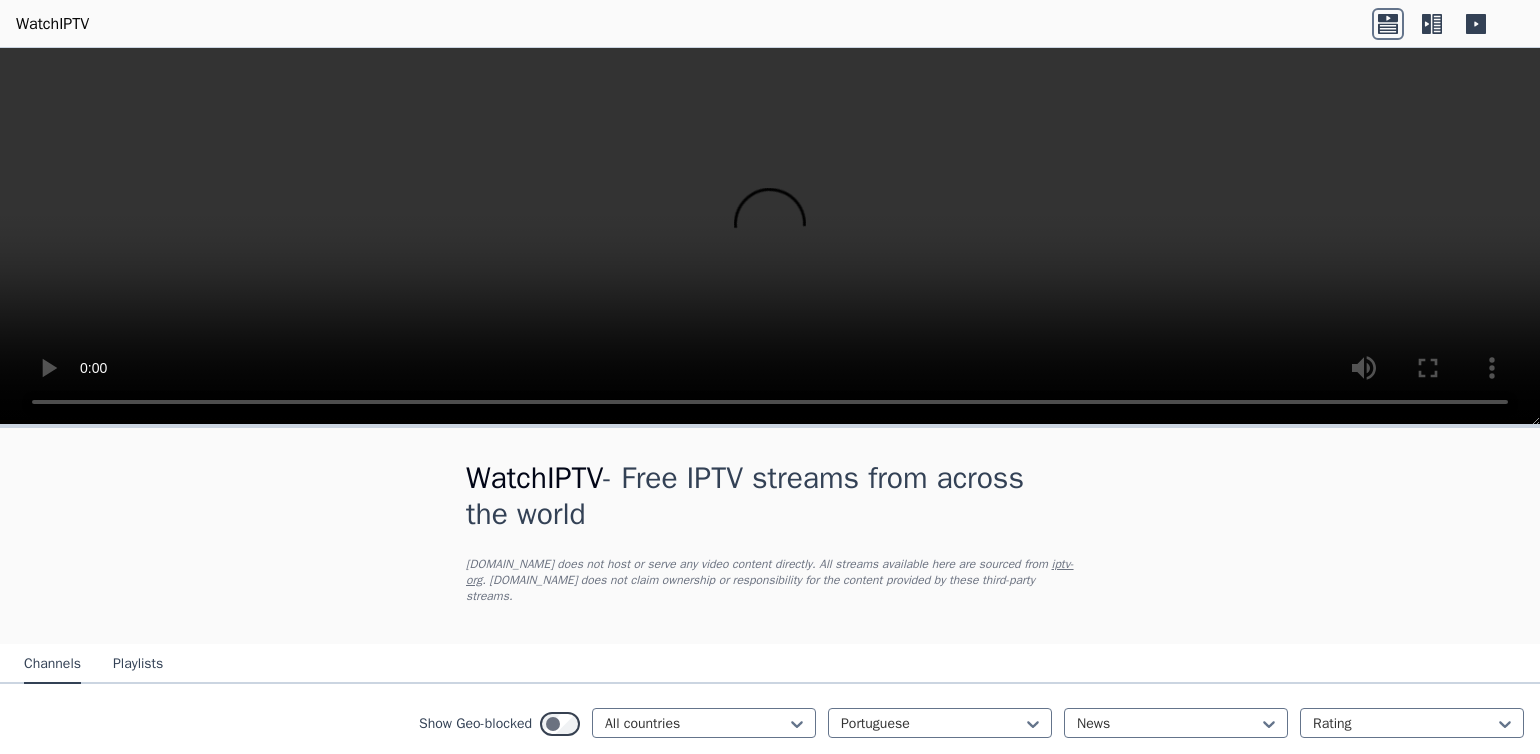 scroll, scrollTop: 0, scrollLeft: 0, axis: both 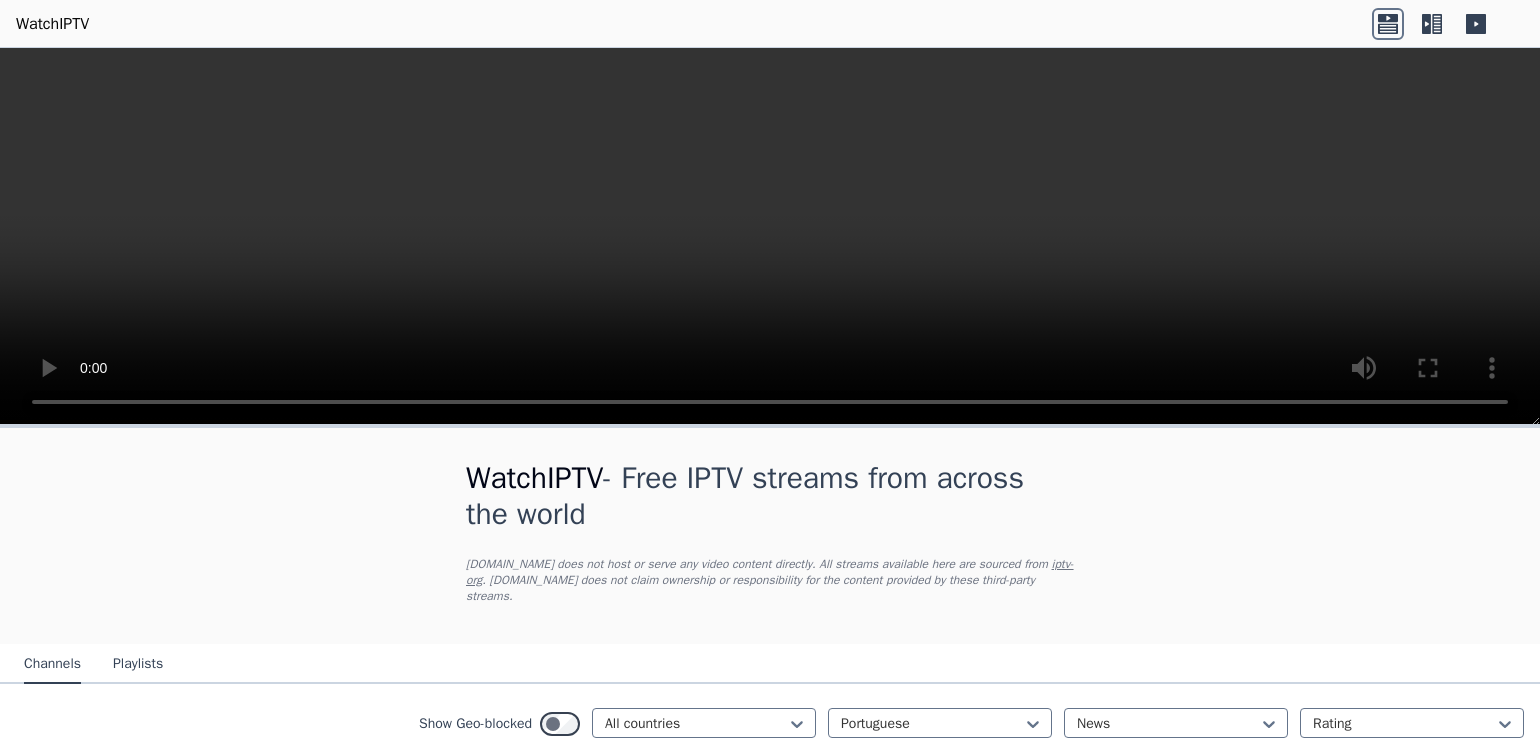 click at bounding box center [770, 236] 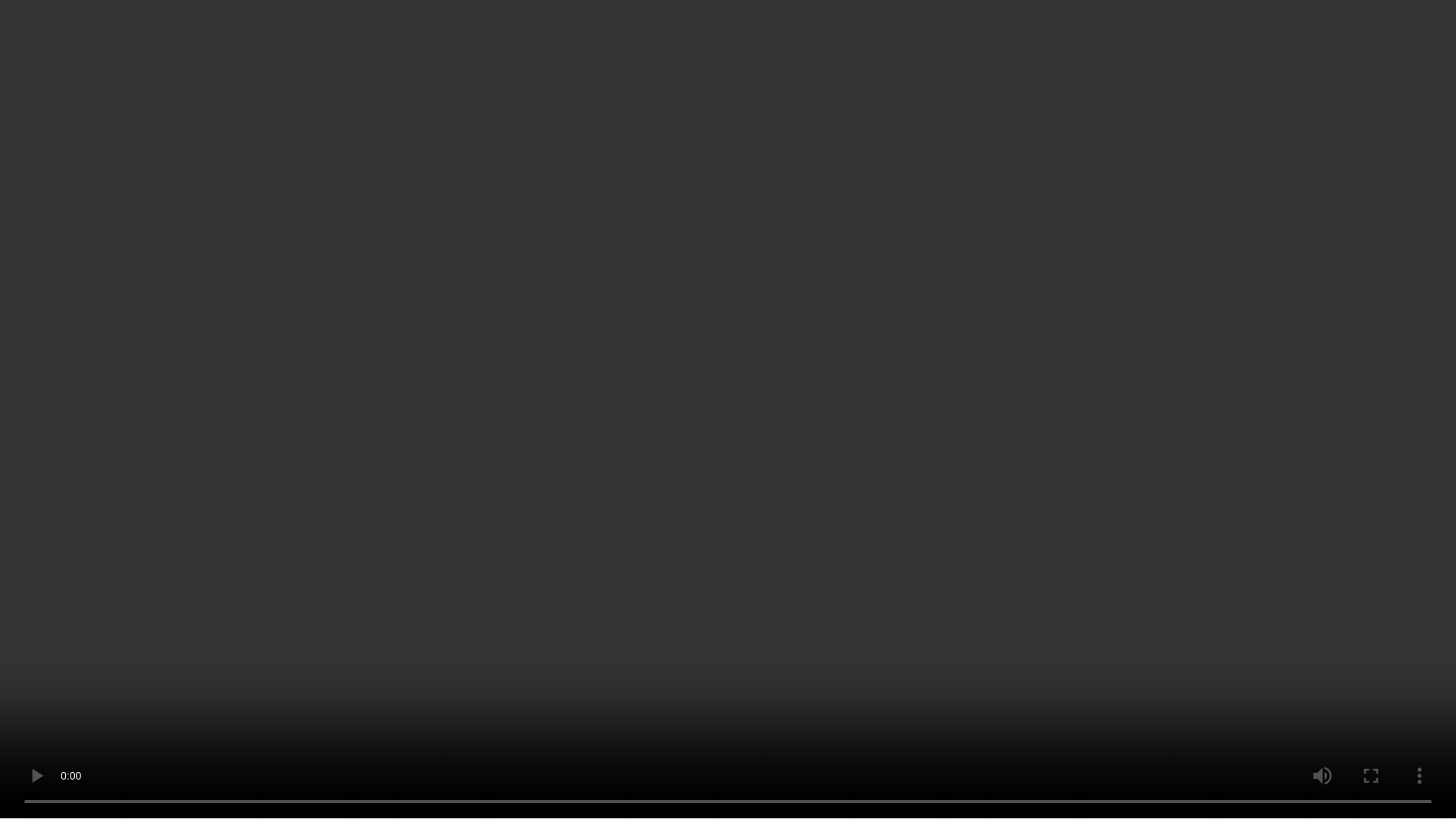 click at bounding box center [728, 410] 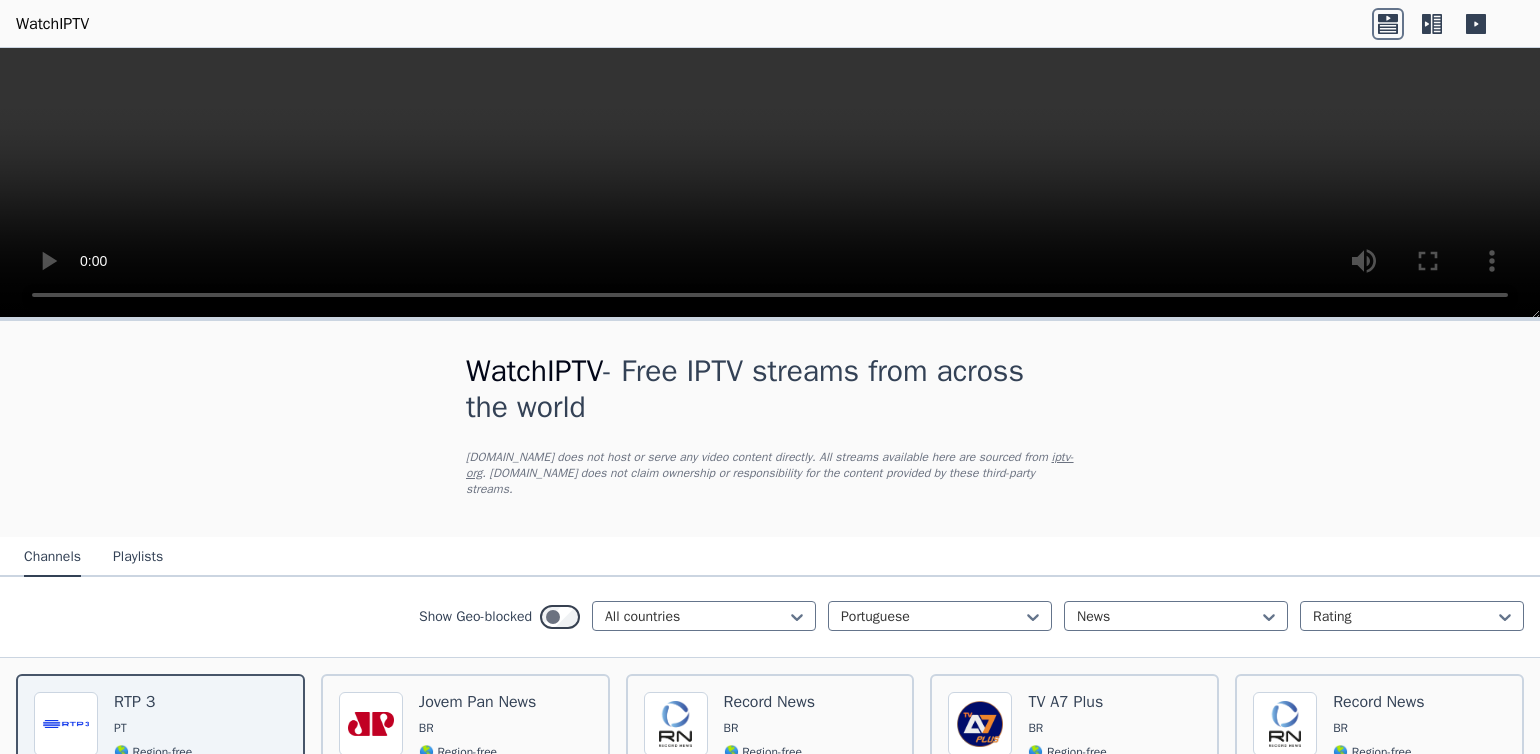 click at bounding box center [770, 183] 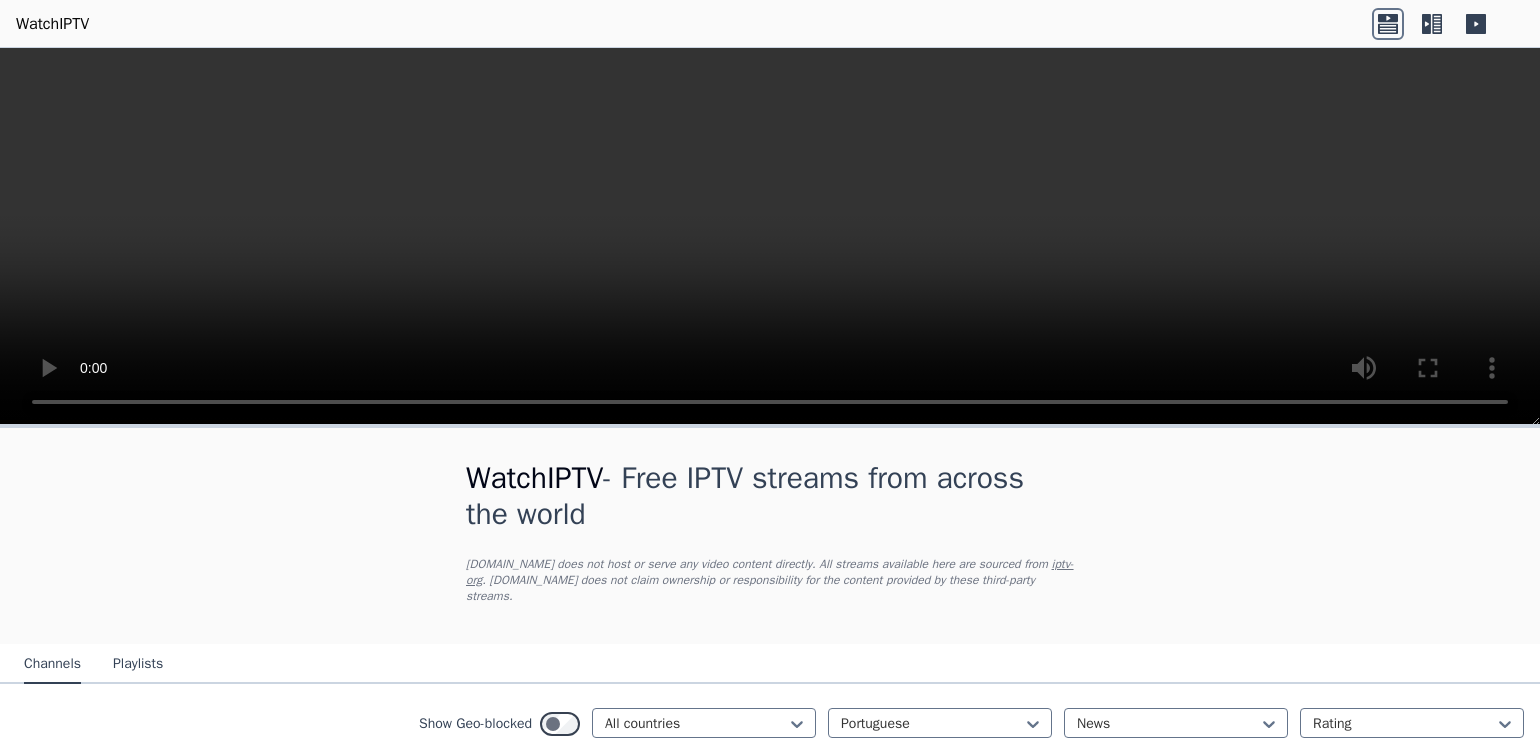 scroll, scrollTop: 0, scrollLeft: 0, axis: both 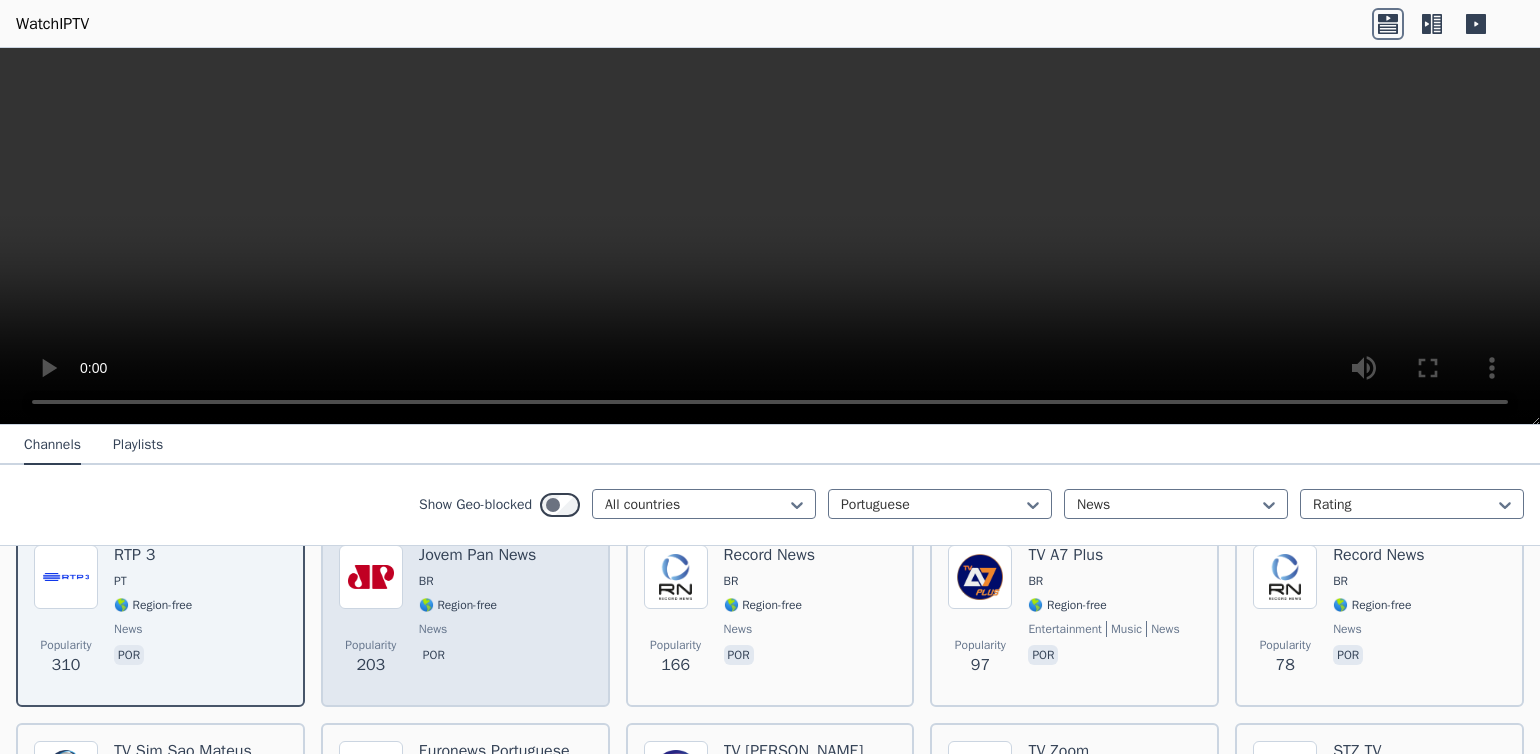 click at bounding box center [371, 577] 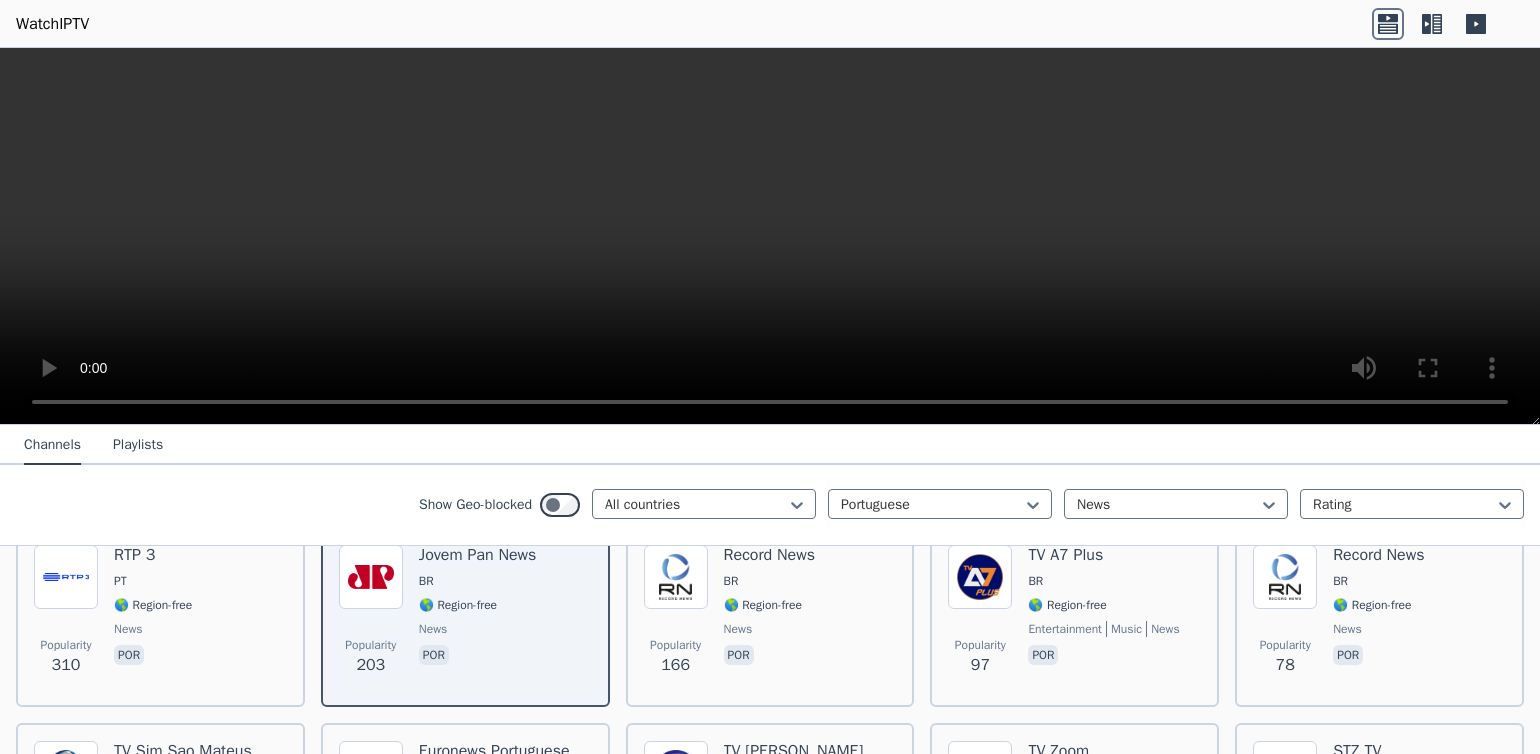 click at bounding box center (770, 236) 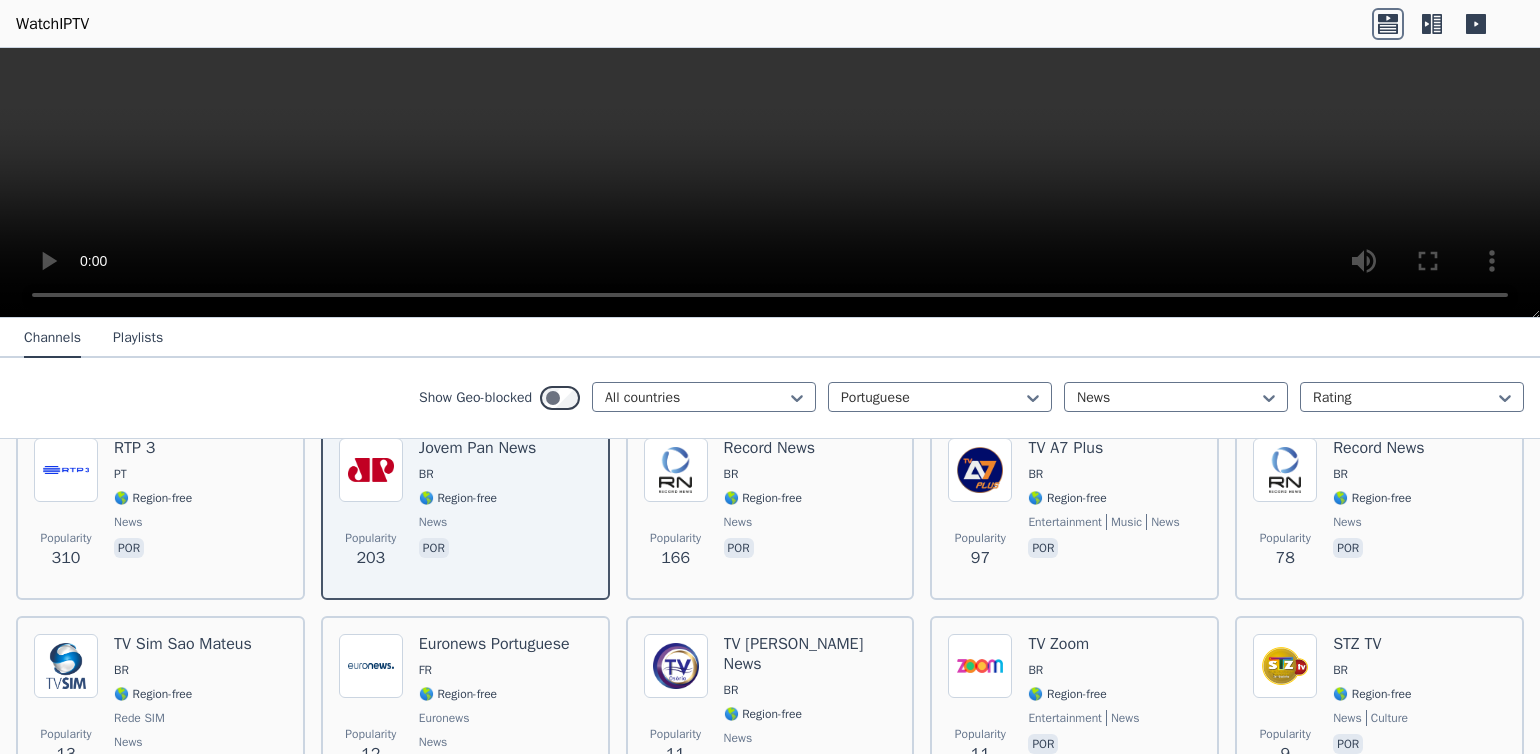 click at bounding box center [770, 183] 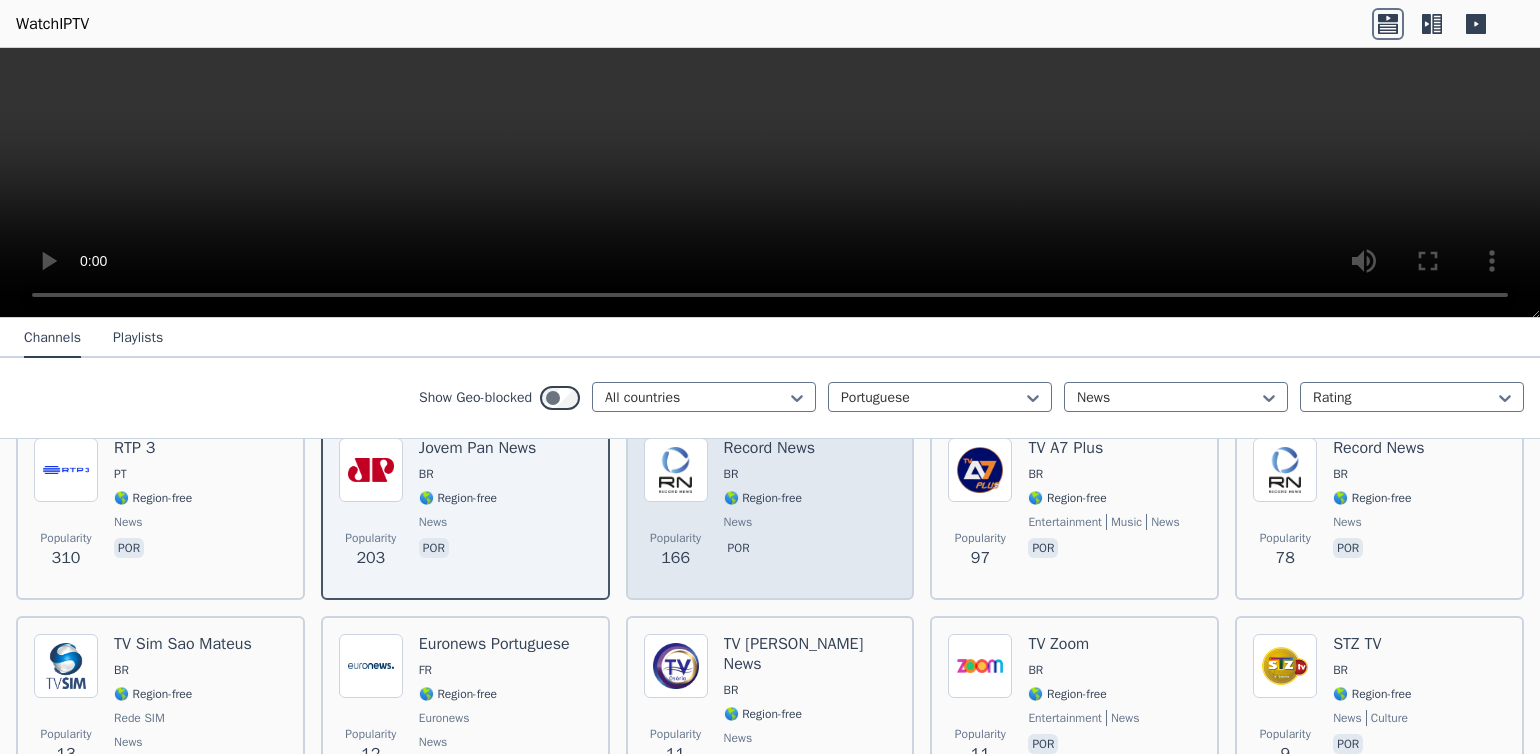 scroll, scrollTop: 432, scrollLeft: 0, axis: vertical 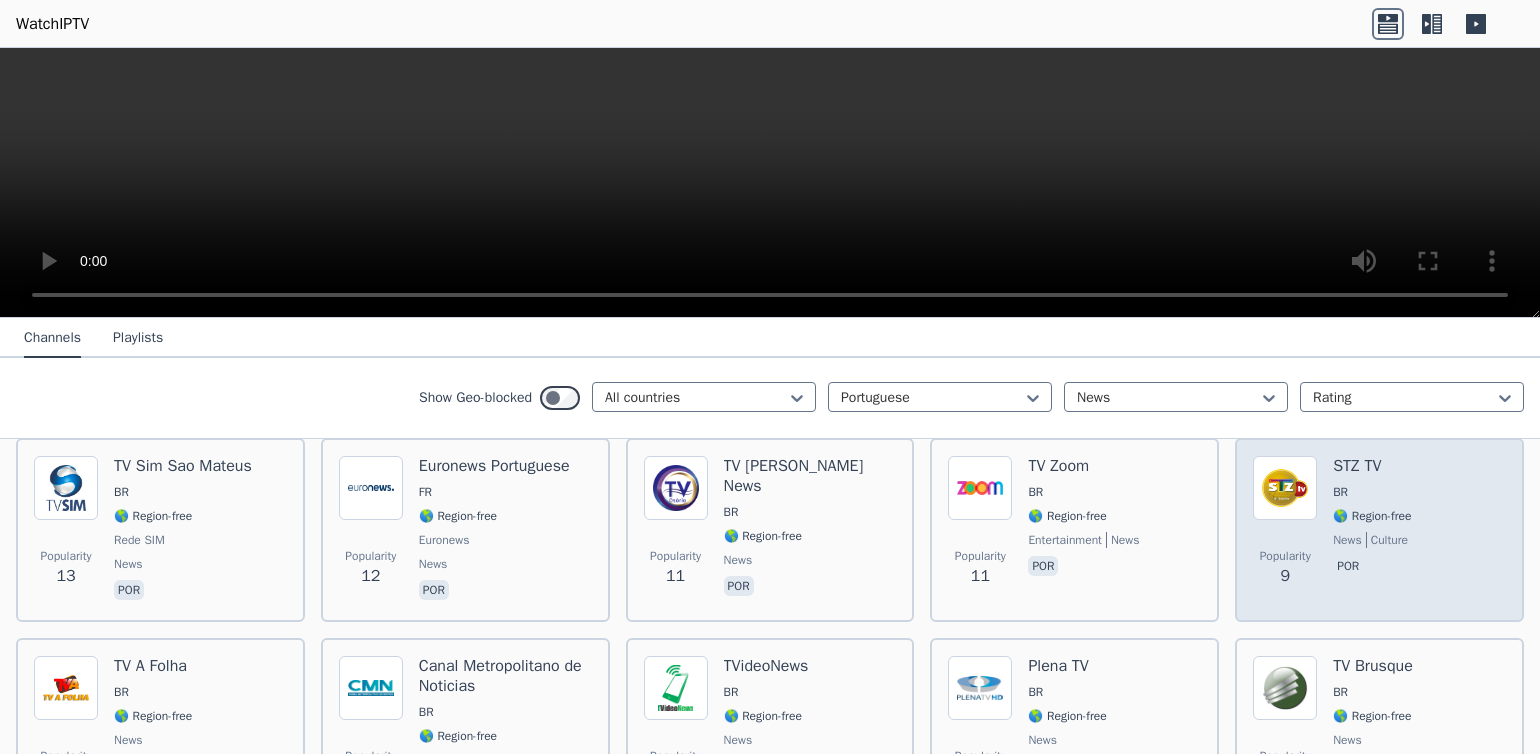 click at bounding box center (1285, 488) 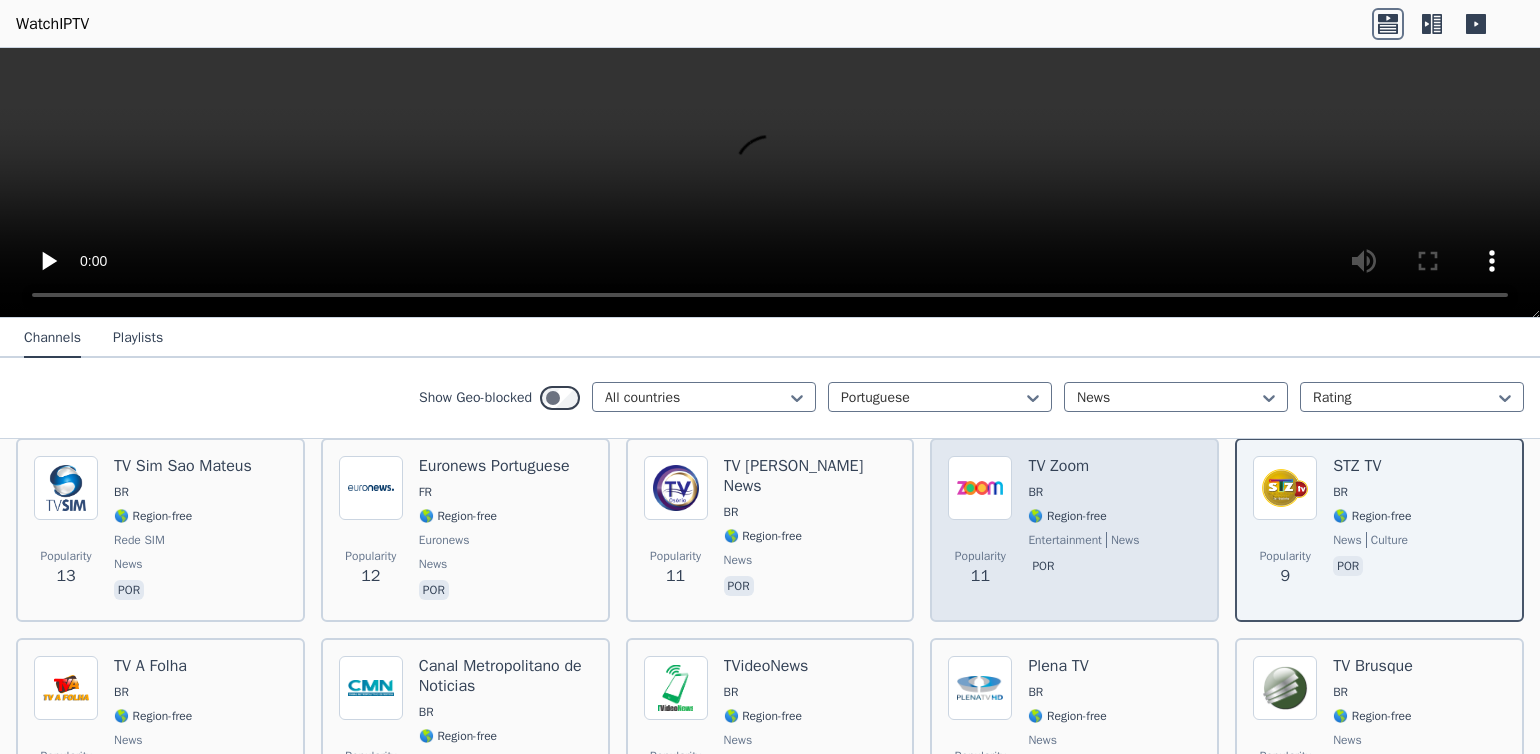 click on "Popularity 11 TV Zoom BR 🌎 Region-free entertainment news por" at bounding box center (1074, 530) 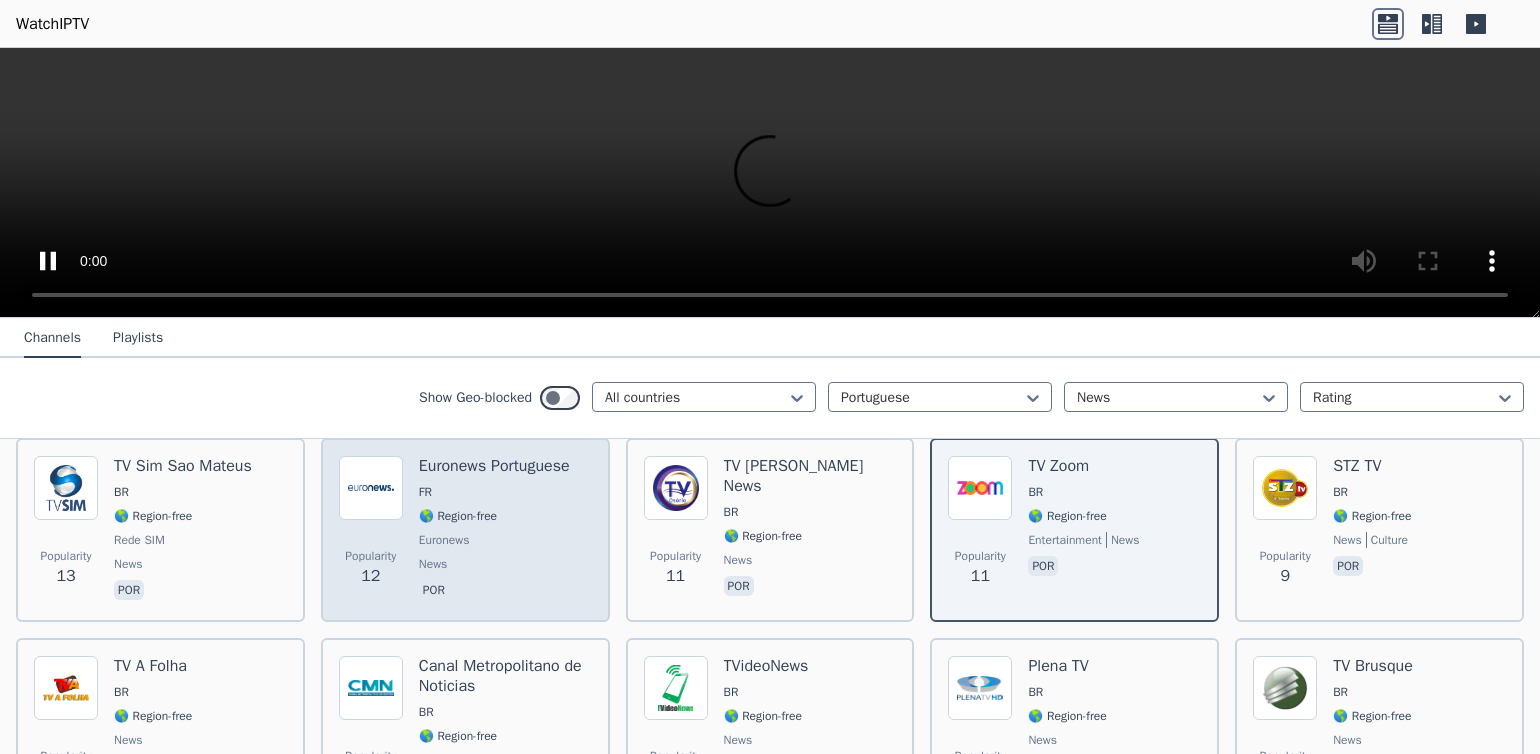 click at bounding box center (371, 488) 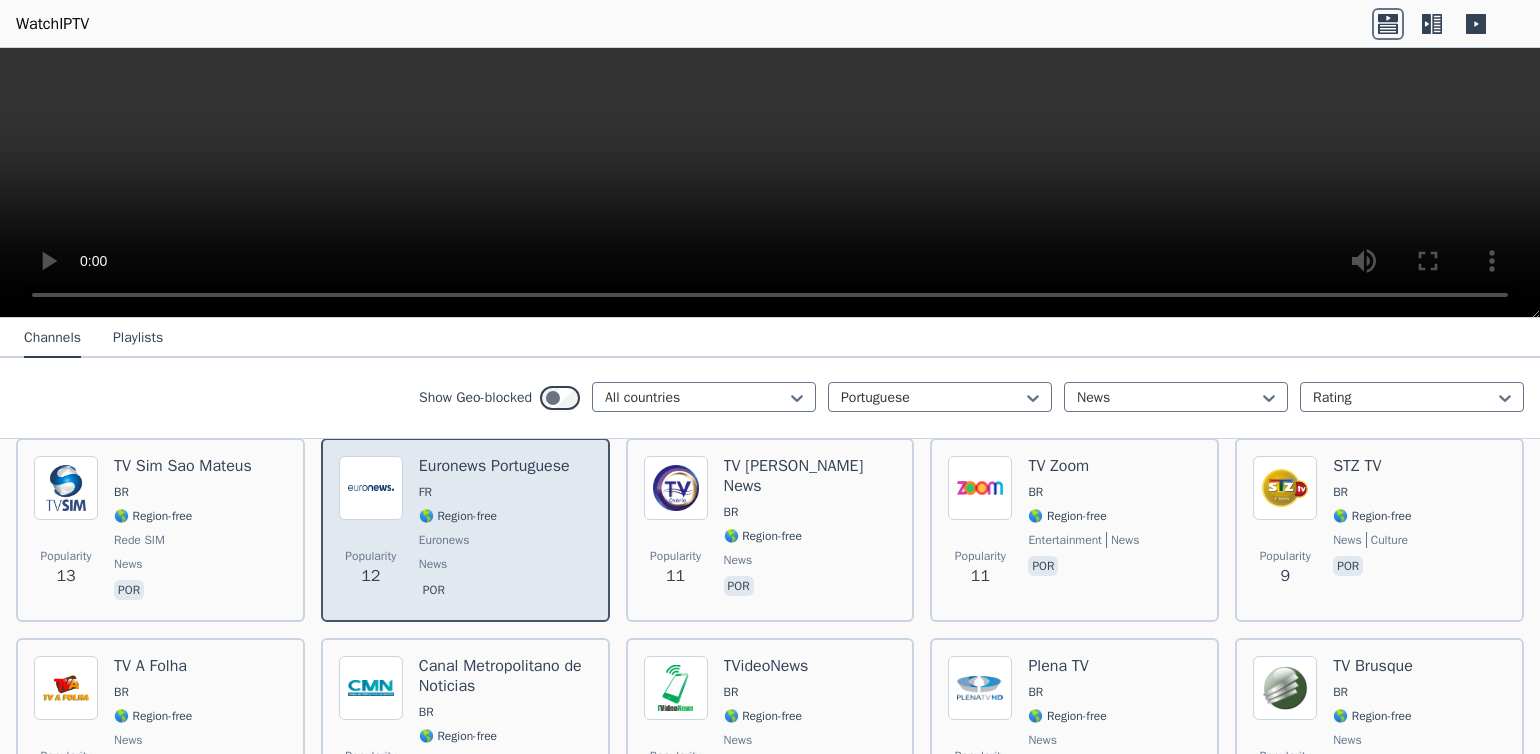 click at bounding box center (371, 488) 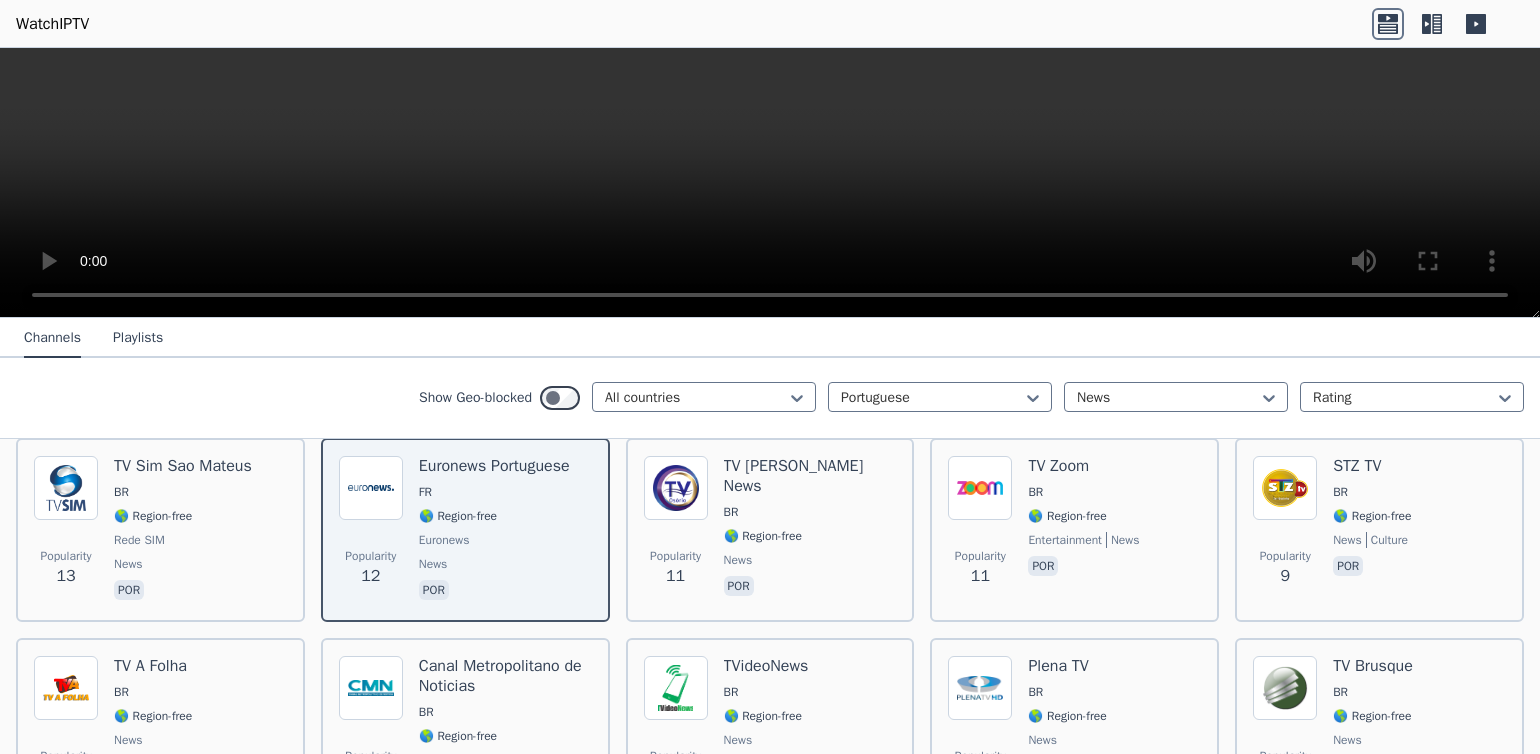 click at bounding box center [770, 183] 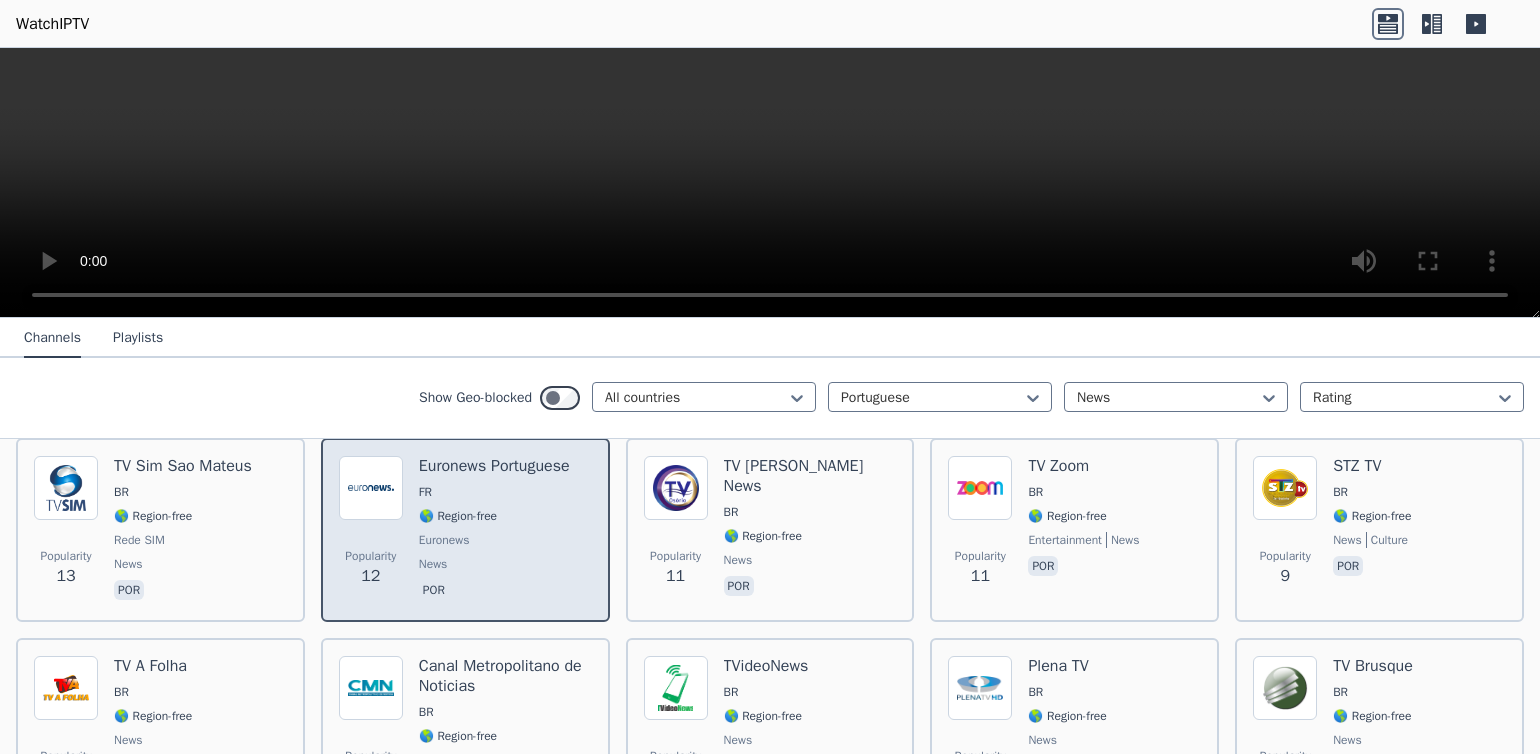 click at bounding box center (371, 488) 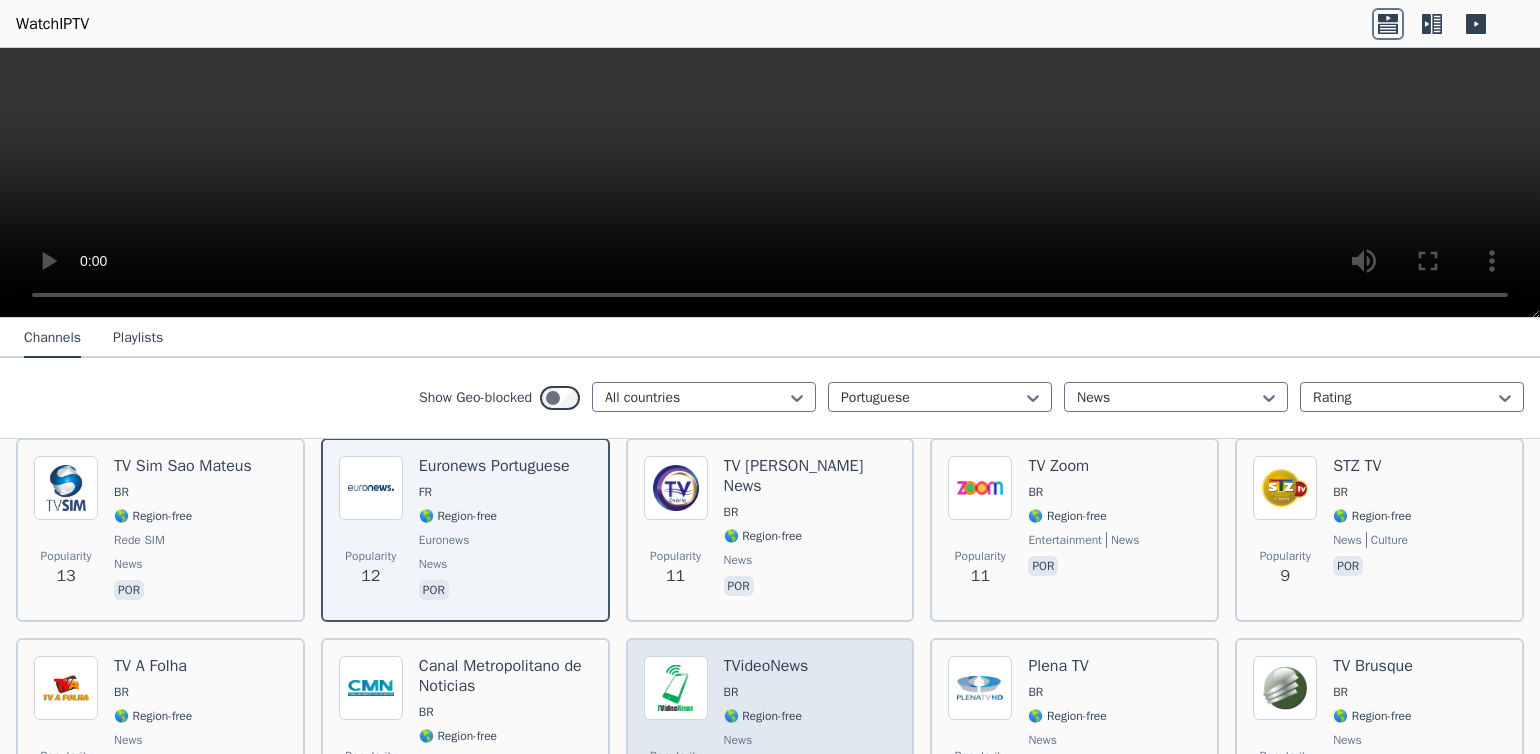 click at bounding box center [676, 688] 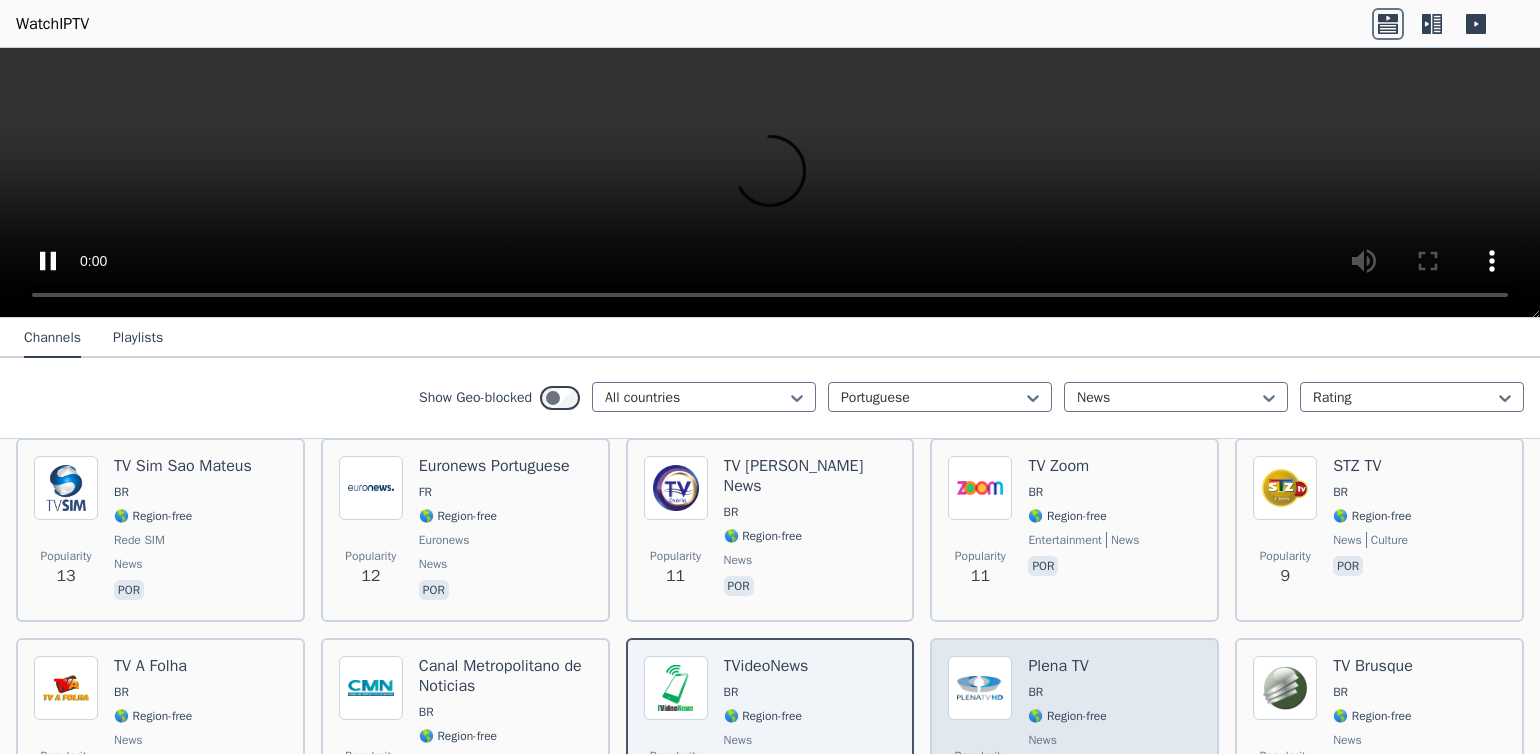 click at bounding box center [980, 688] 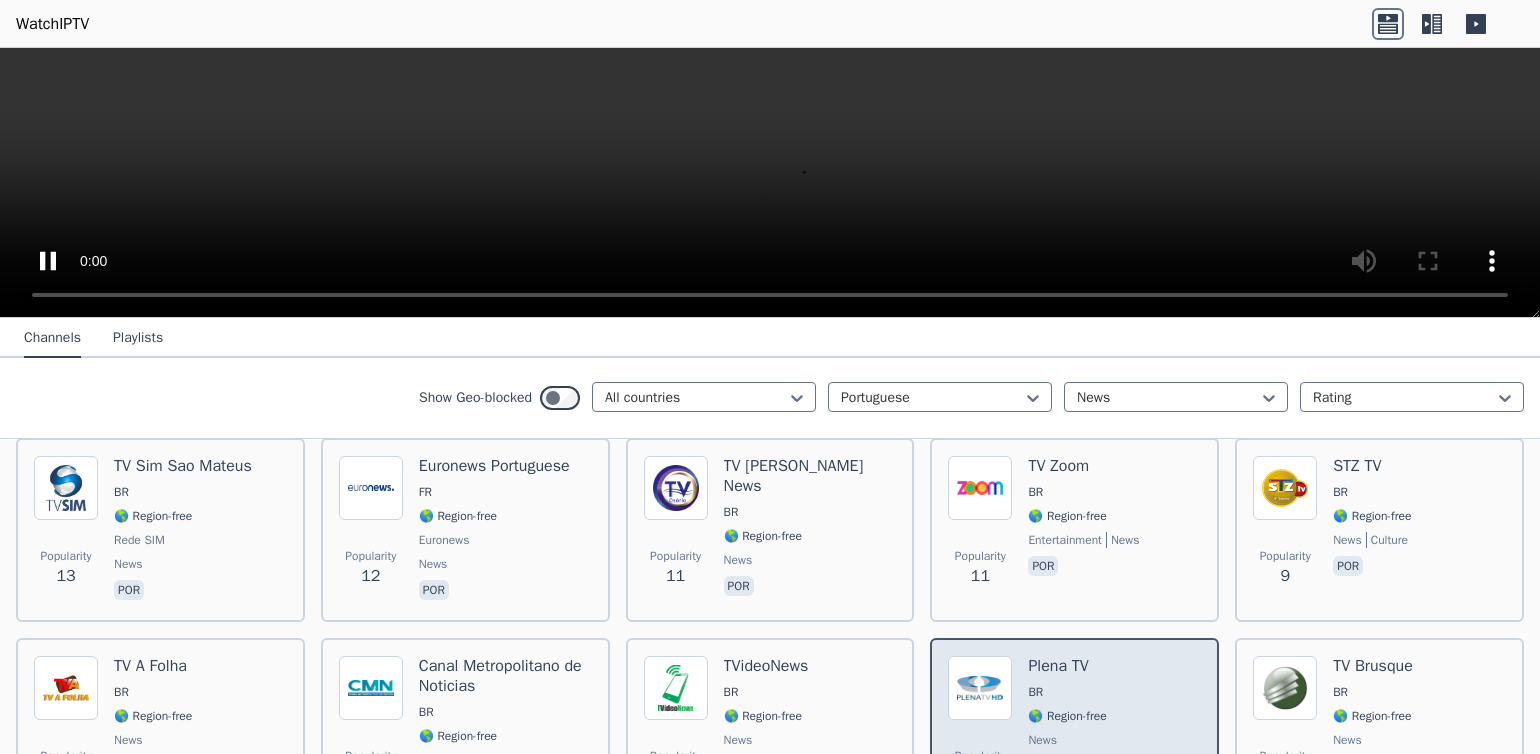 scroll, scrollTop: 637, scrollLeft: 0, axis: vertical 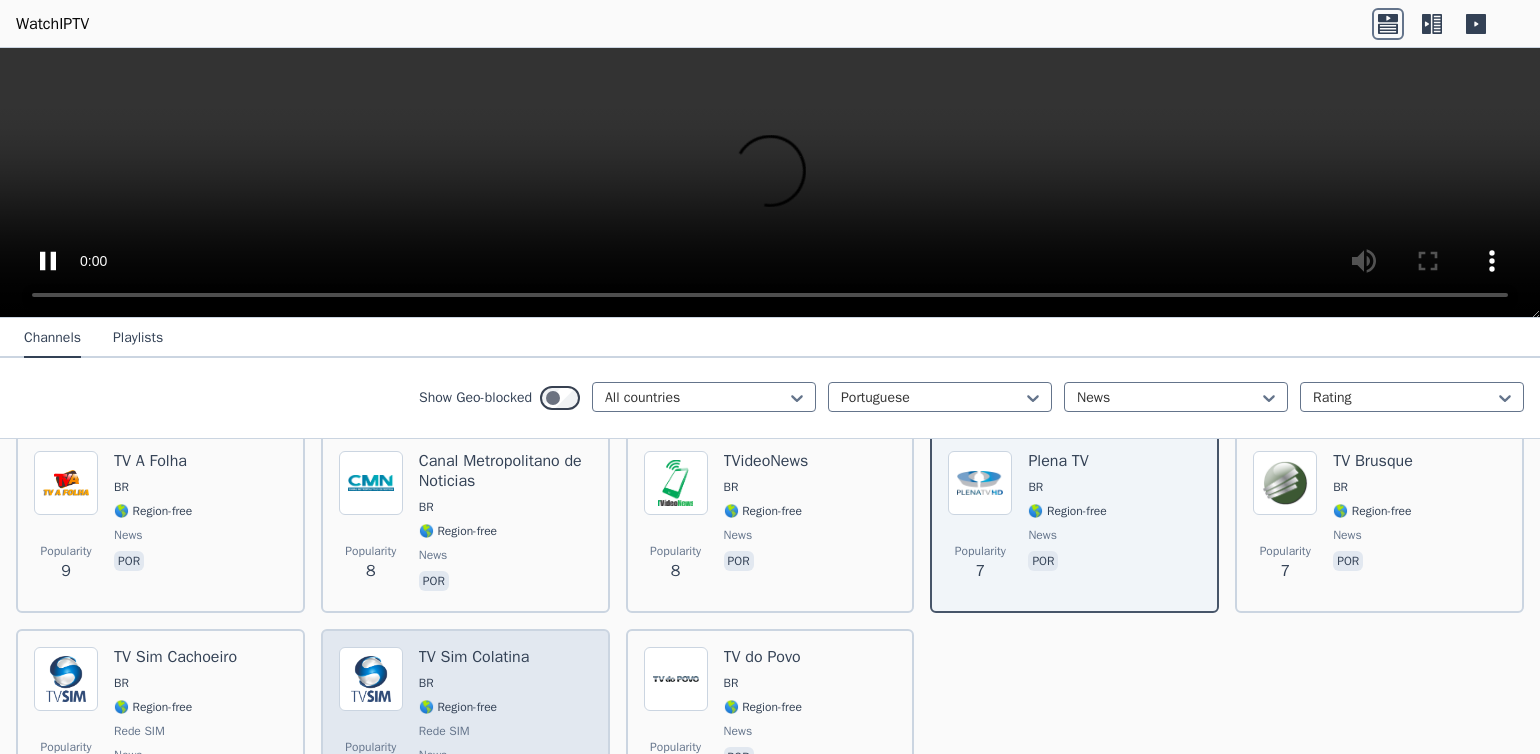 click on "BR" at bounding box center (474, 683) 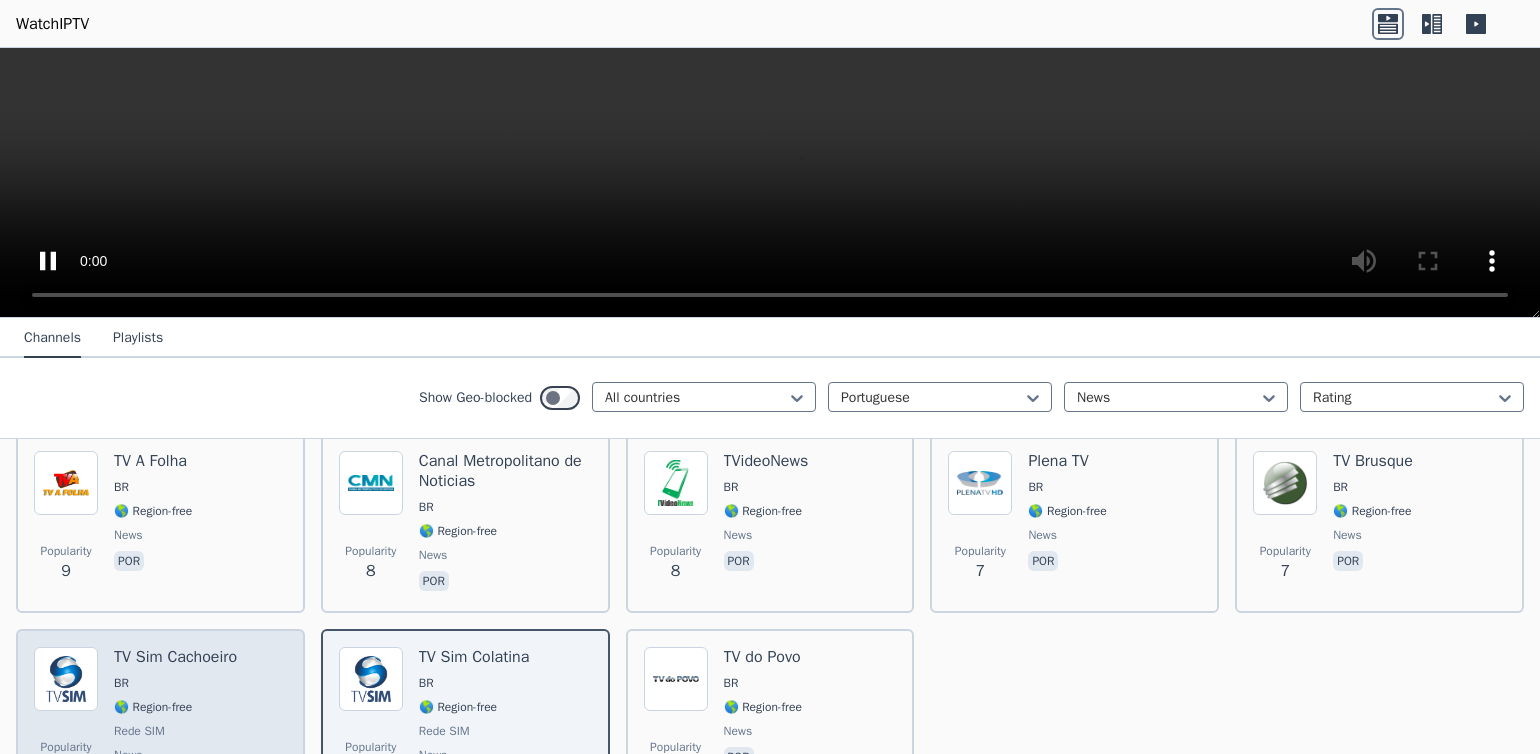 click on "TV Sim Cachoeiro BR 🌎 Region-free Rede SIM news por" at bounding box center (175, 721) 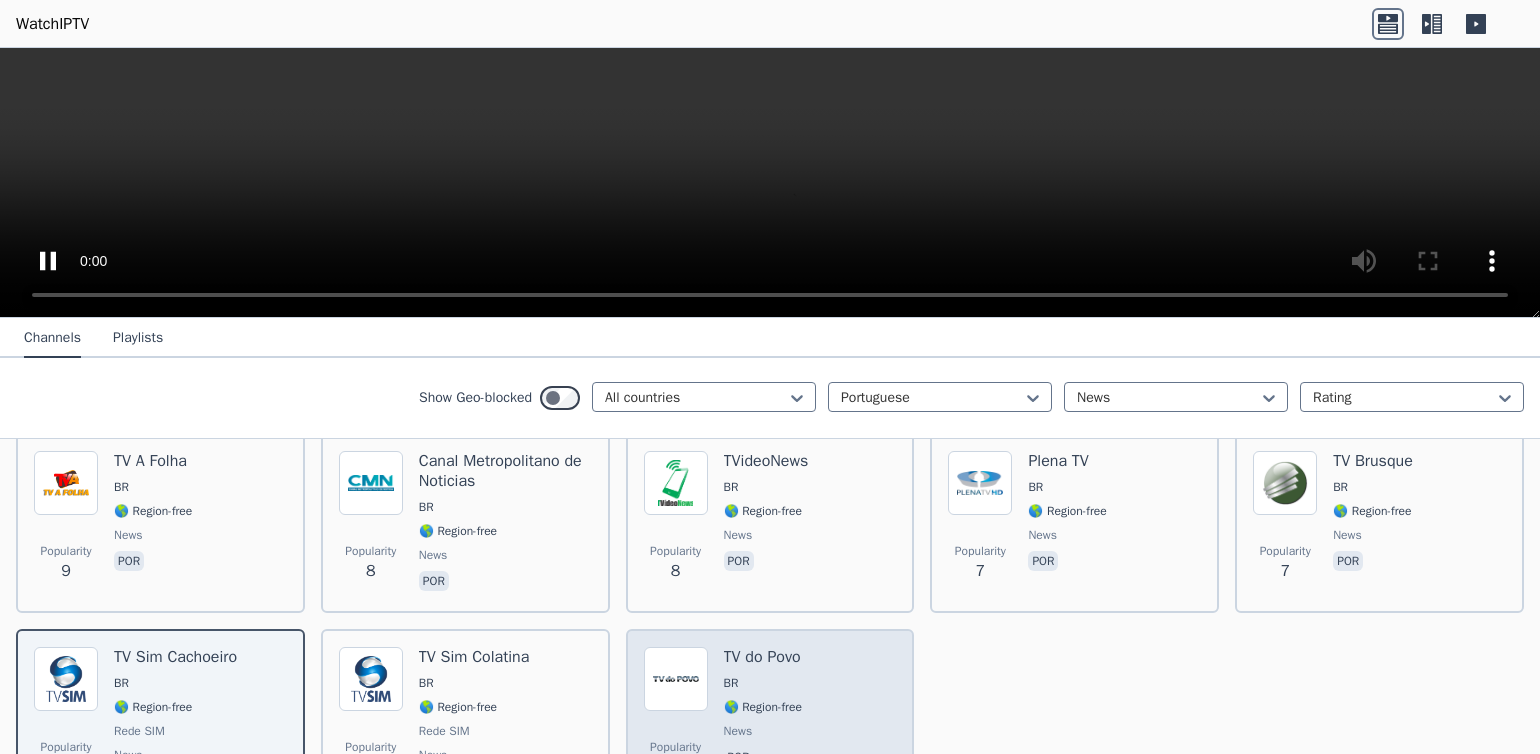 click on "BR" at bounding box center (731, 683) 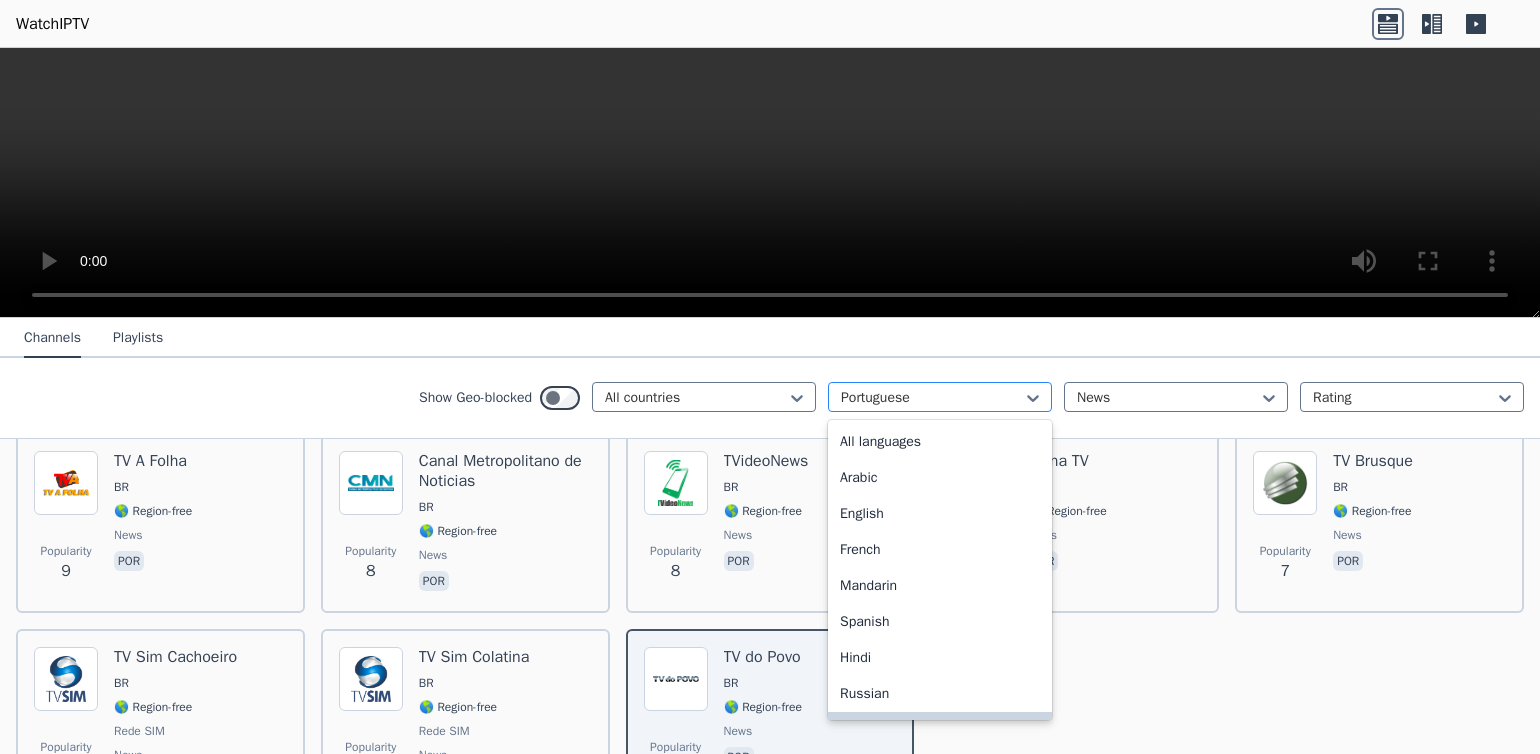 click at bounding box center (932, 398) 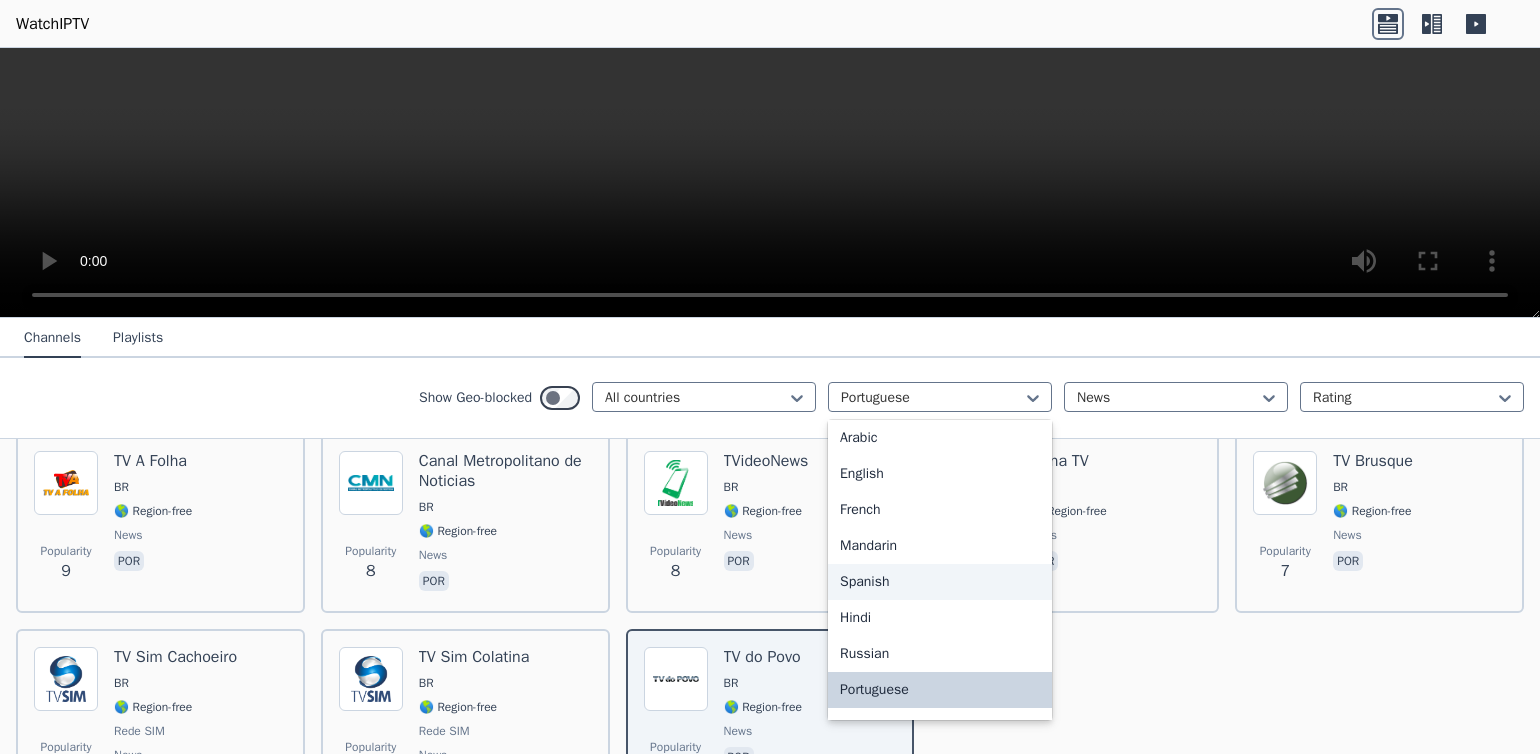 click on "Spanish" at bounding box center [940, 582] 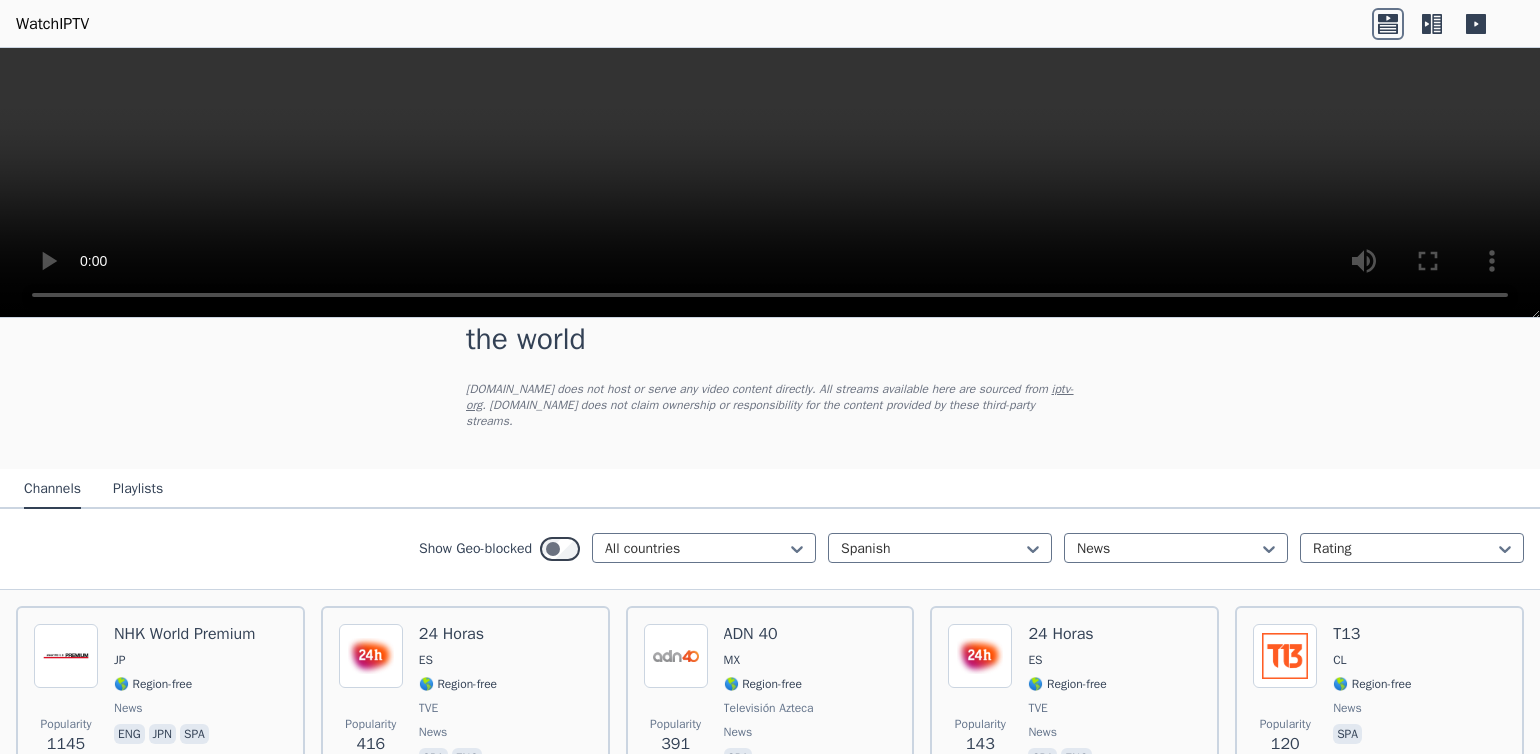 scroll, scrollTop: 138, scrollLeft: 0, axis: vertical 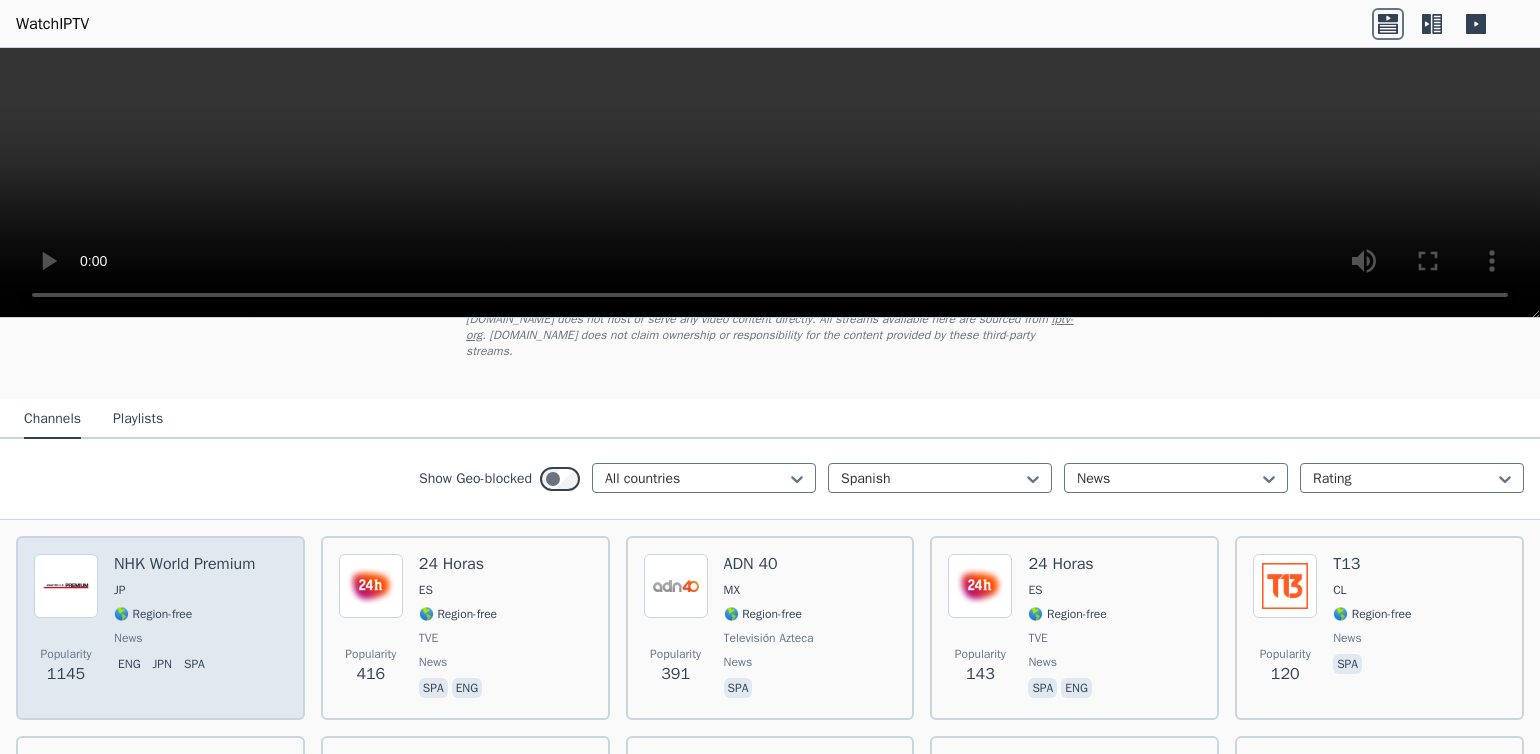 click at bounding box center [66, 586] 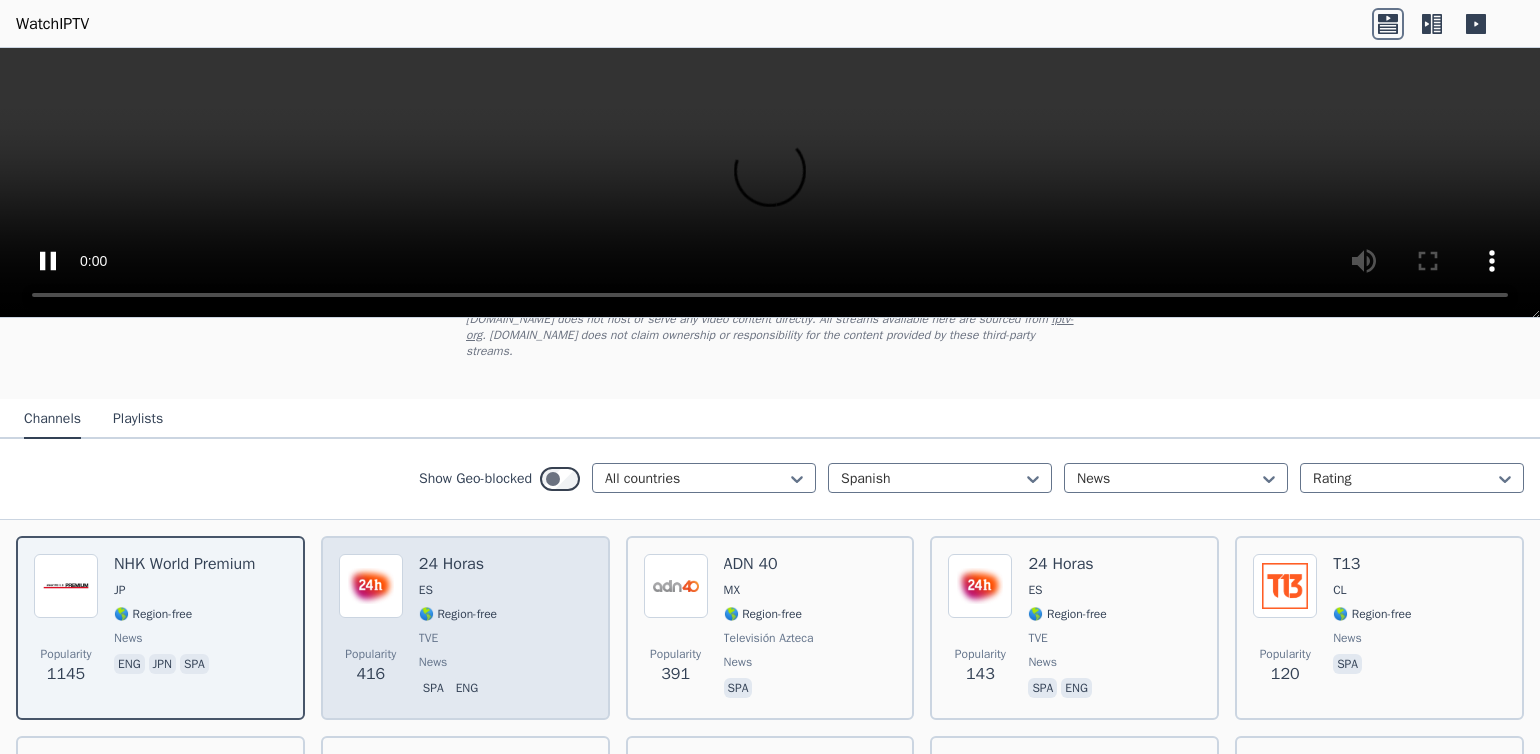 click at bounding box center (371, 586) 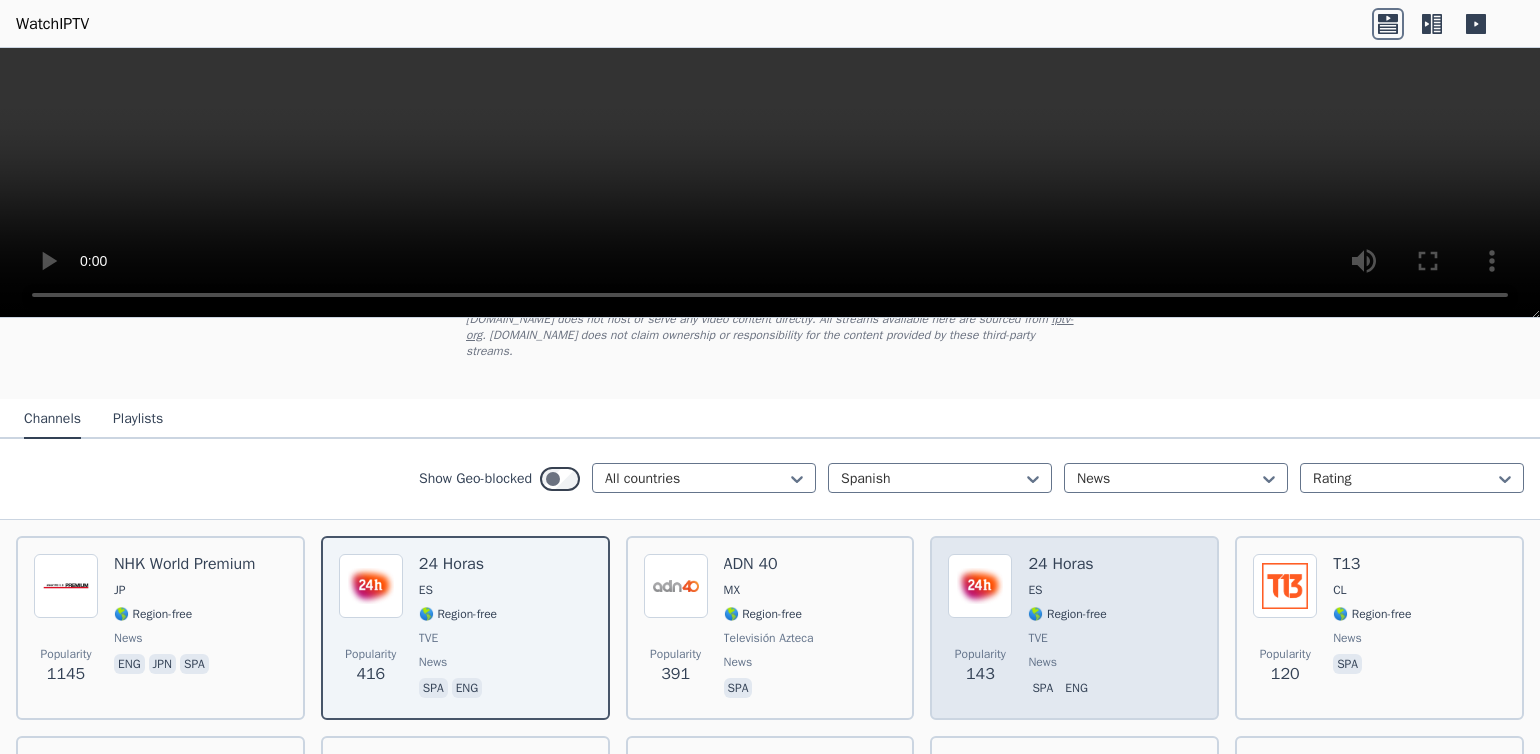 click at bounding box center [980, 586] 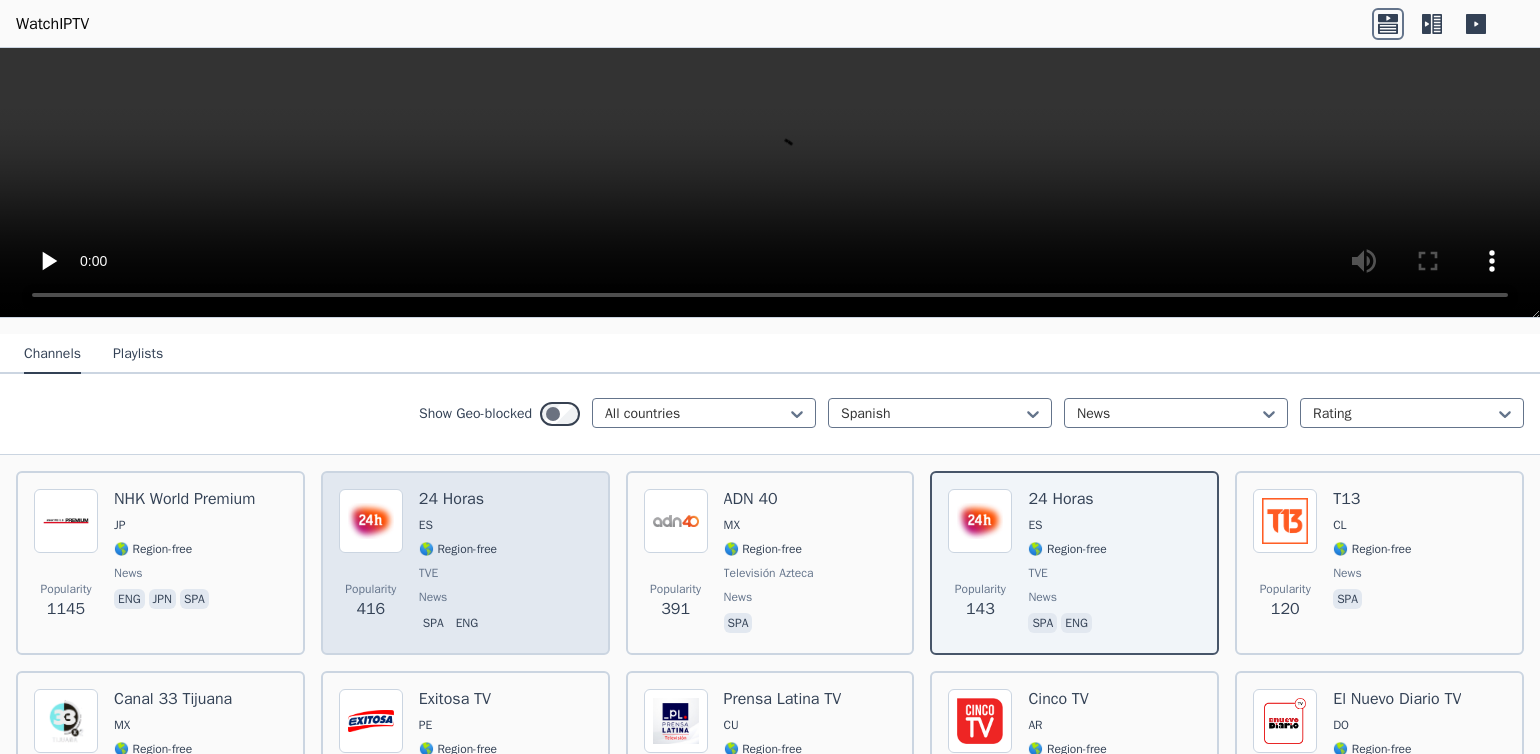 scroll, scrollTop: 265, scrollLeft: 0, axis: vertical 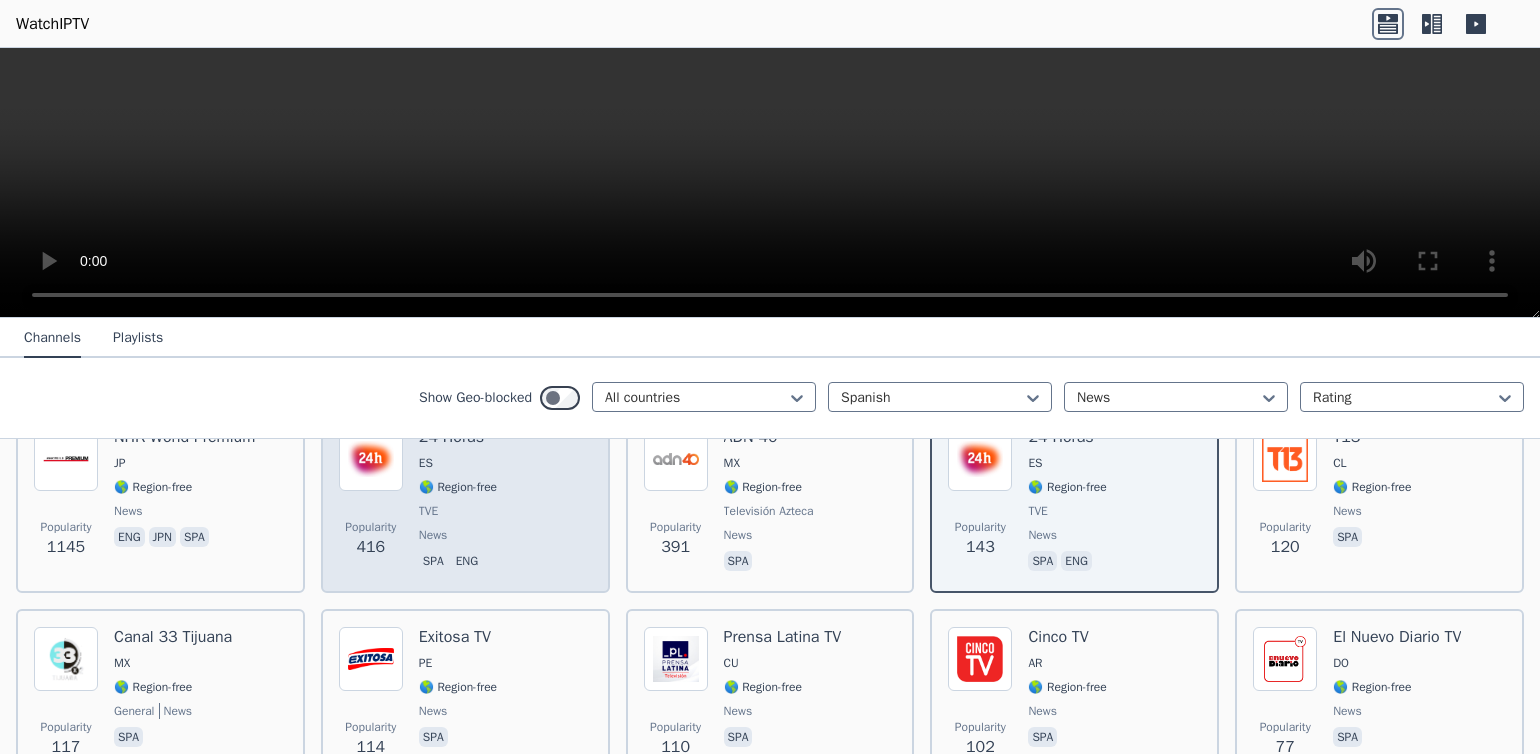 click on "Popularity 416" at bounding box center (371, 539) 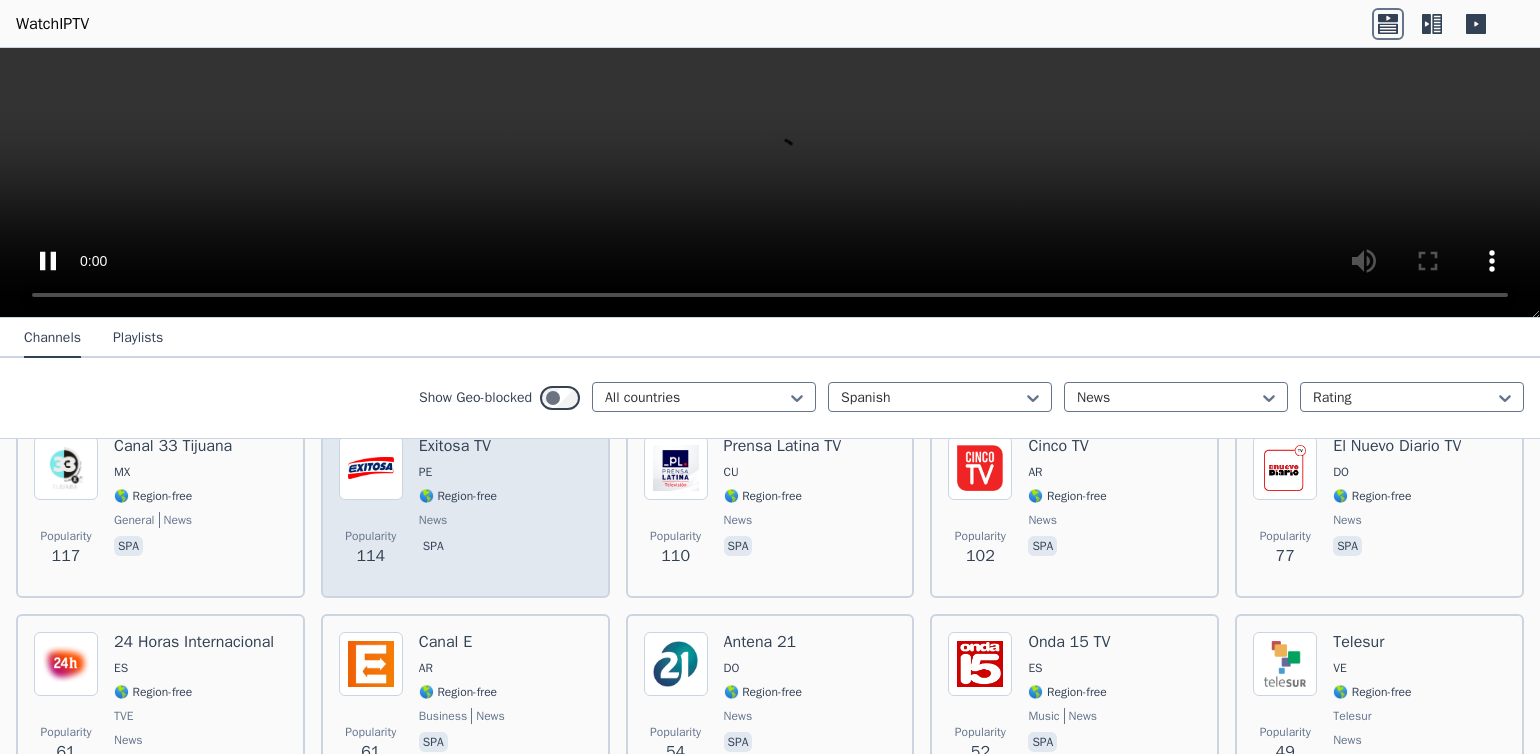 scroll, scrollTop: 523, scrollLeft: 0, axis: vertical 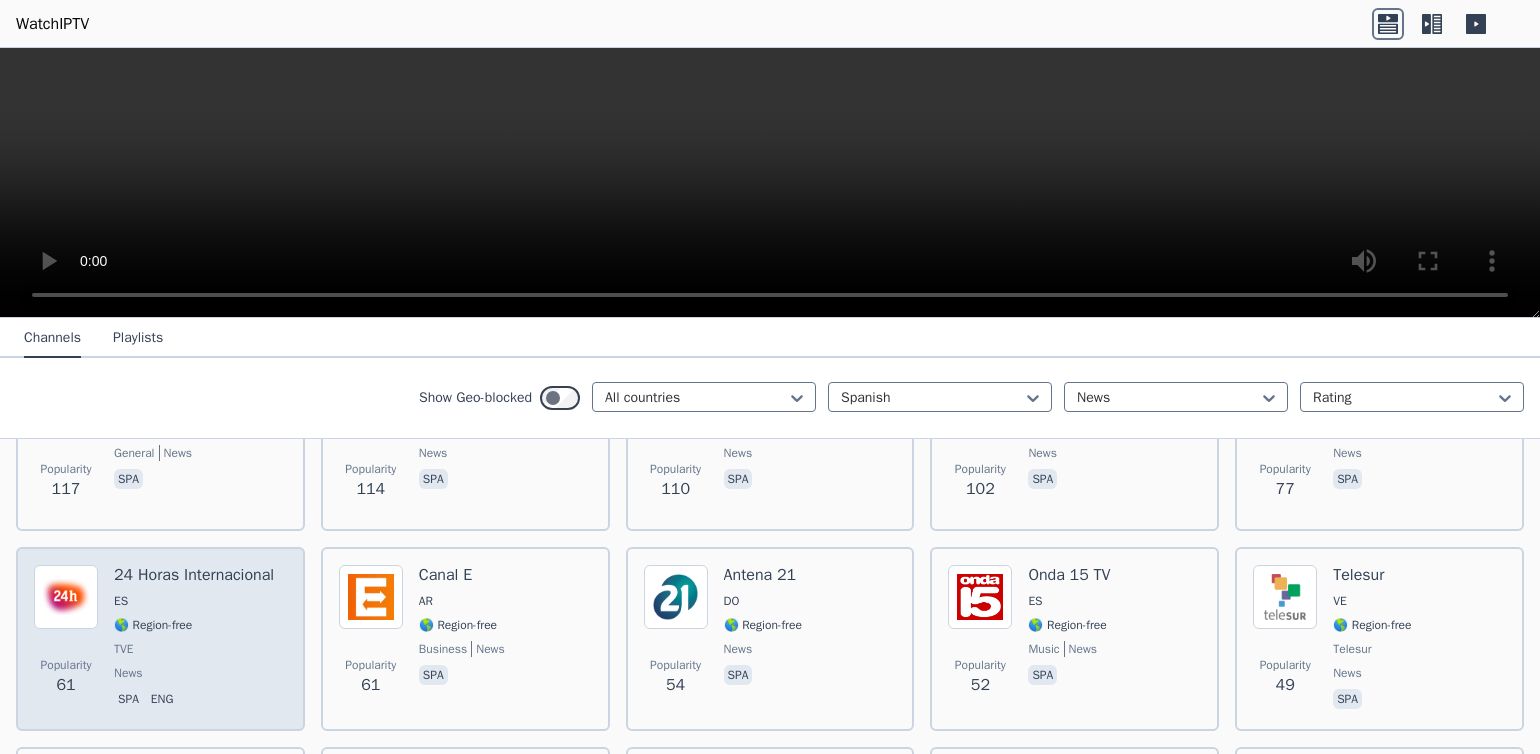 click at bounding box center [66, 597] 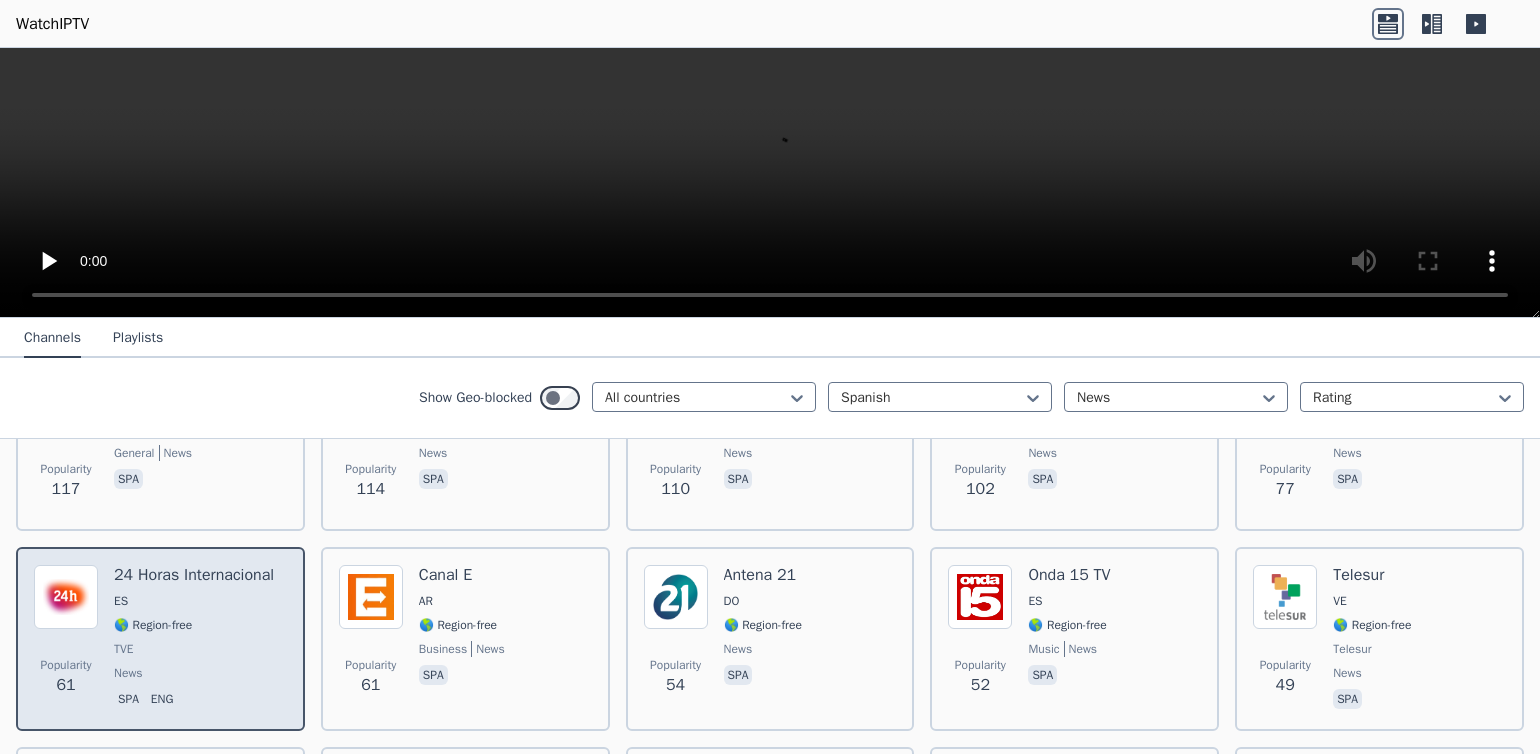 scroll, scrollTop: 637, scrollLeft: 0, axis: vertical 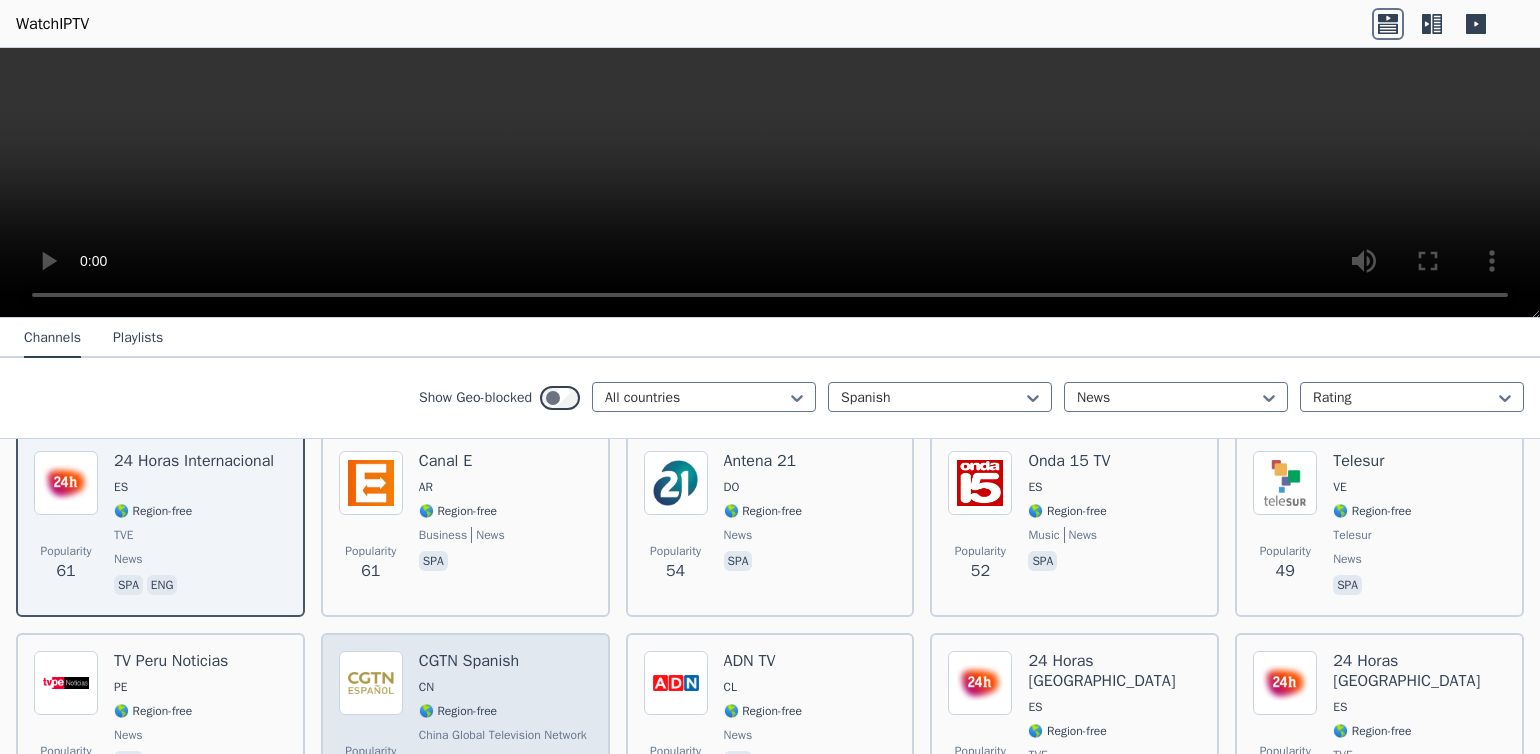 click at bounding box center [371, 683] 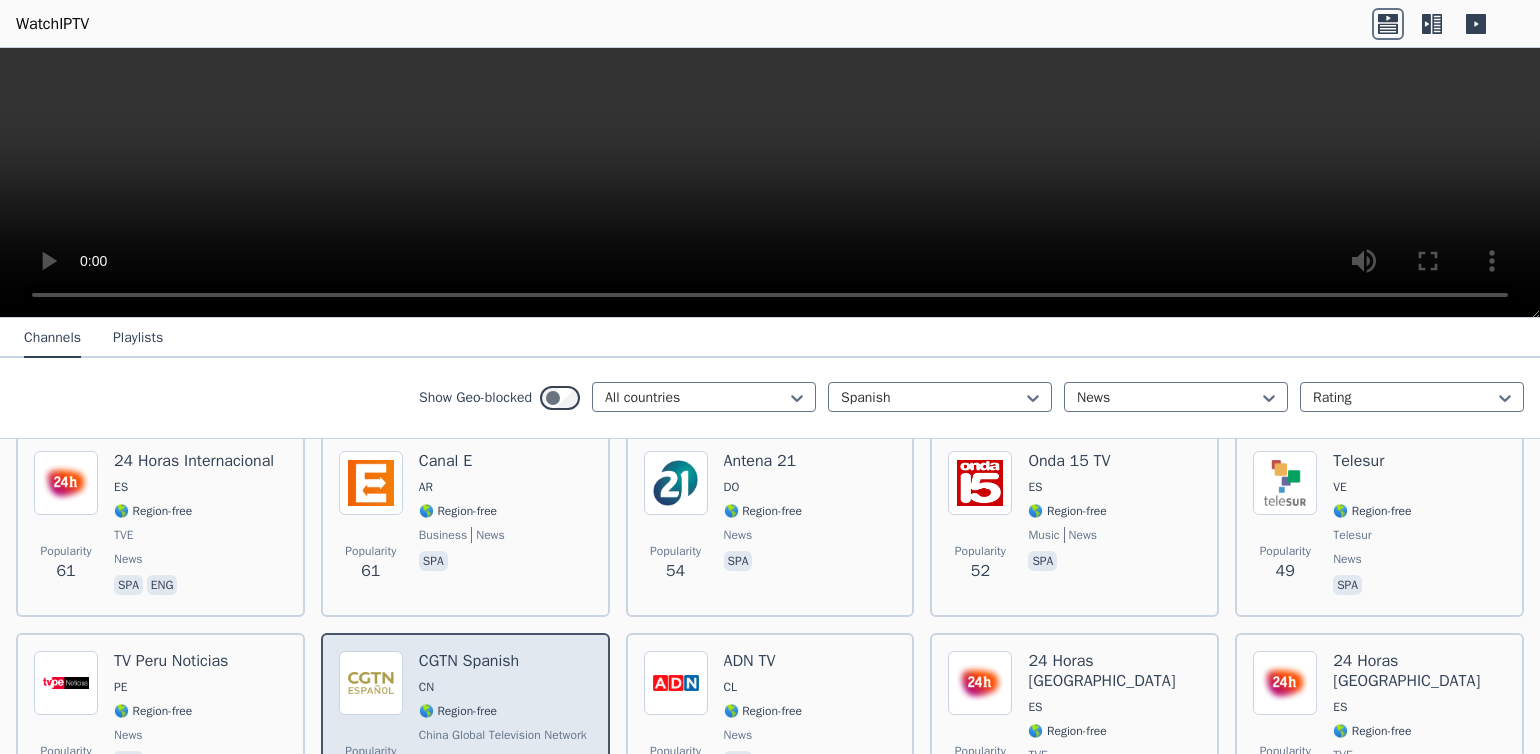 click at bounding box center (371, 683) 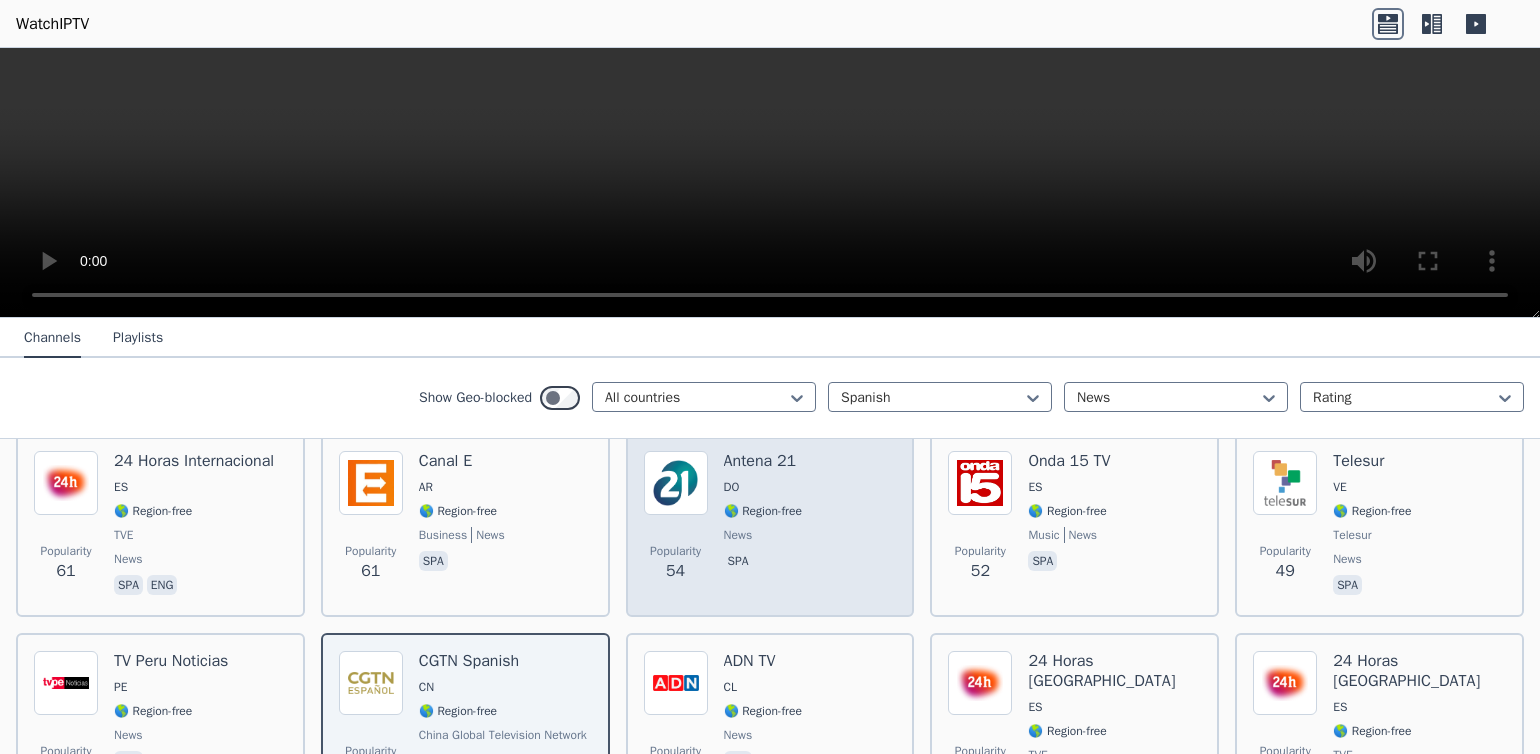 click at bounding box center [676, 483] 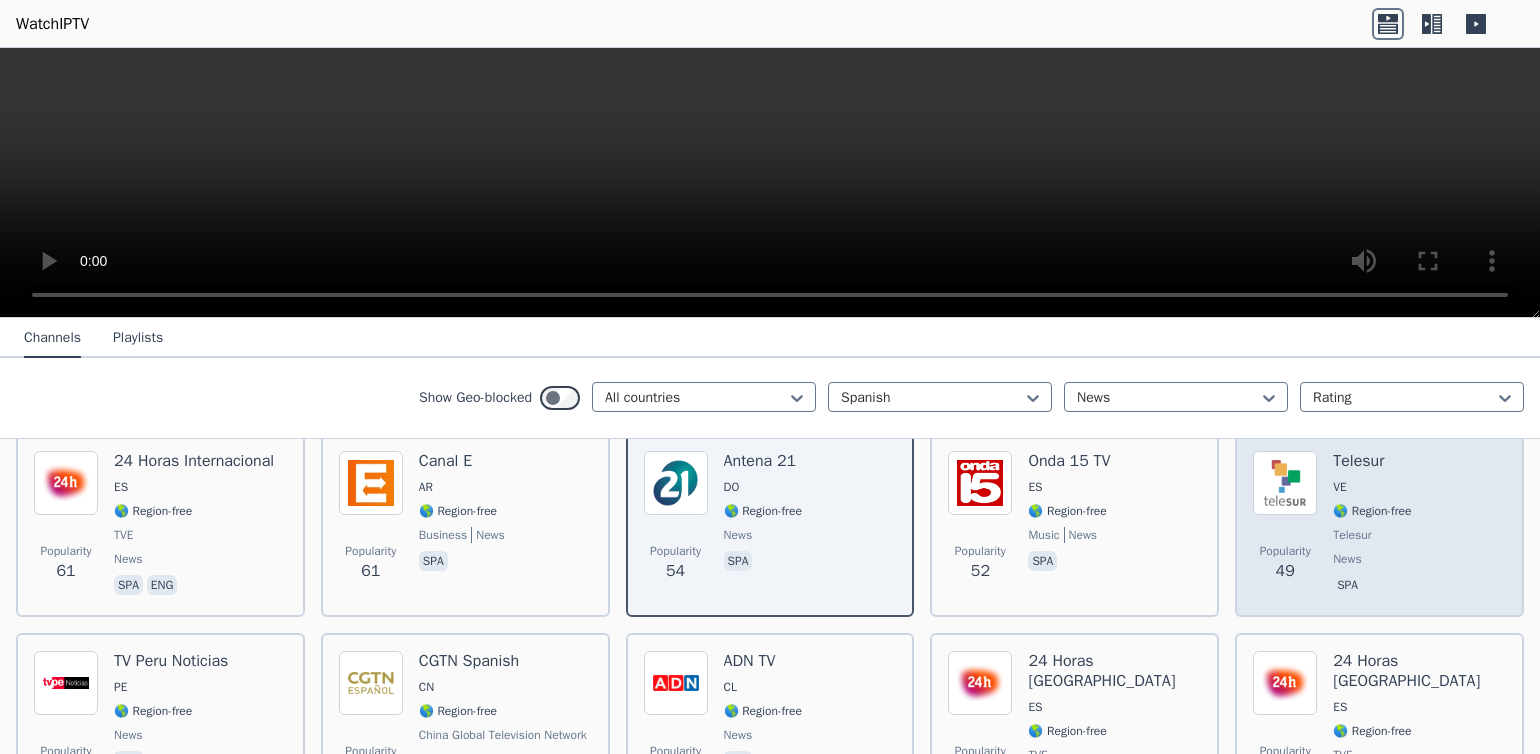 click at bounding box center (1285, 483) 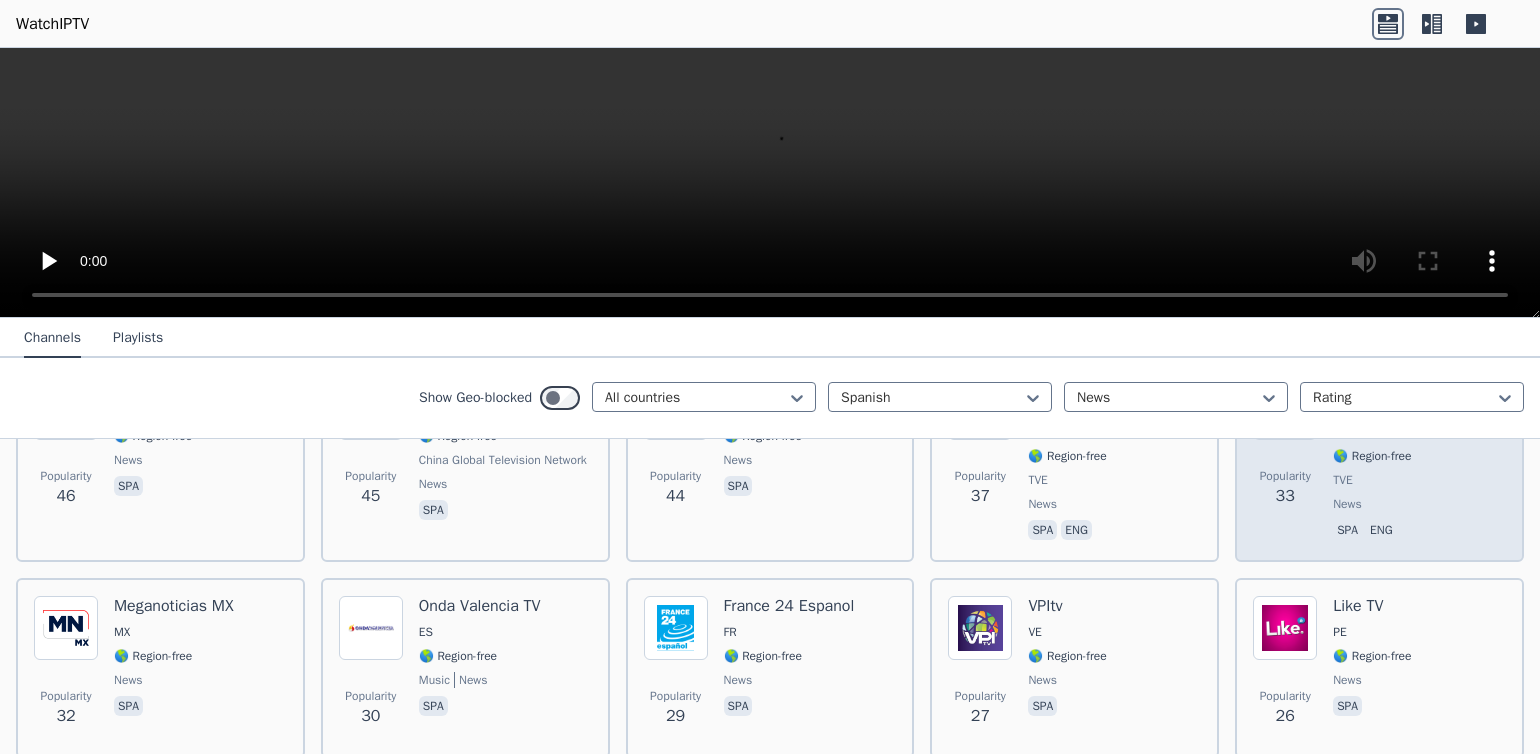 scroll, scrollTop: 999, scrollLeft: 0, axis: vertical 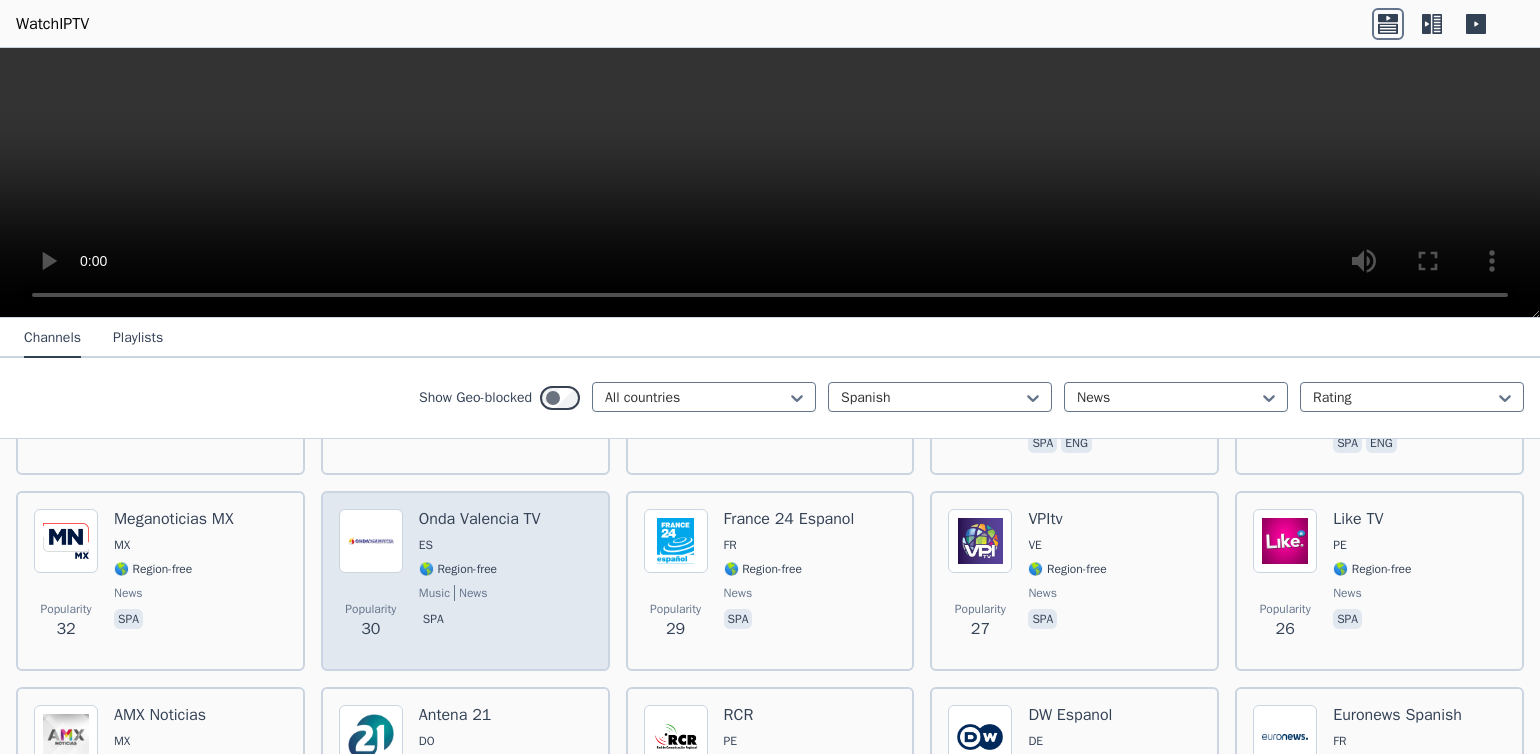 click at bounding box center [371, 541] 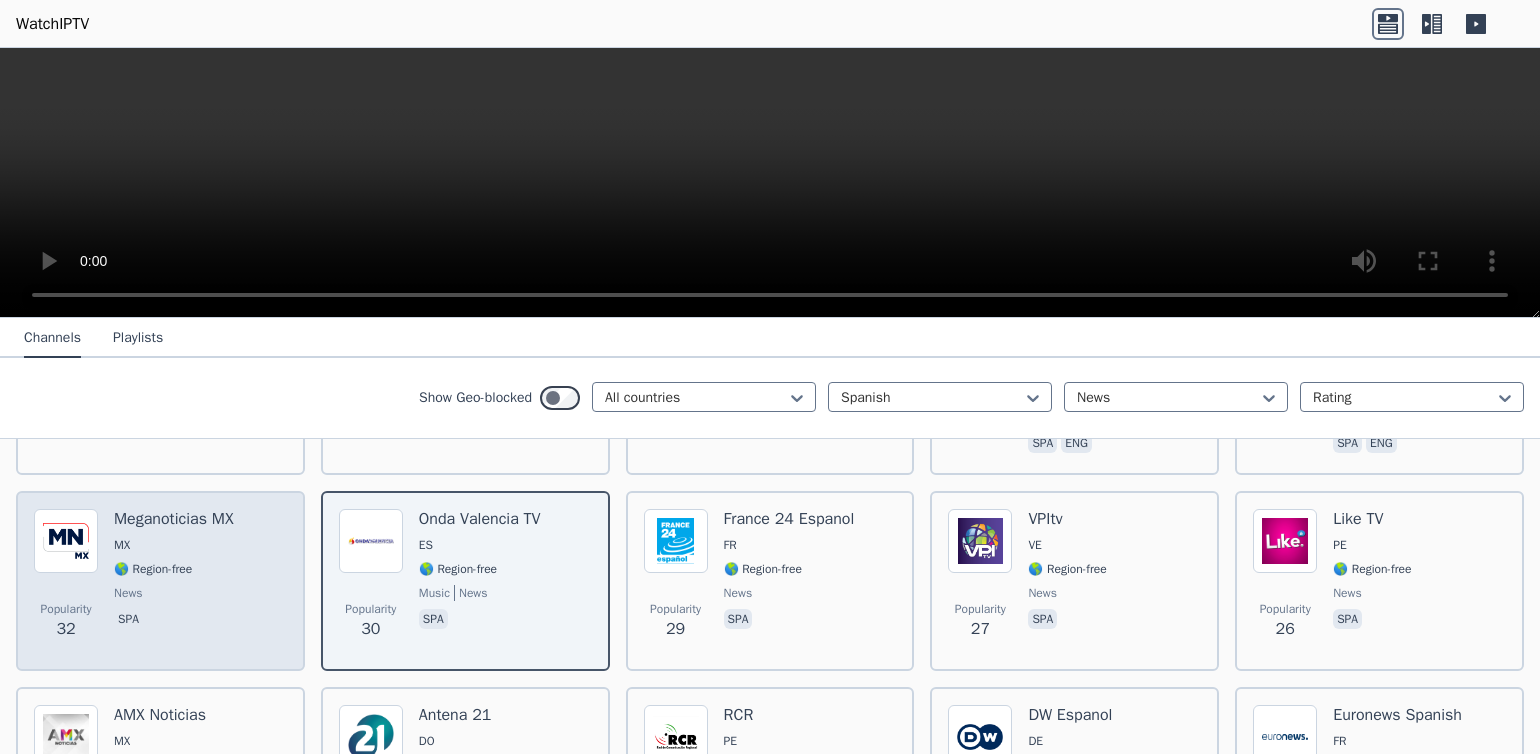 click at bounding box center [66, 541] 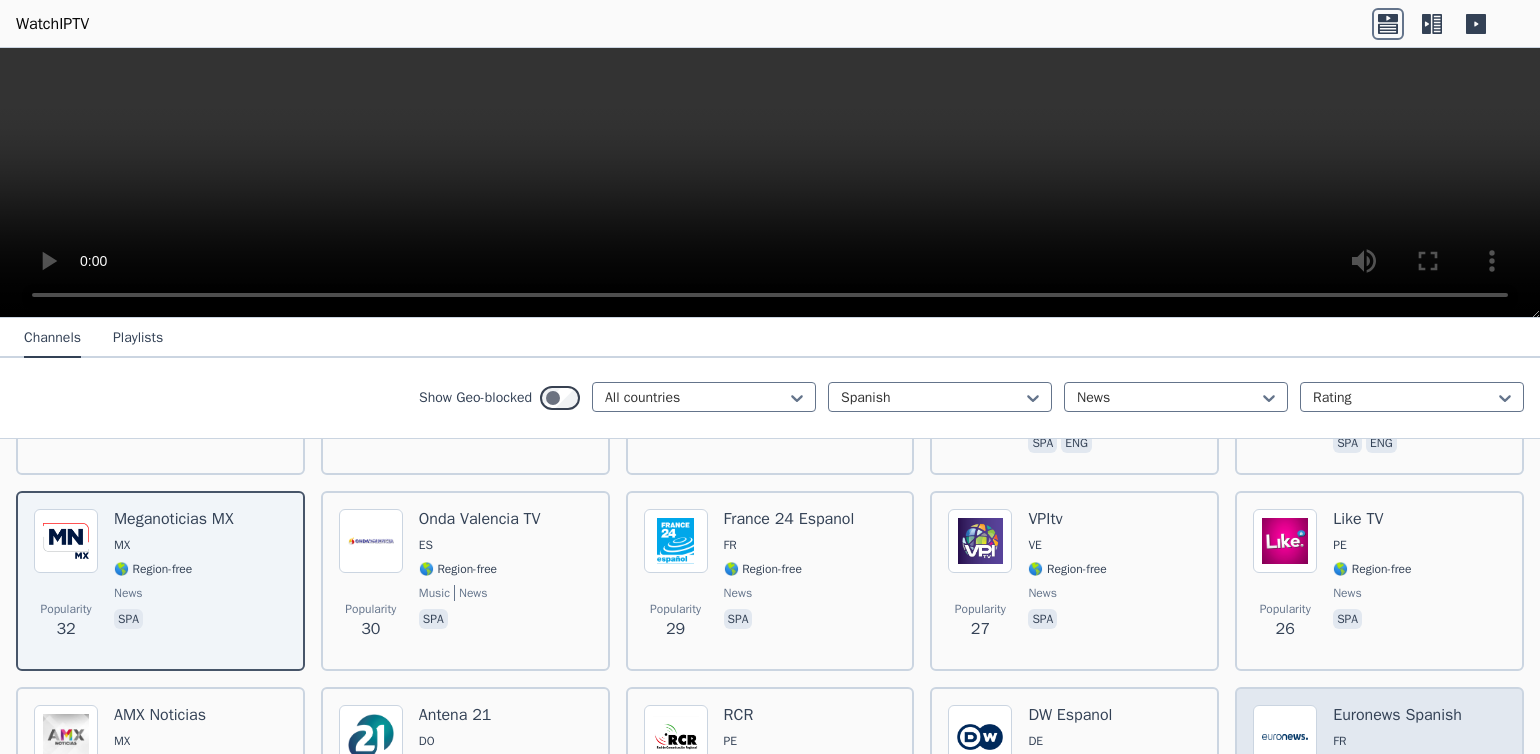 click at bounding box center [1285, 737] 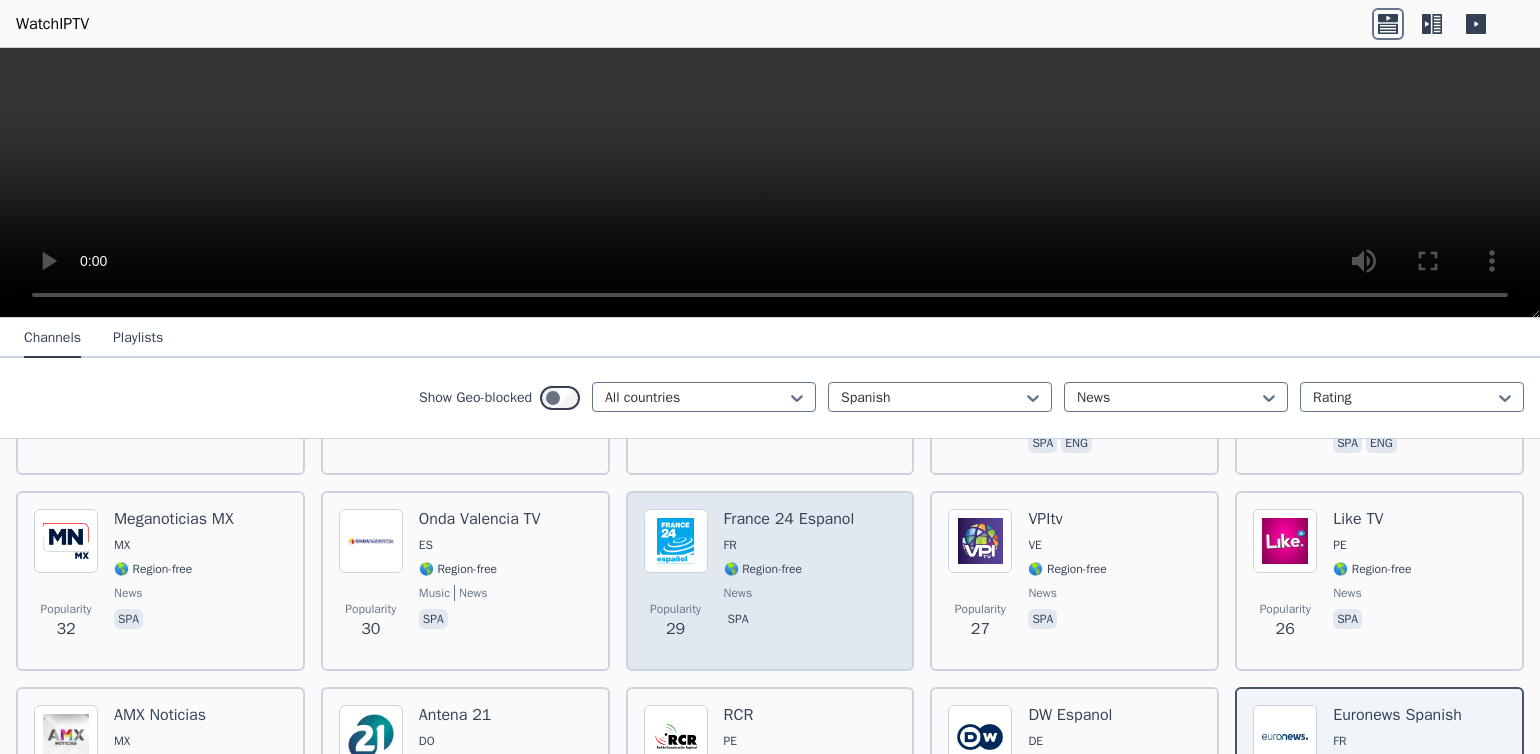 click at bounding box center (676, 541) 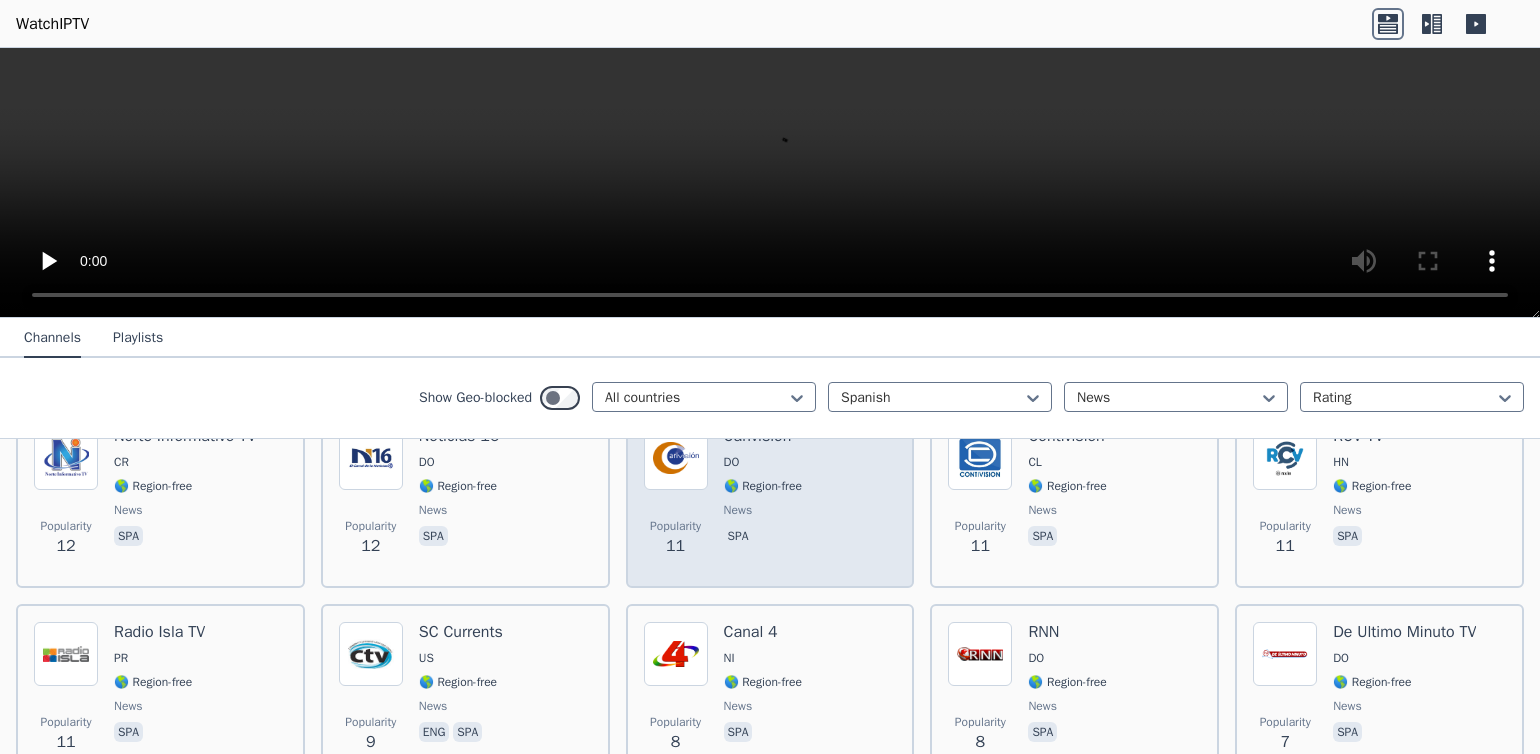 scroll, scrollTop: 1983, scrollLeft: 0, axis: vertical 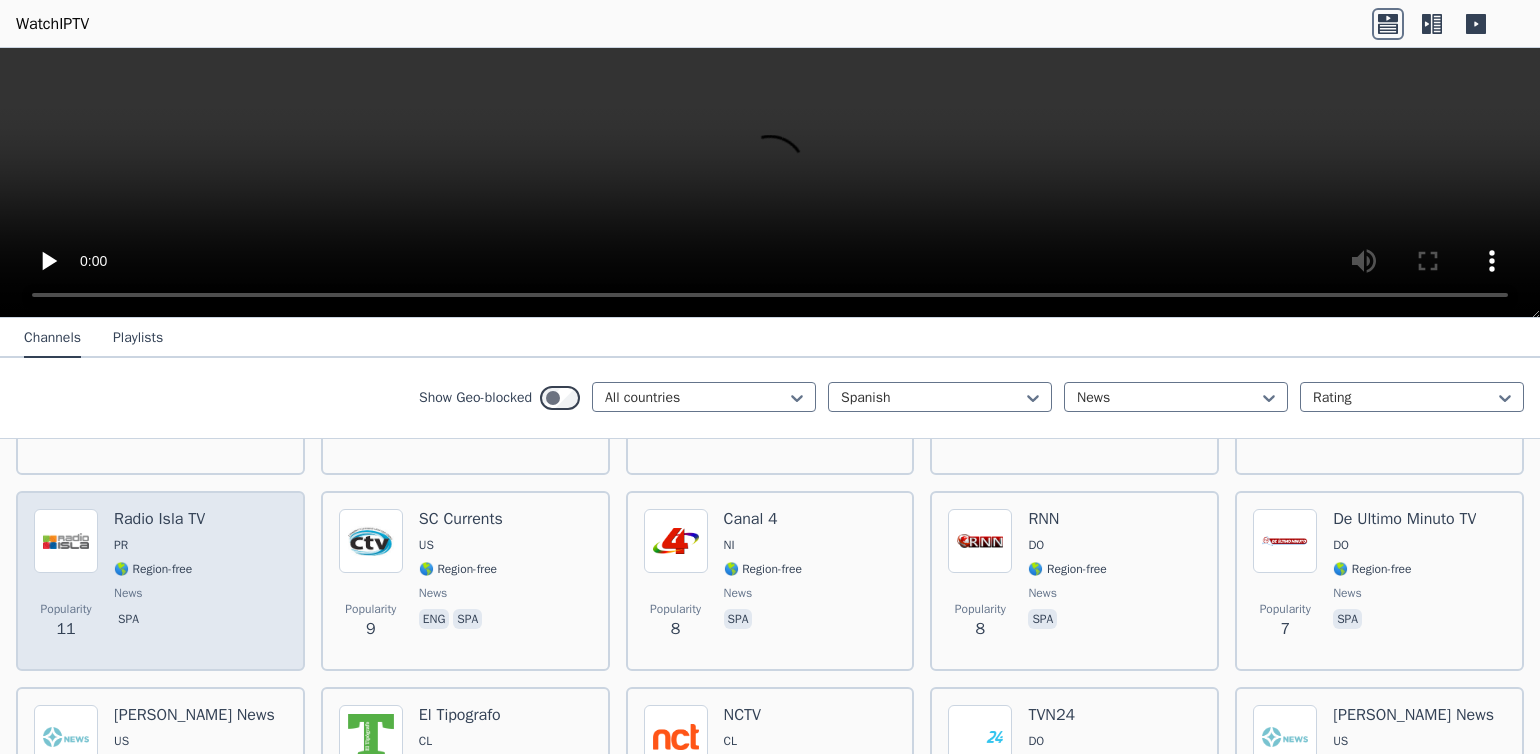 click at bounding box center (66, 541) 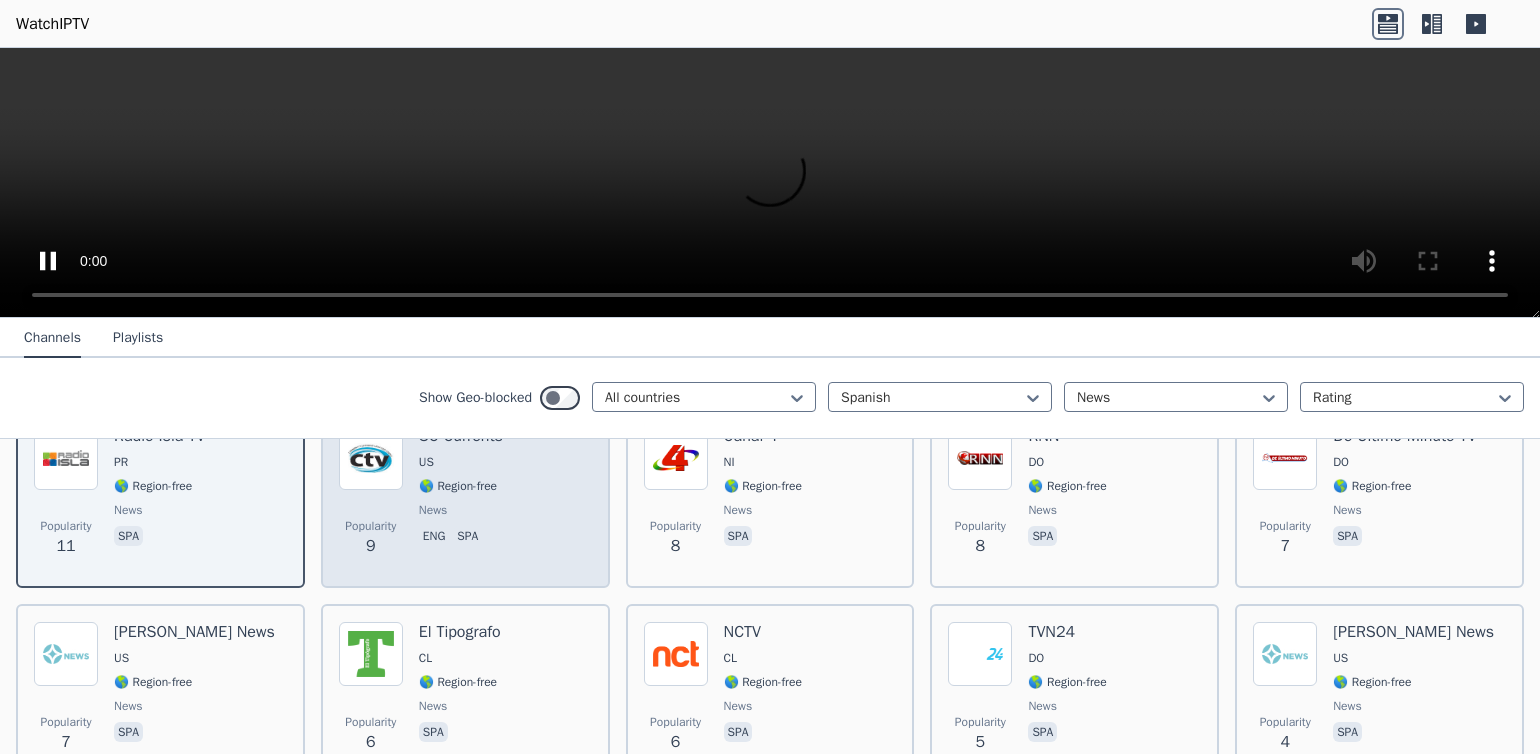 scroll, scrollTop: 2129, scrollLeft: 0, axis: vertical 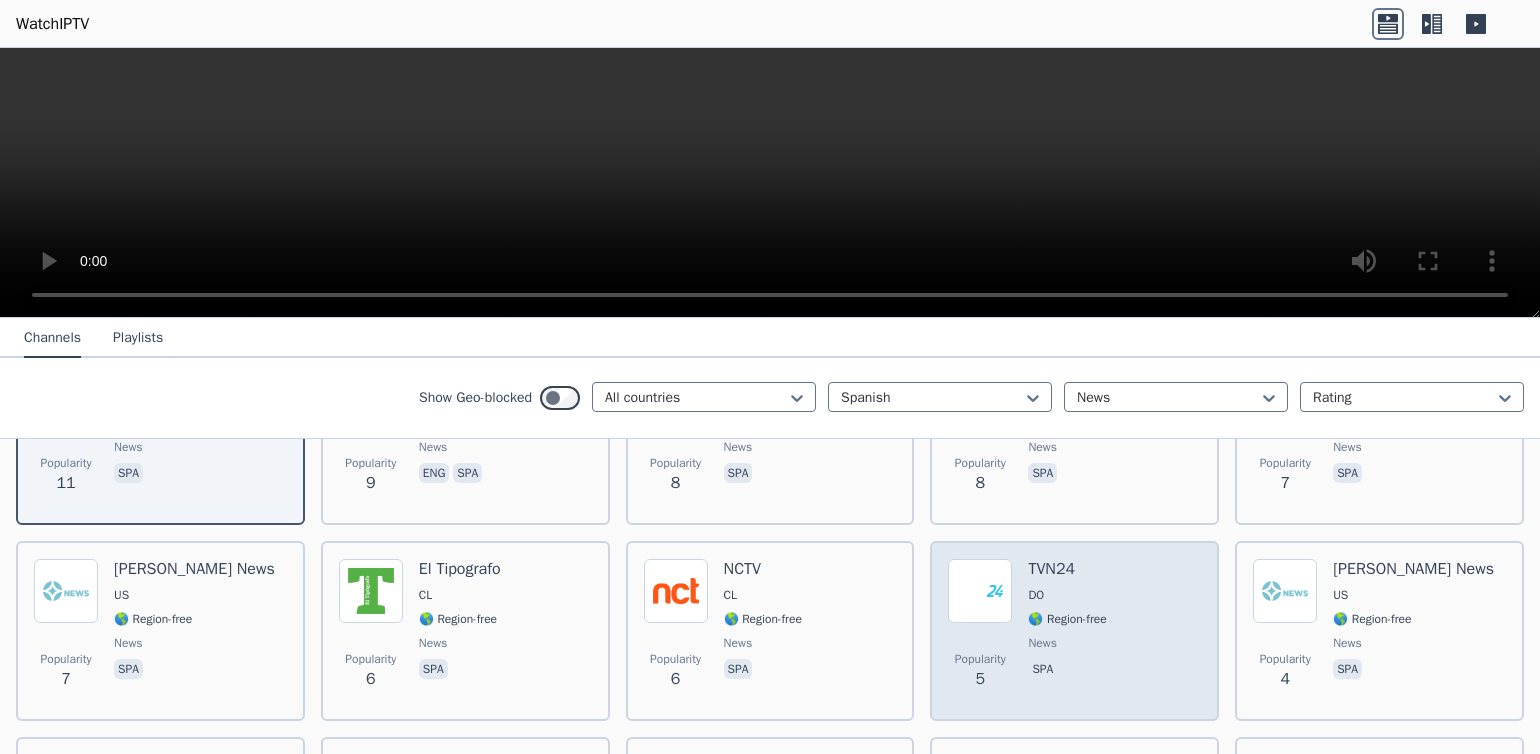 click at bounding box center (980, 591) 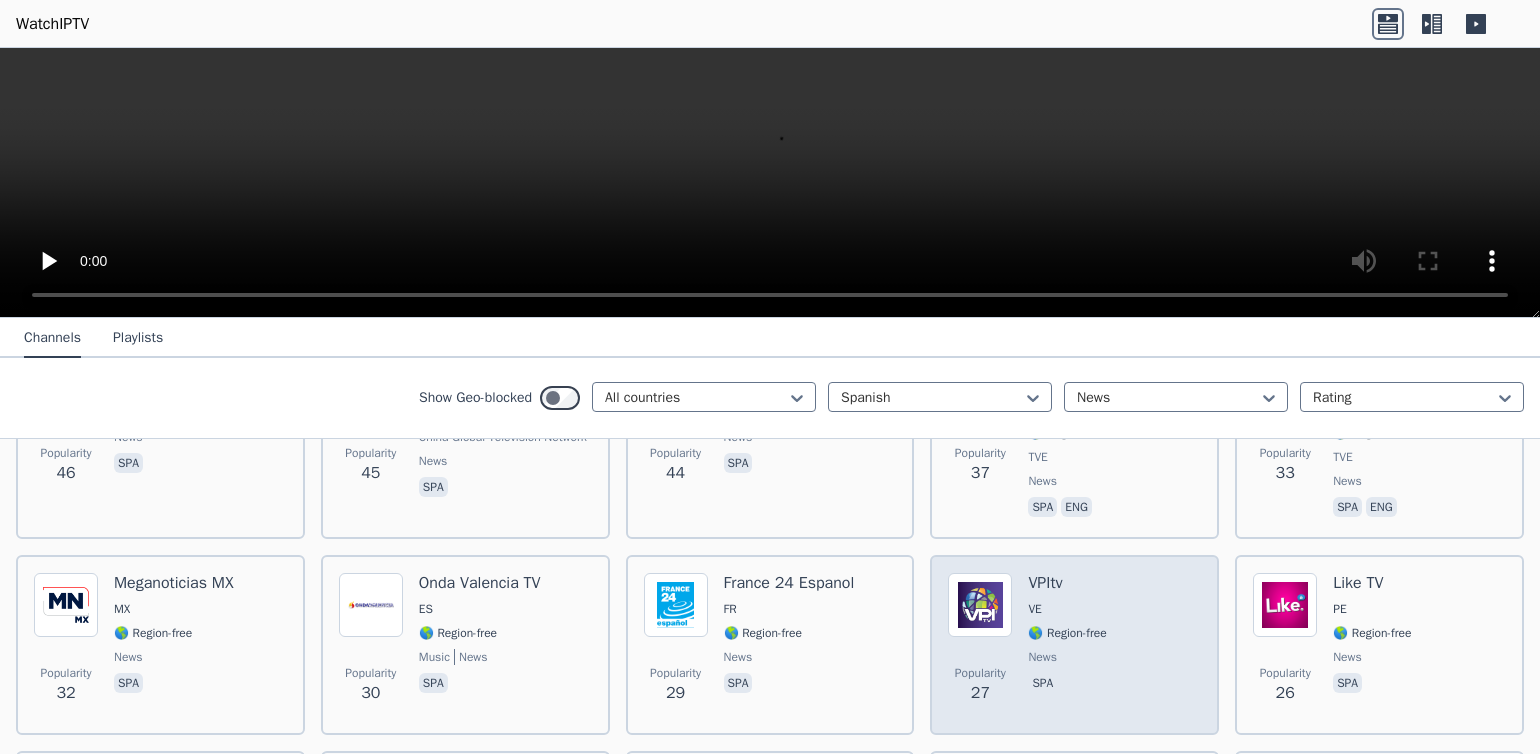 scroll, scrollTop: 911, scrollLeft: 0, axis: vertical 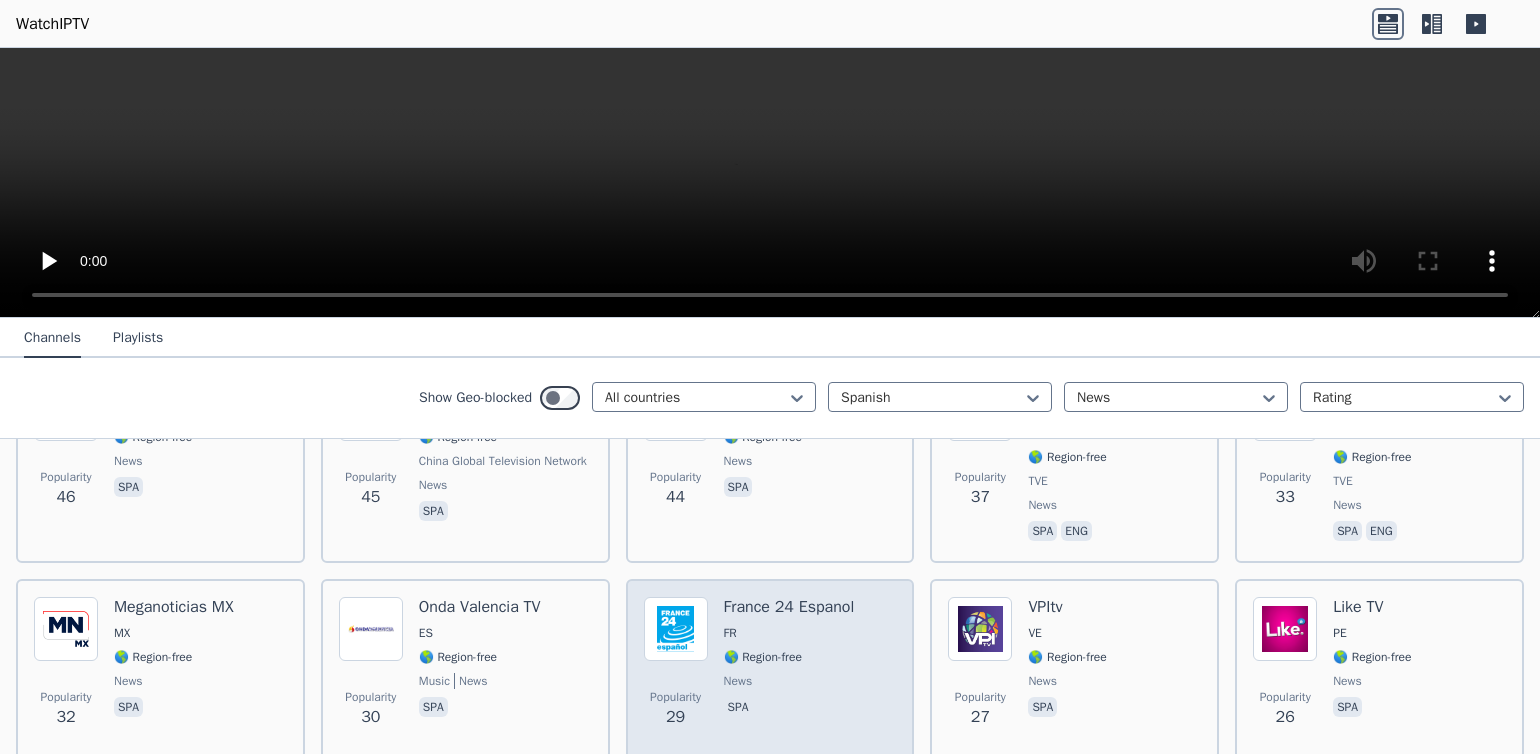click at bounding box center (676, 629) 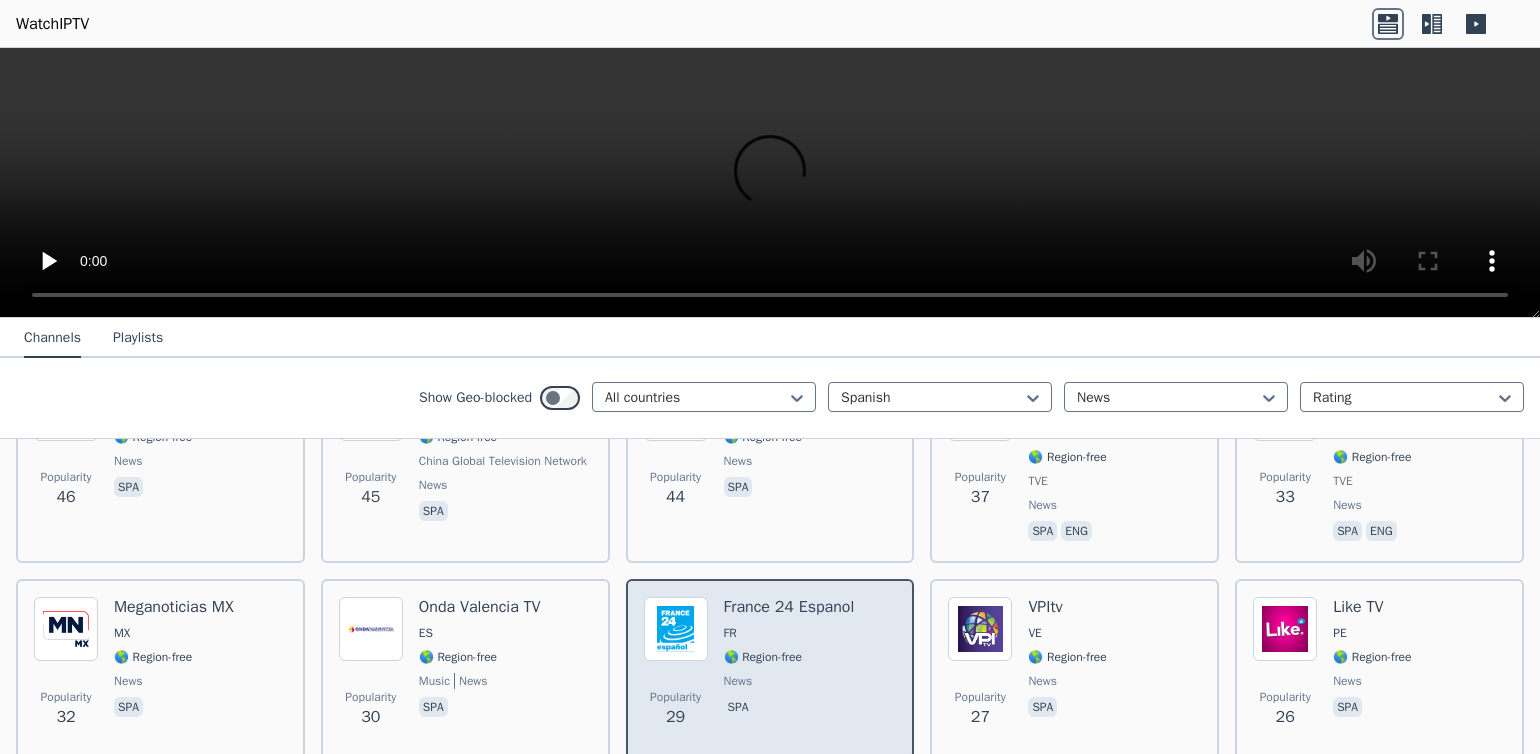click at bounding box center (676, 629) 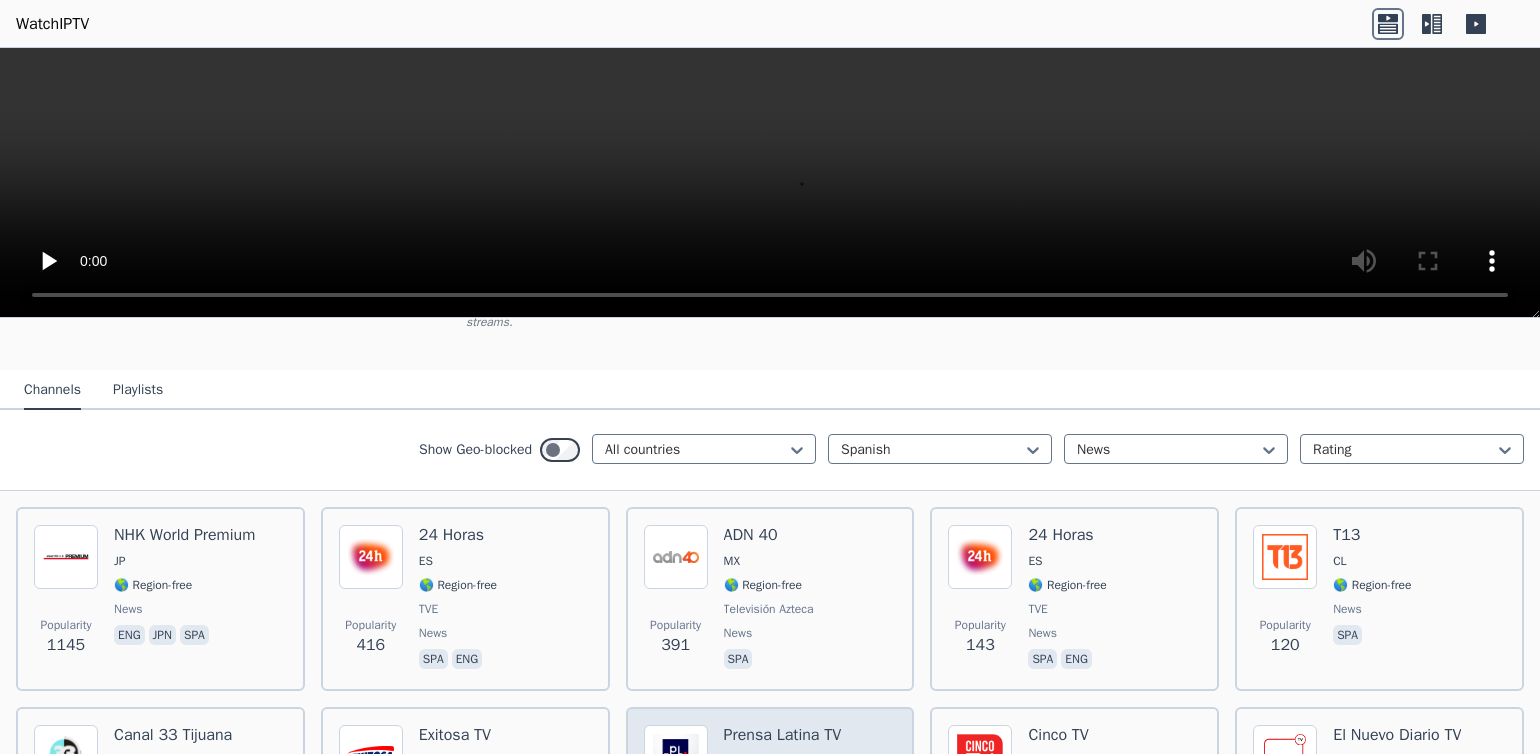 scroll, scrollTop: 167, scrollLeft: 0, axis: vertical 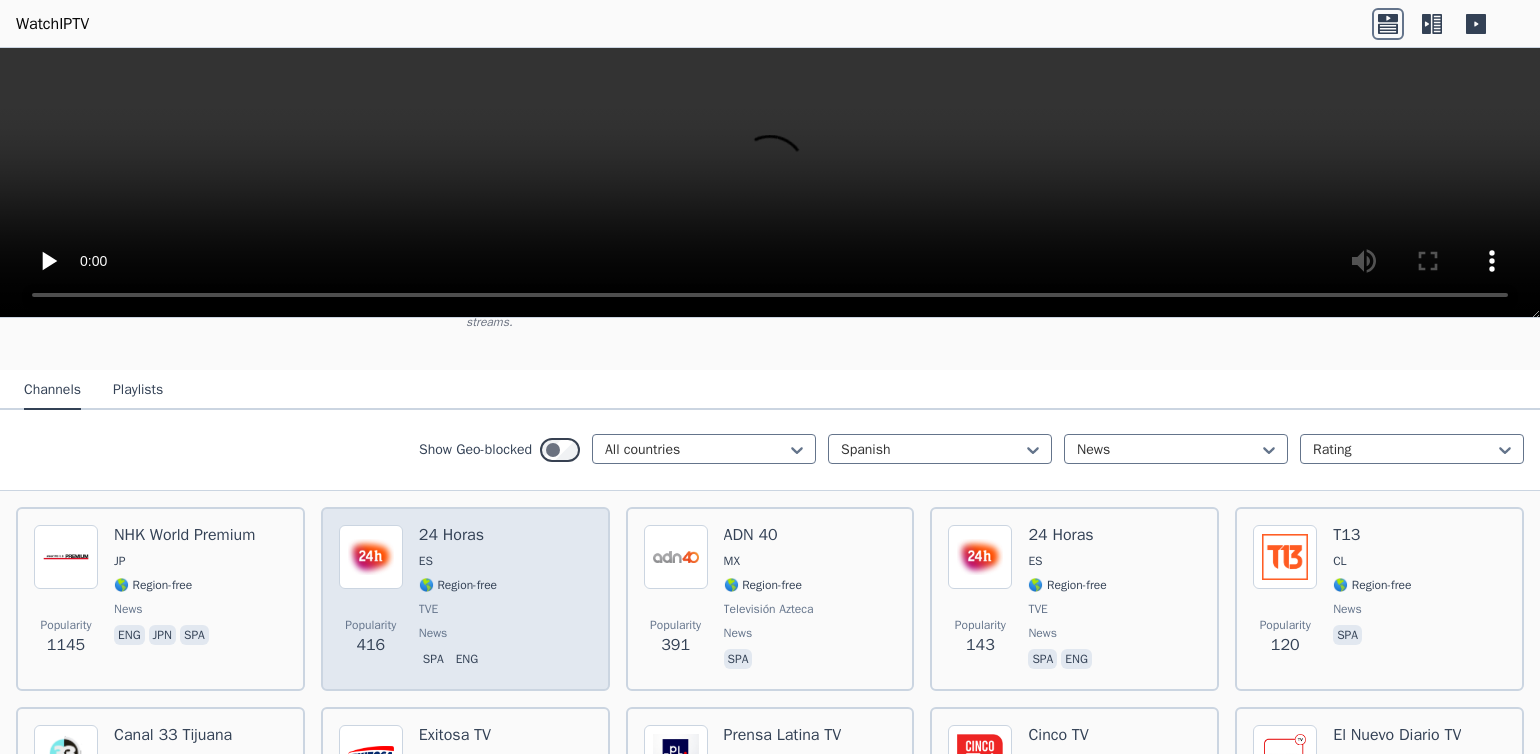 click at bounding box center [371, 557] 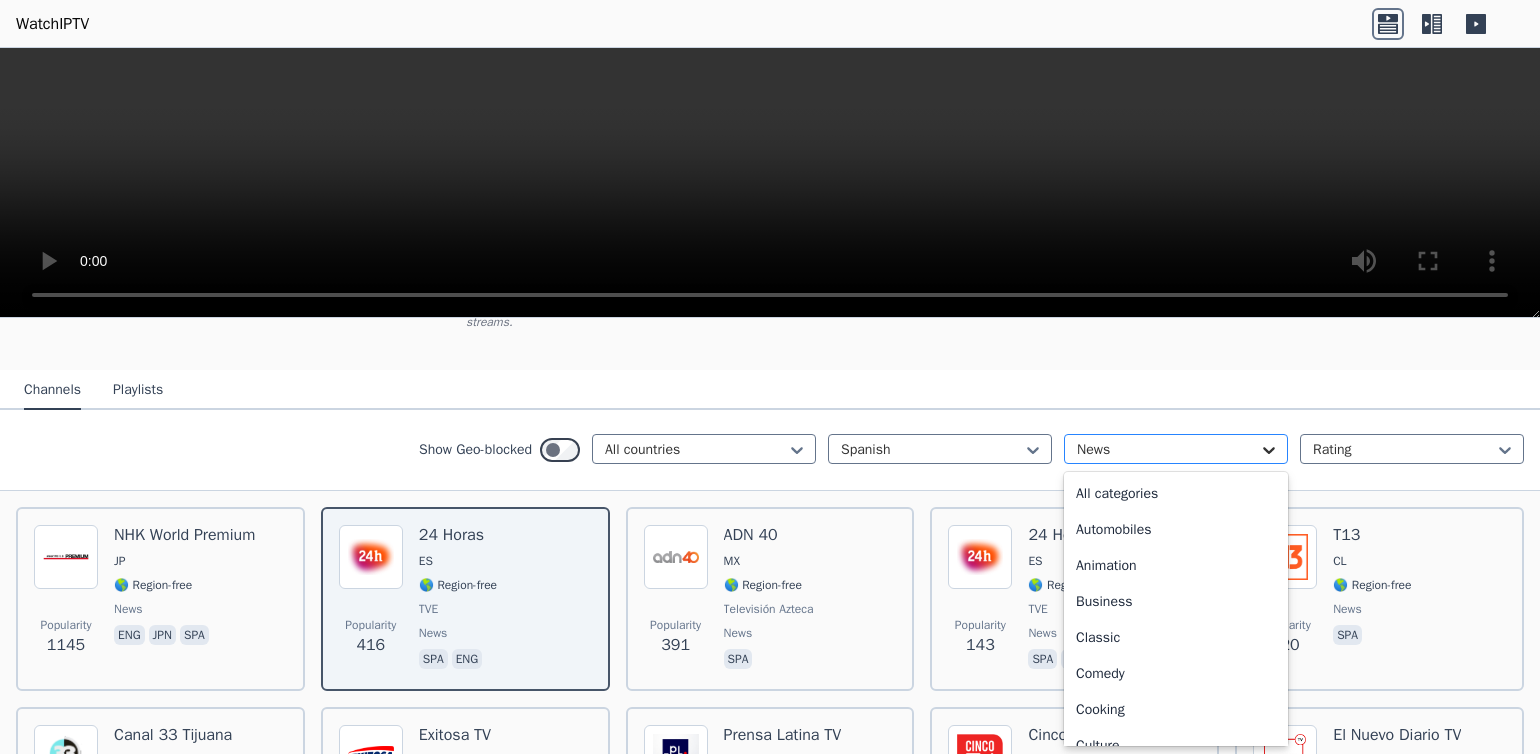 click 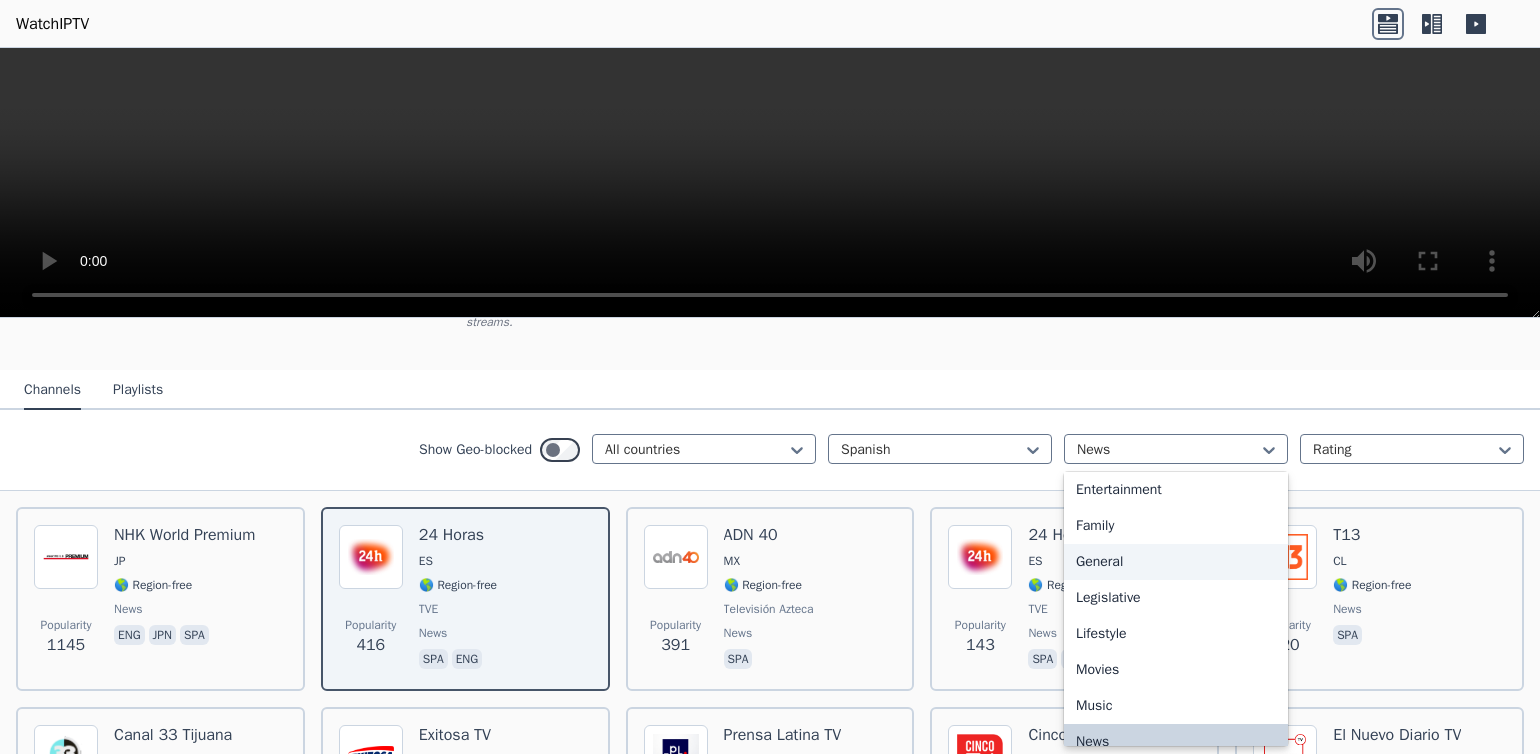 click on "General" at bounding box center (1176, 562) 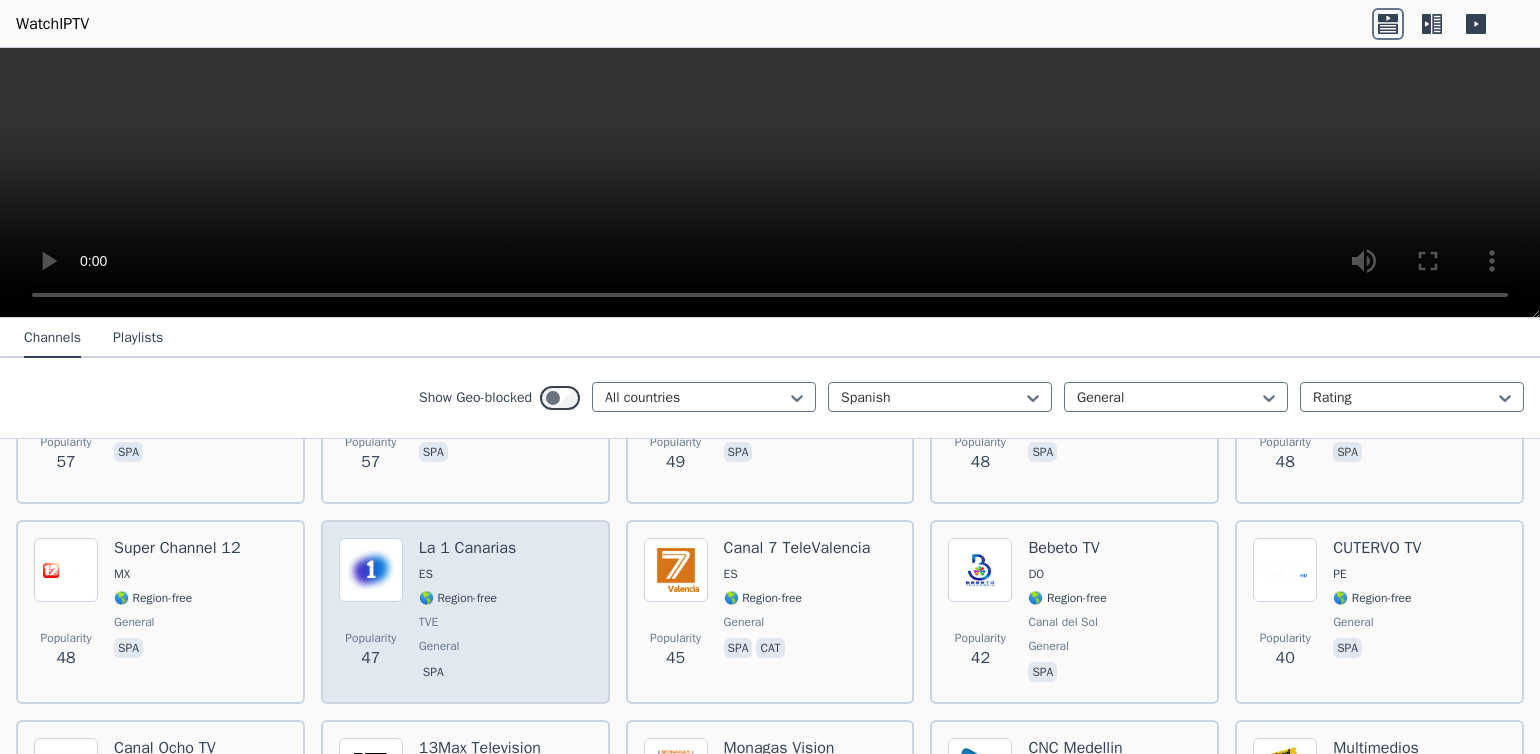 scroll, scrollTop: 2008, scrollLeft: 0, axis: vertical 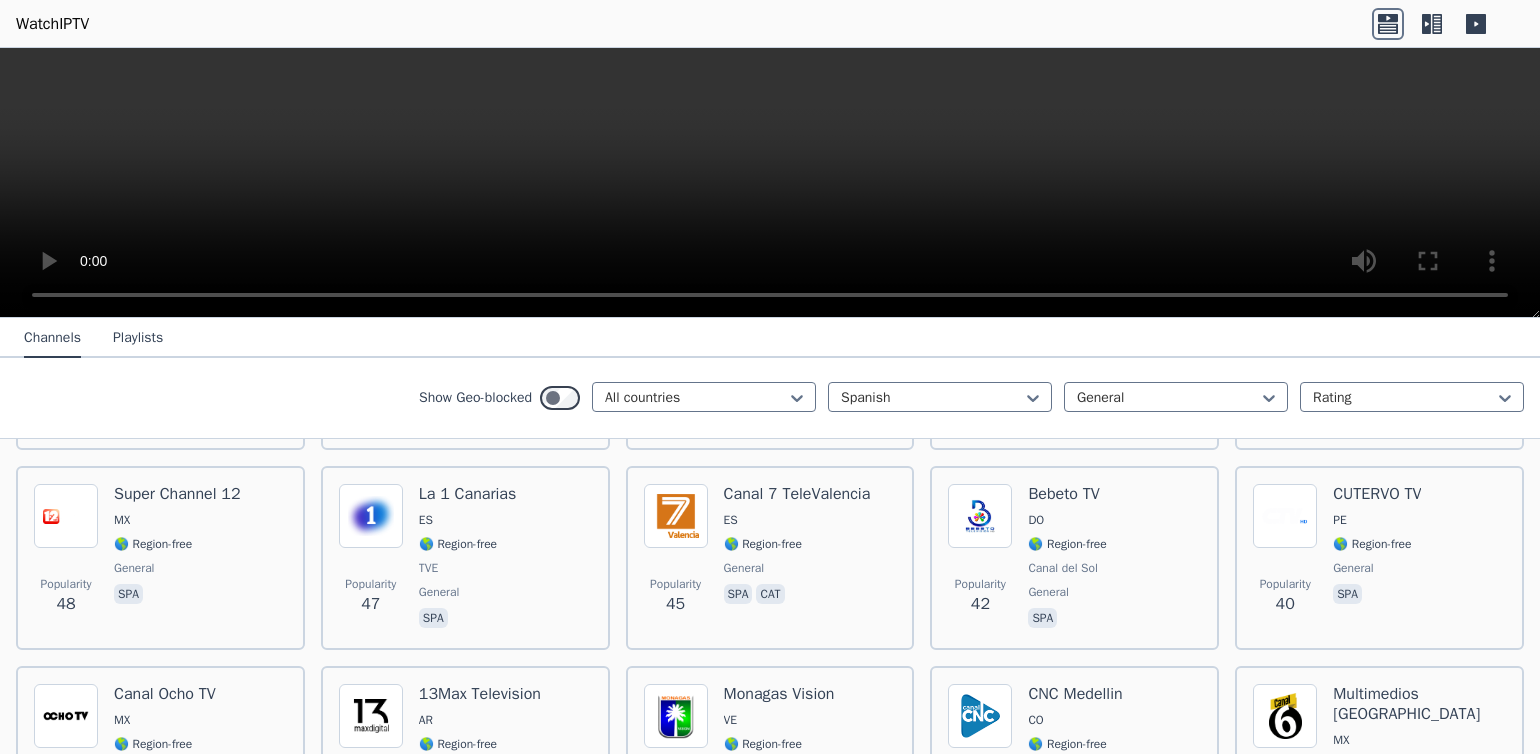 click at bounding box center [770, 183] 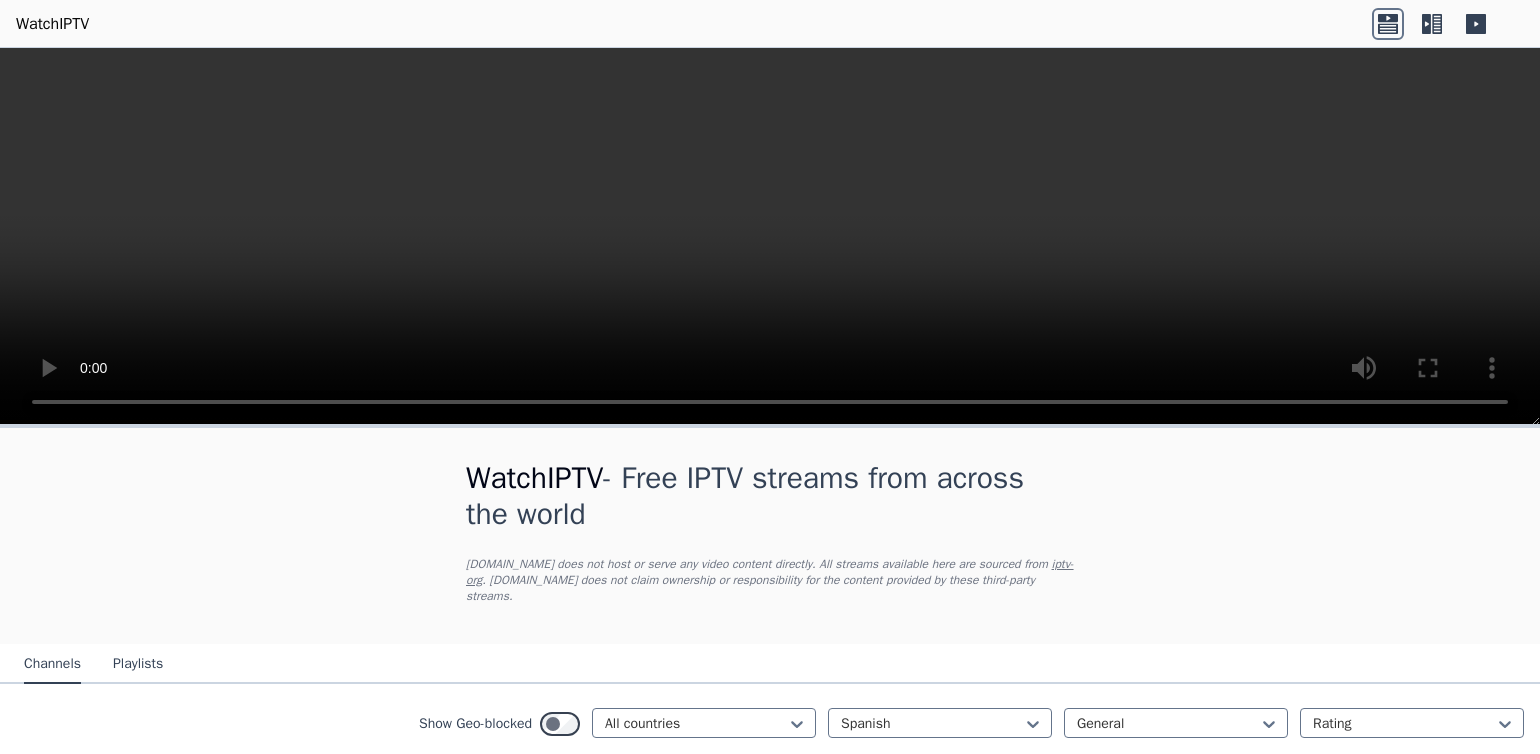 scroll, scrollTop: 0, scrollLeft: 0, axis: both 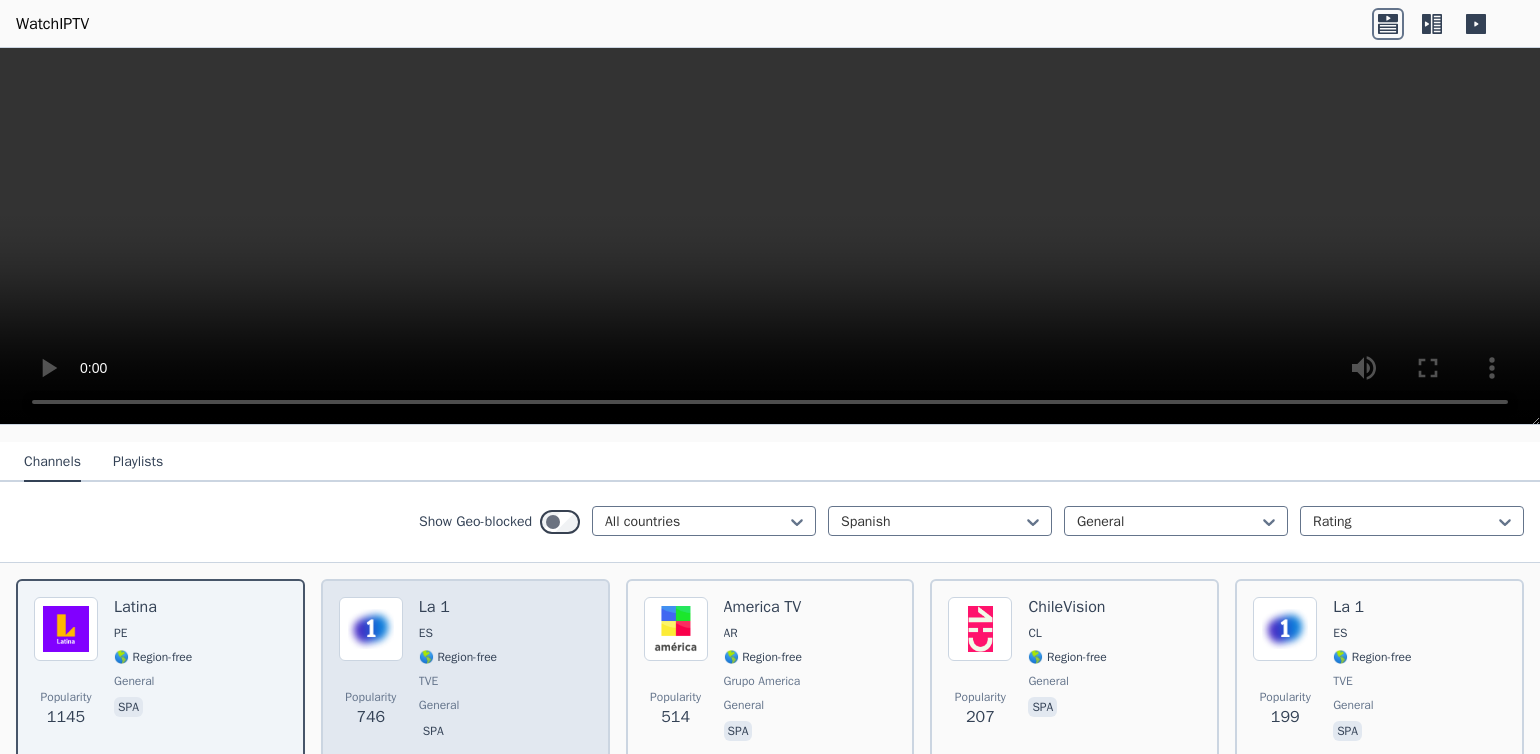 click at bounding box center [371, 629] 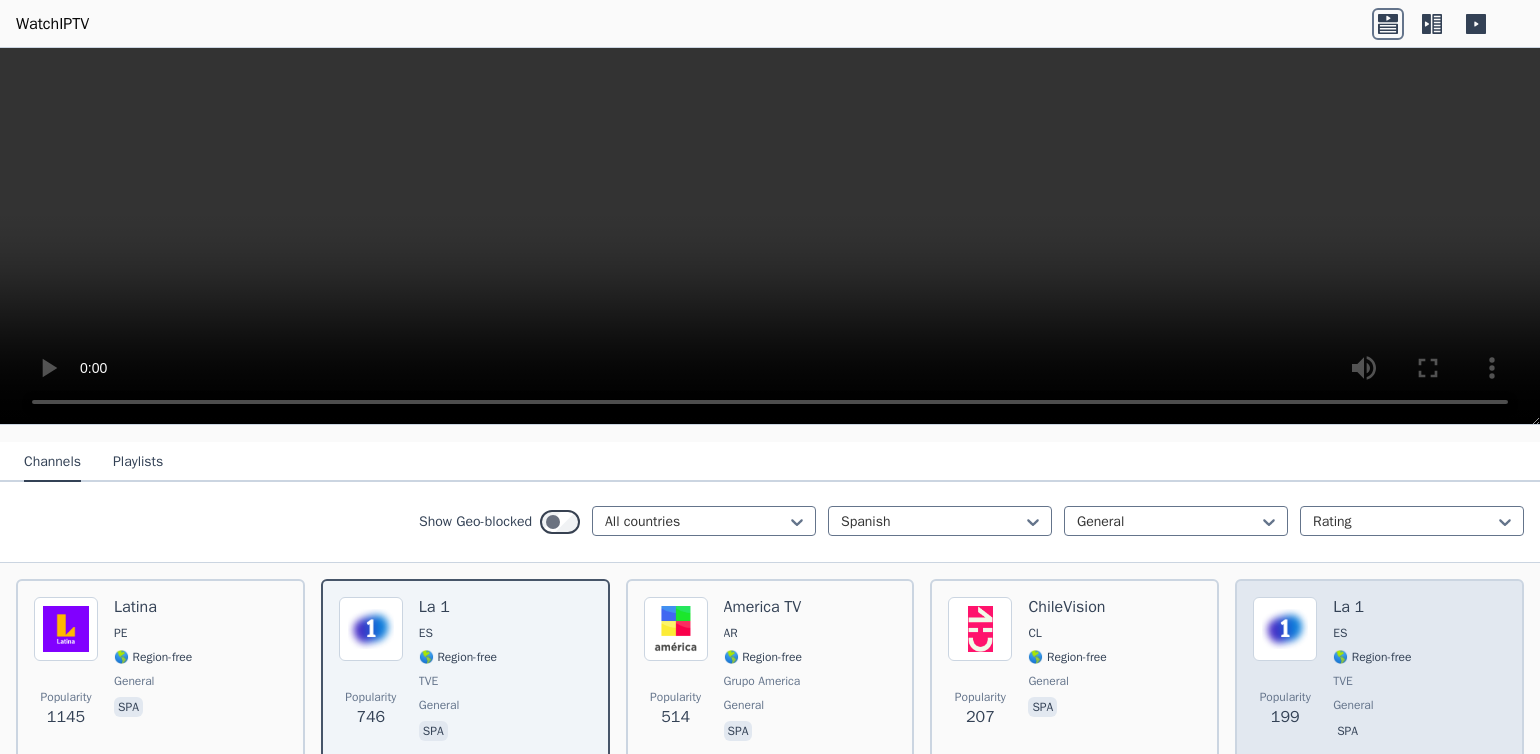click at bounding box center (1285, 629) 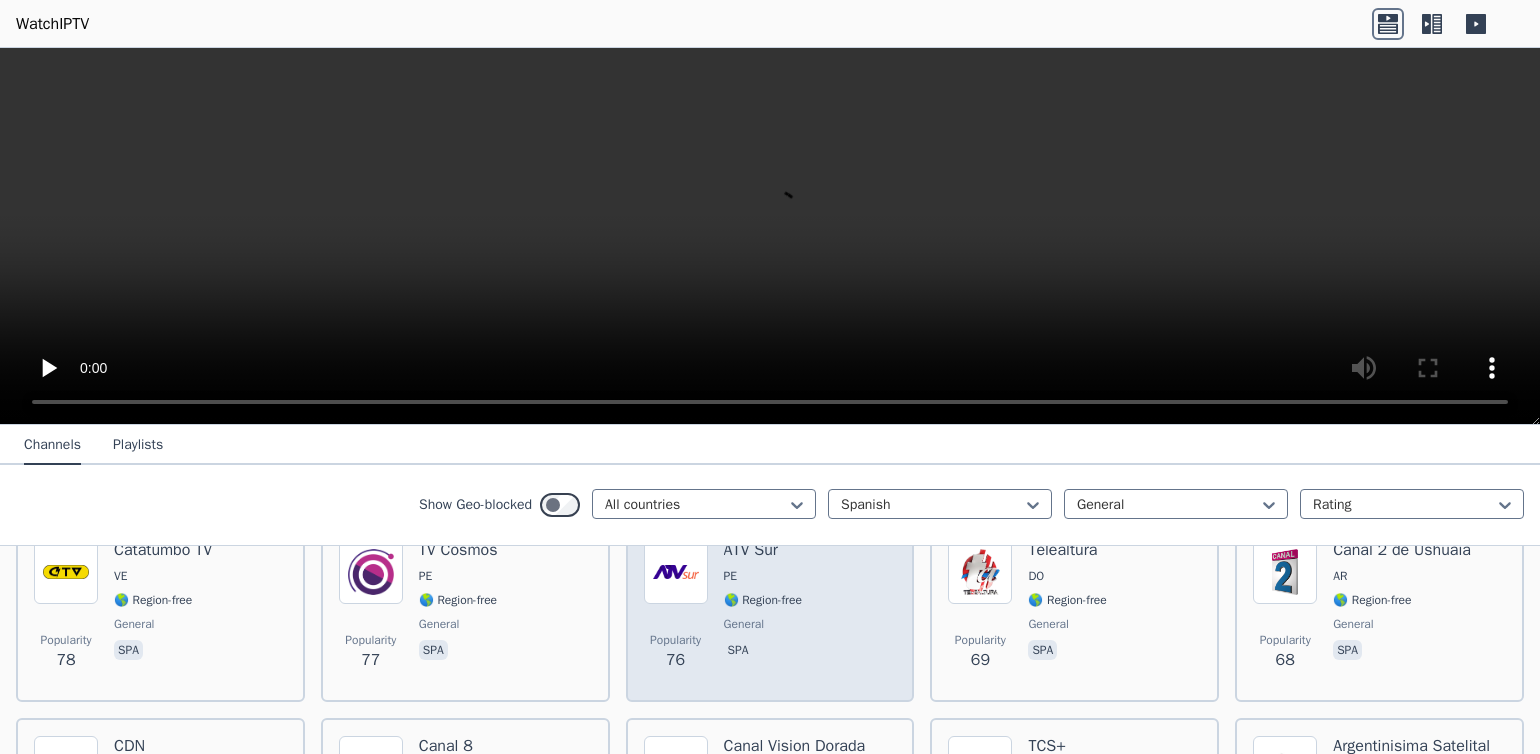 scroll, scrollTop: 1380, scrollLeft: 0, axis: vertical 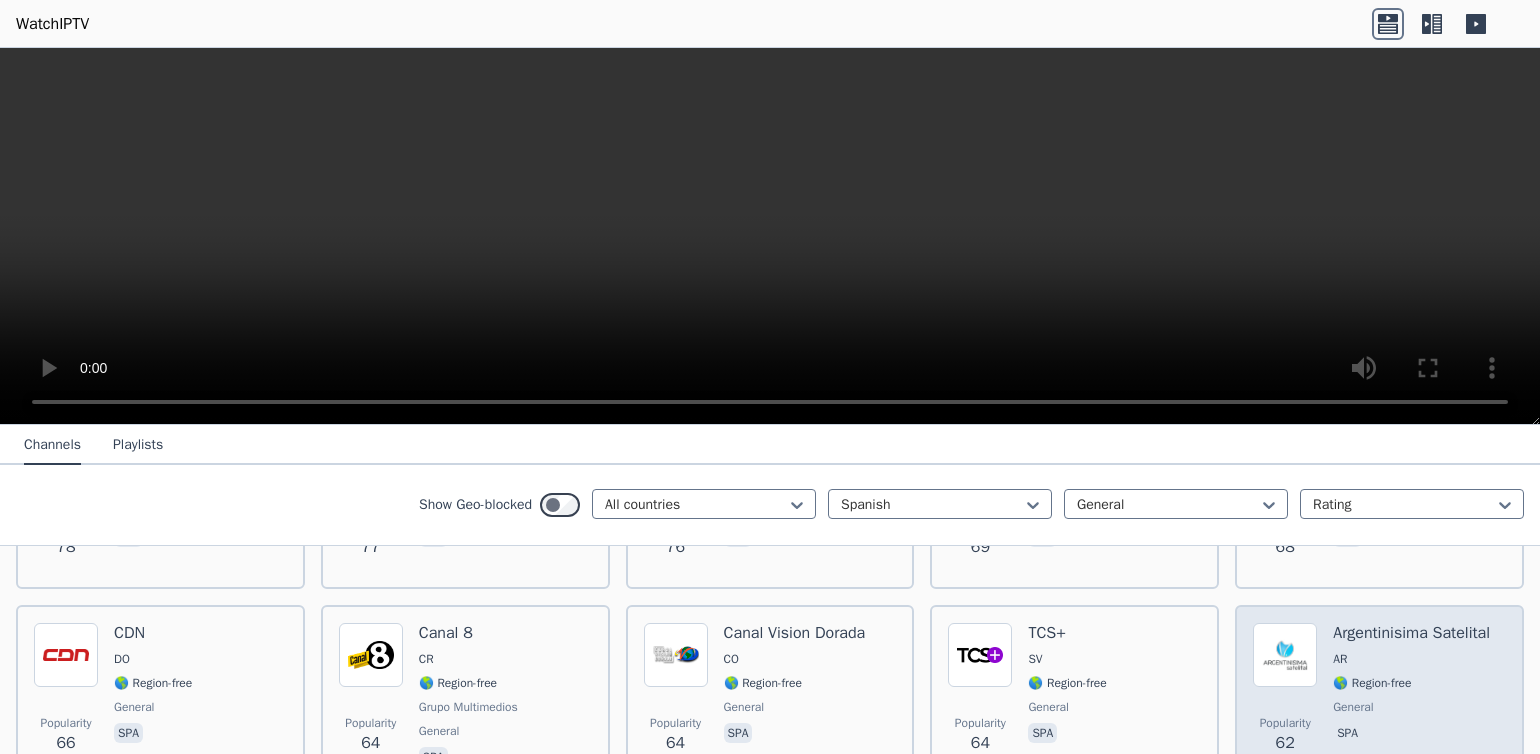click at bounding box center (1285, 655) 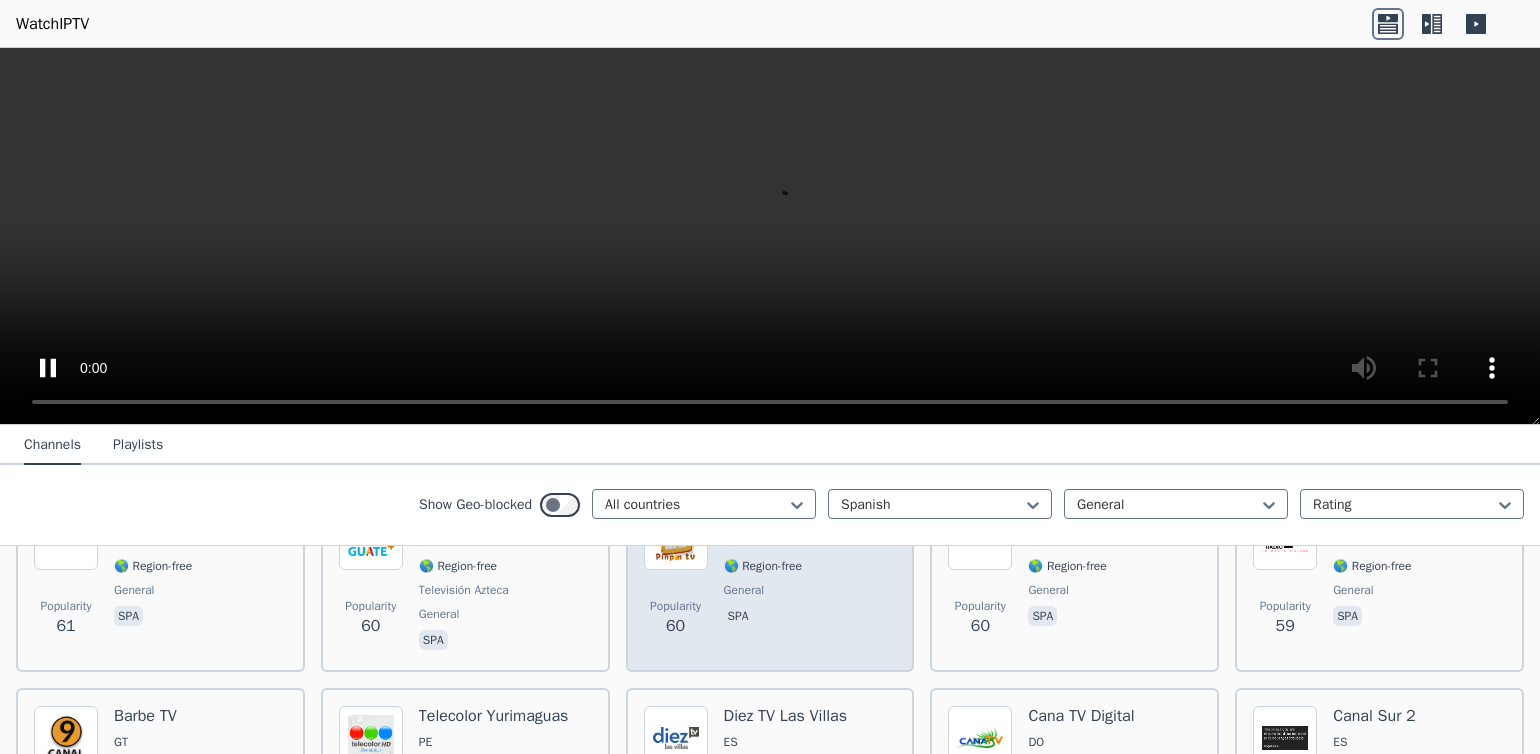 scroll, scrollTop: 1747, scrollLeft: 0, axis: vertical 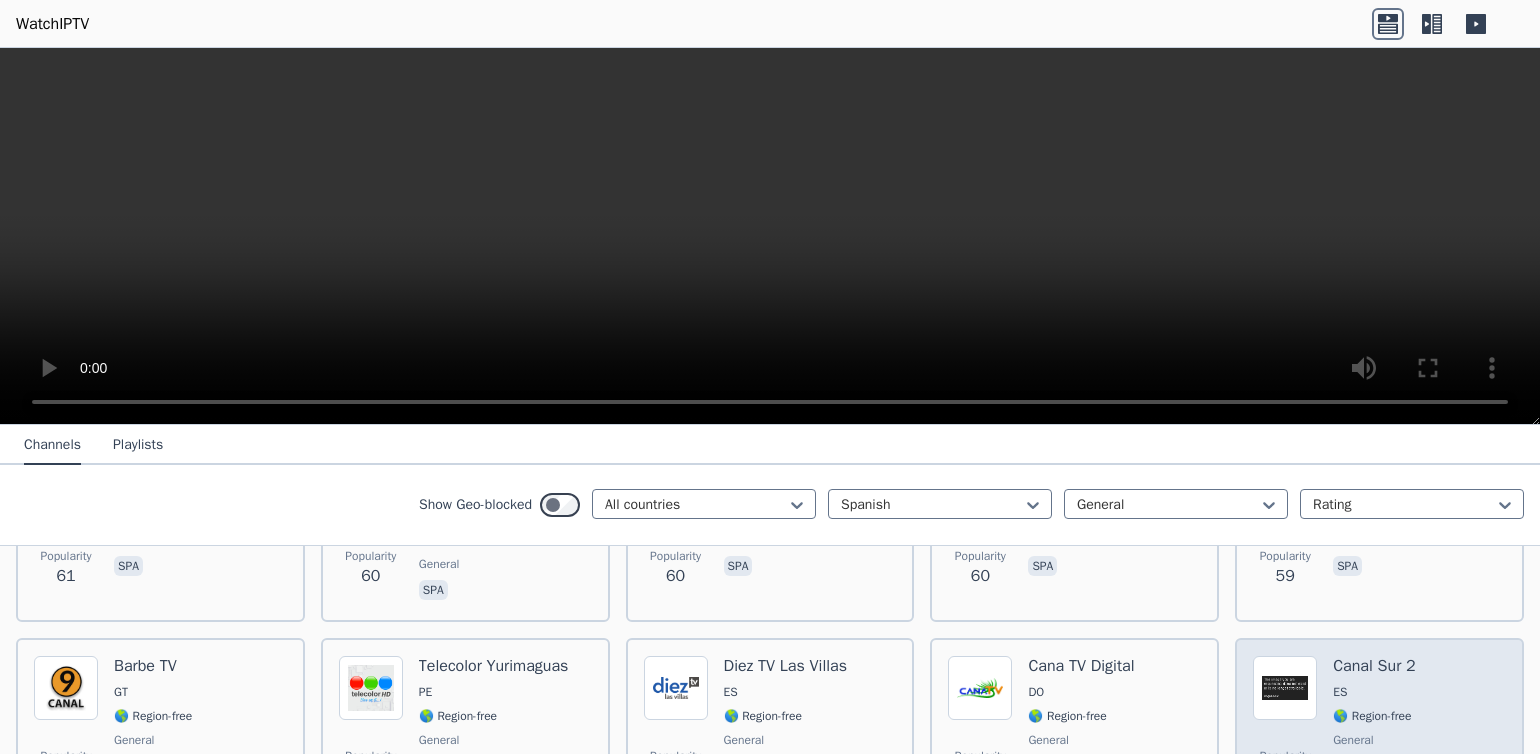 click at bounding box center [1285, 688] 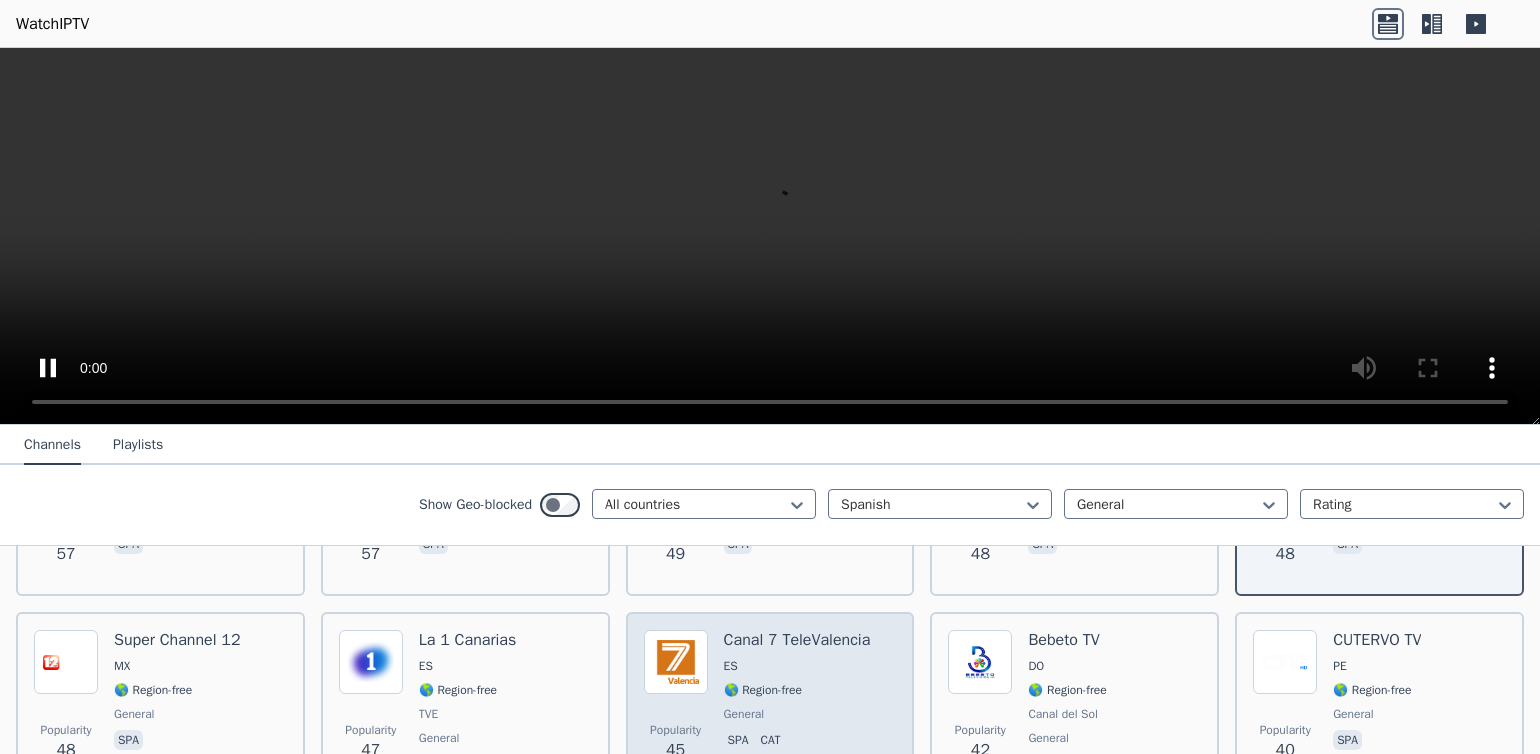 scroll, scrollTop: 2011, scrollLeft: 0, axis: vertical 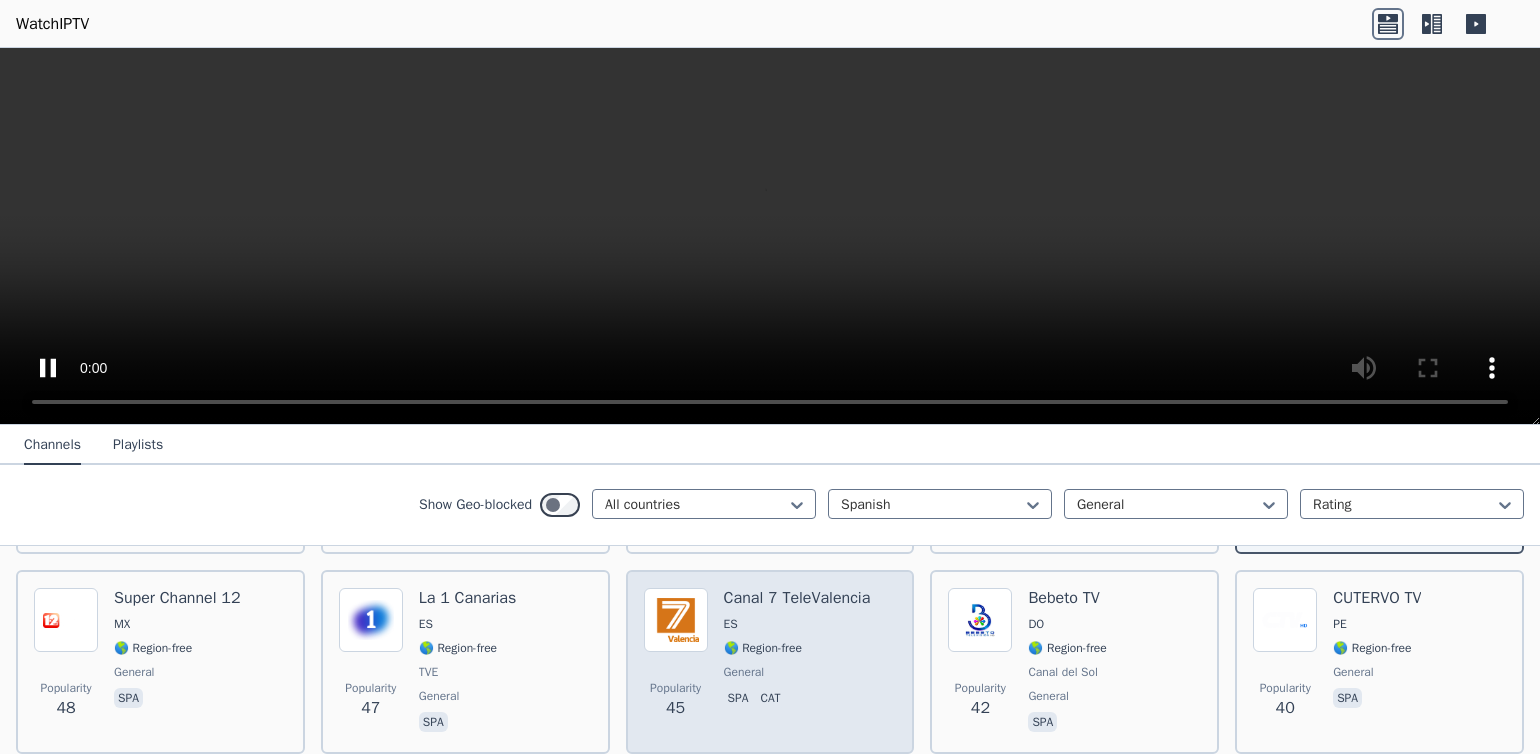 click at bounding box center (676, 620) 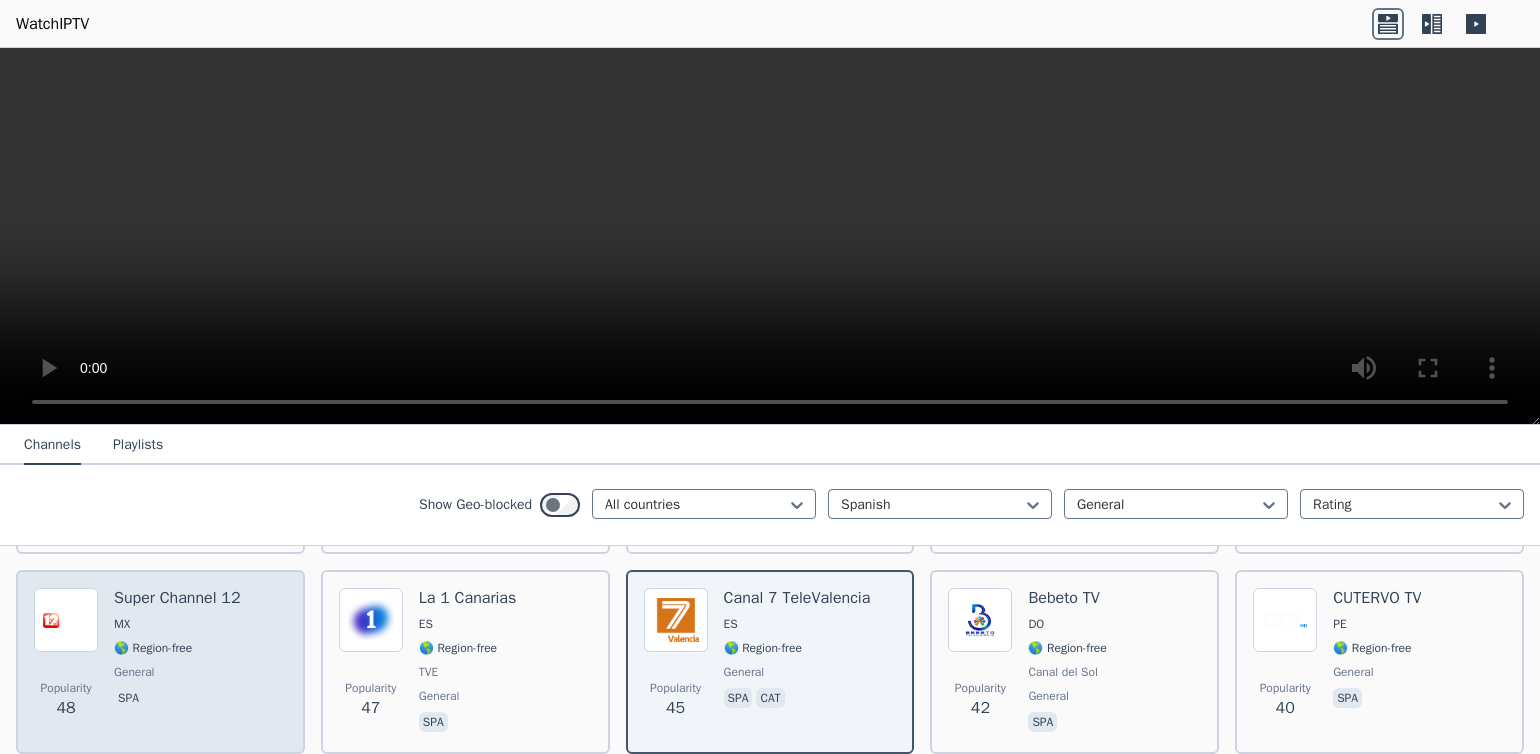 click at bounding box center (66, 620) 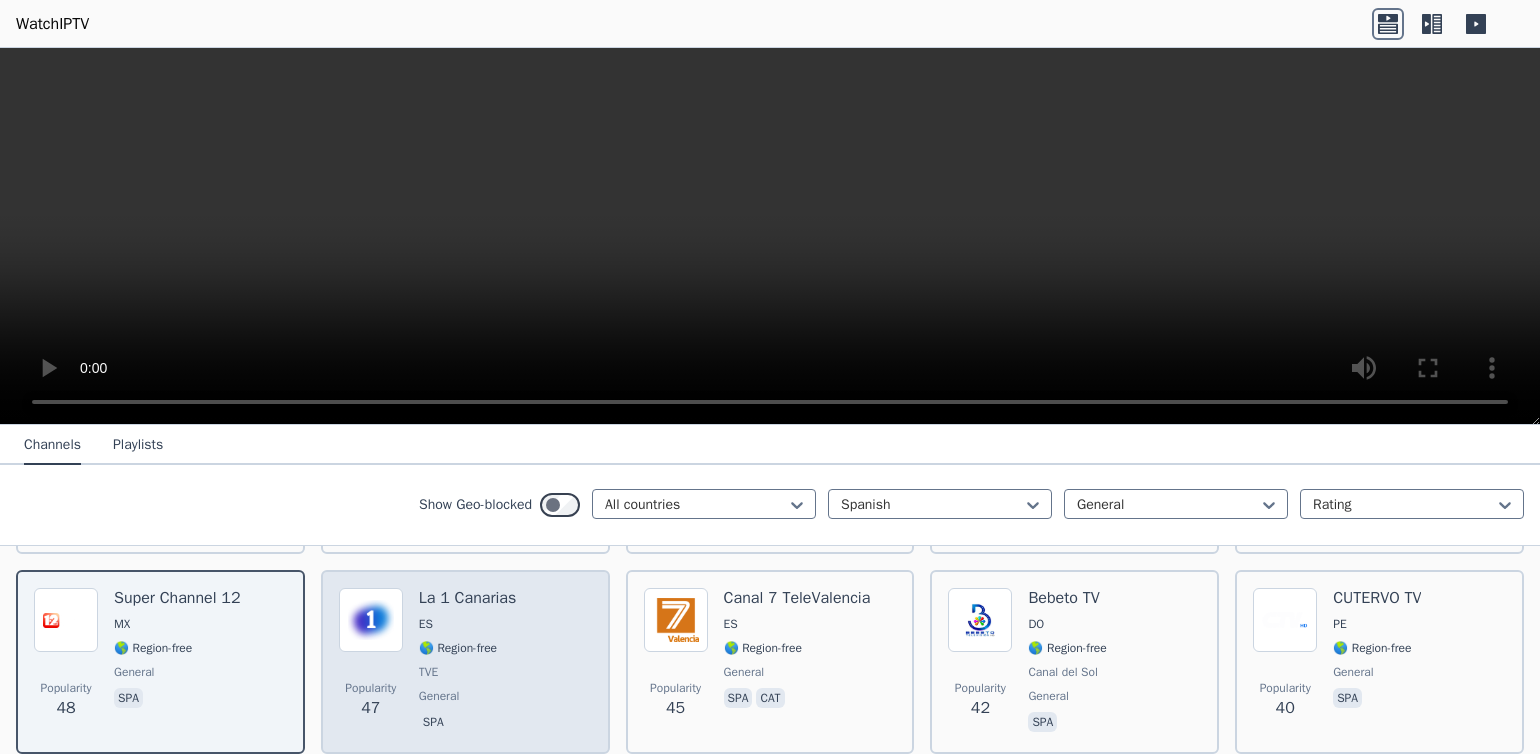 click at bounding box center [371, 620] 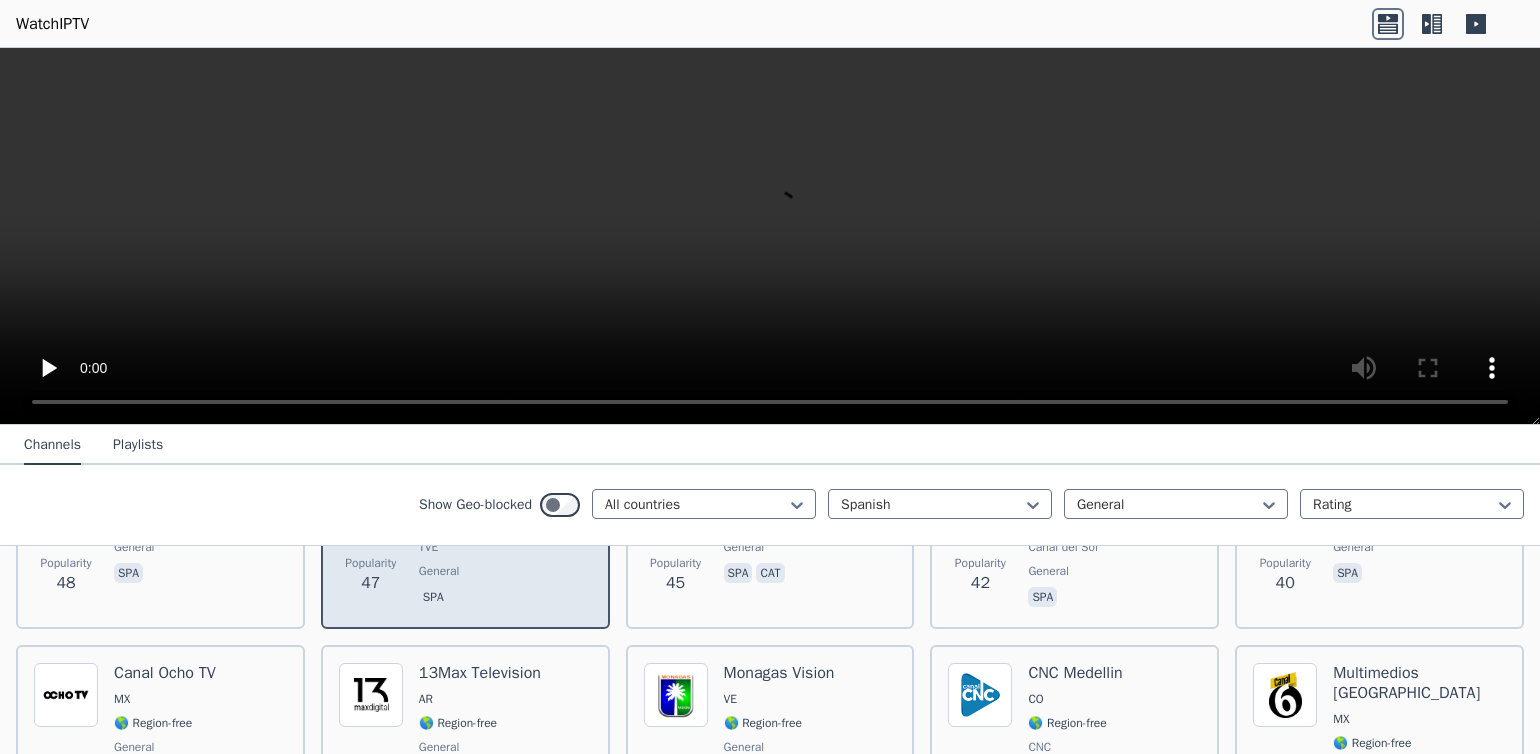scroll, scrollTop: 2210, scrollLeft: 0, axis: vertical 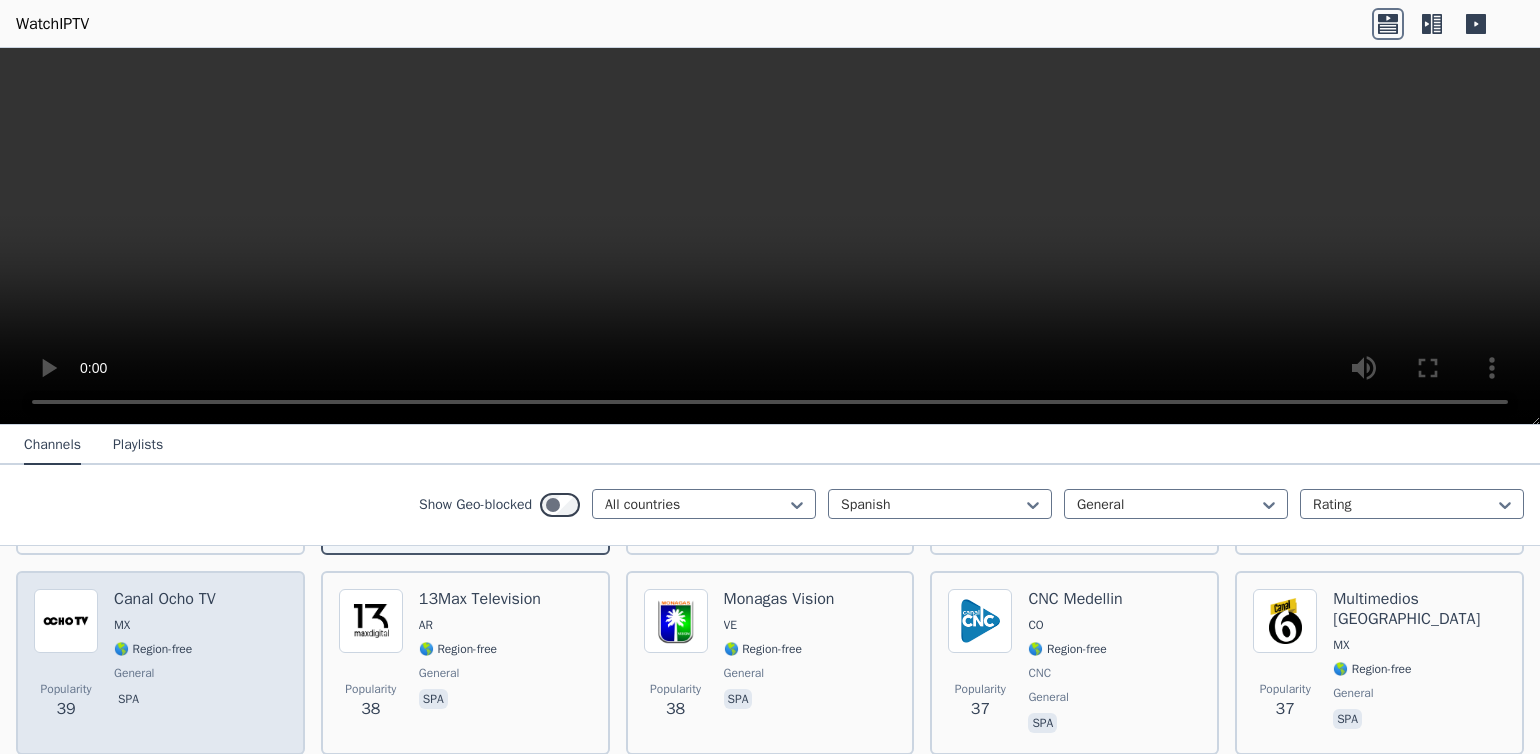 click at bounding box center [66, 621] 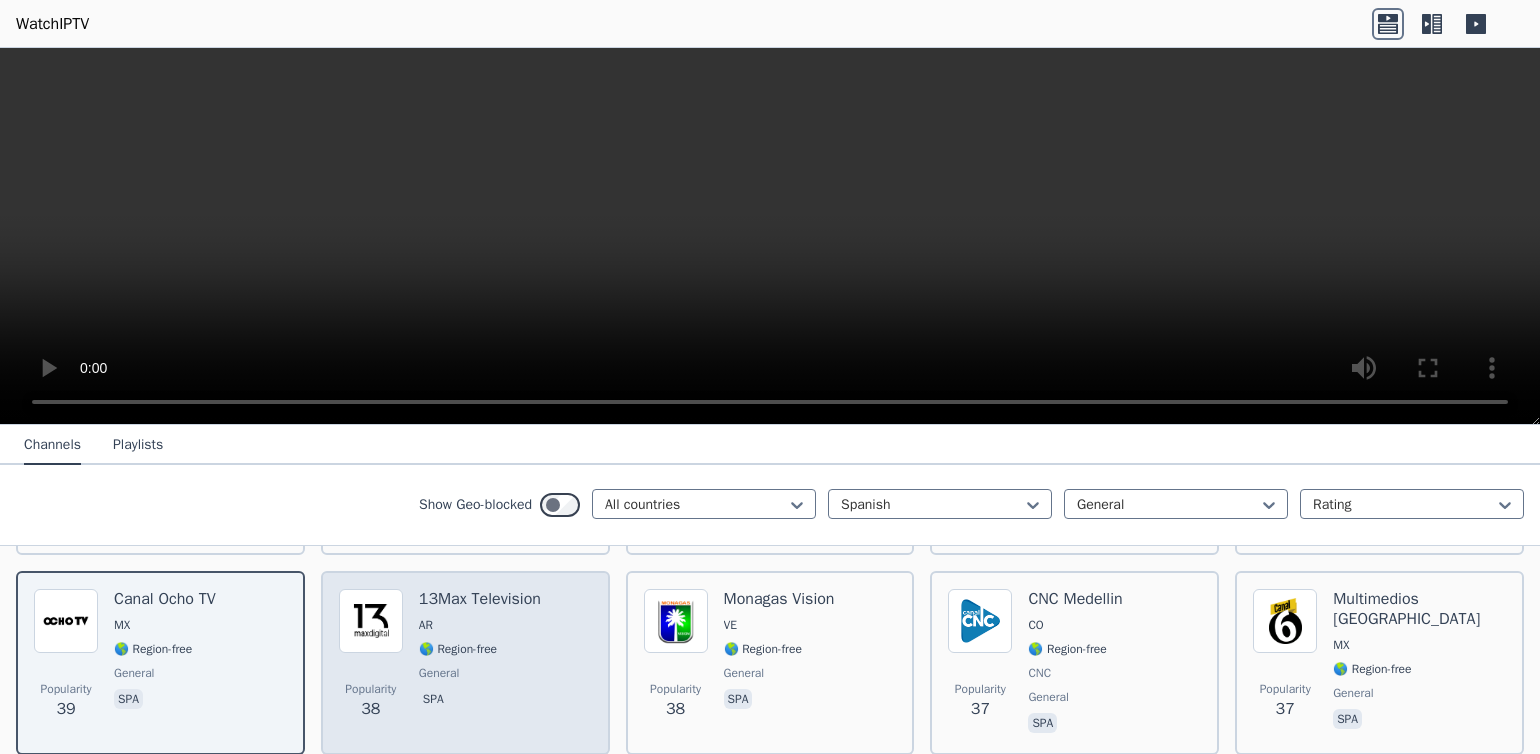 click at bounding box center [371, 621] 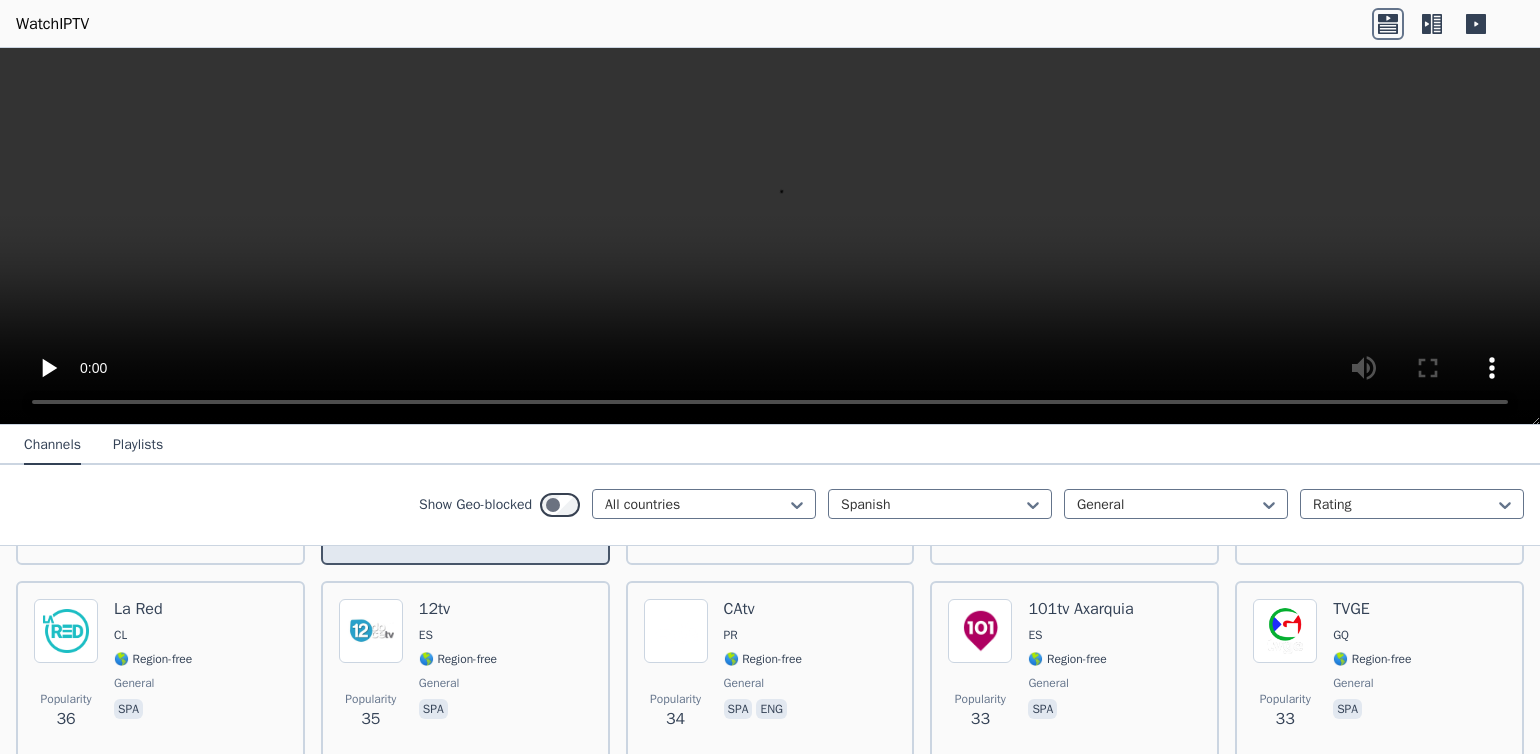 scroll, scrollTop: 2400, scrollLeft: 0, axis: vertical 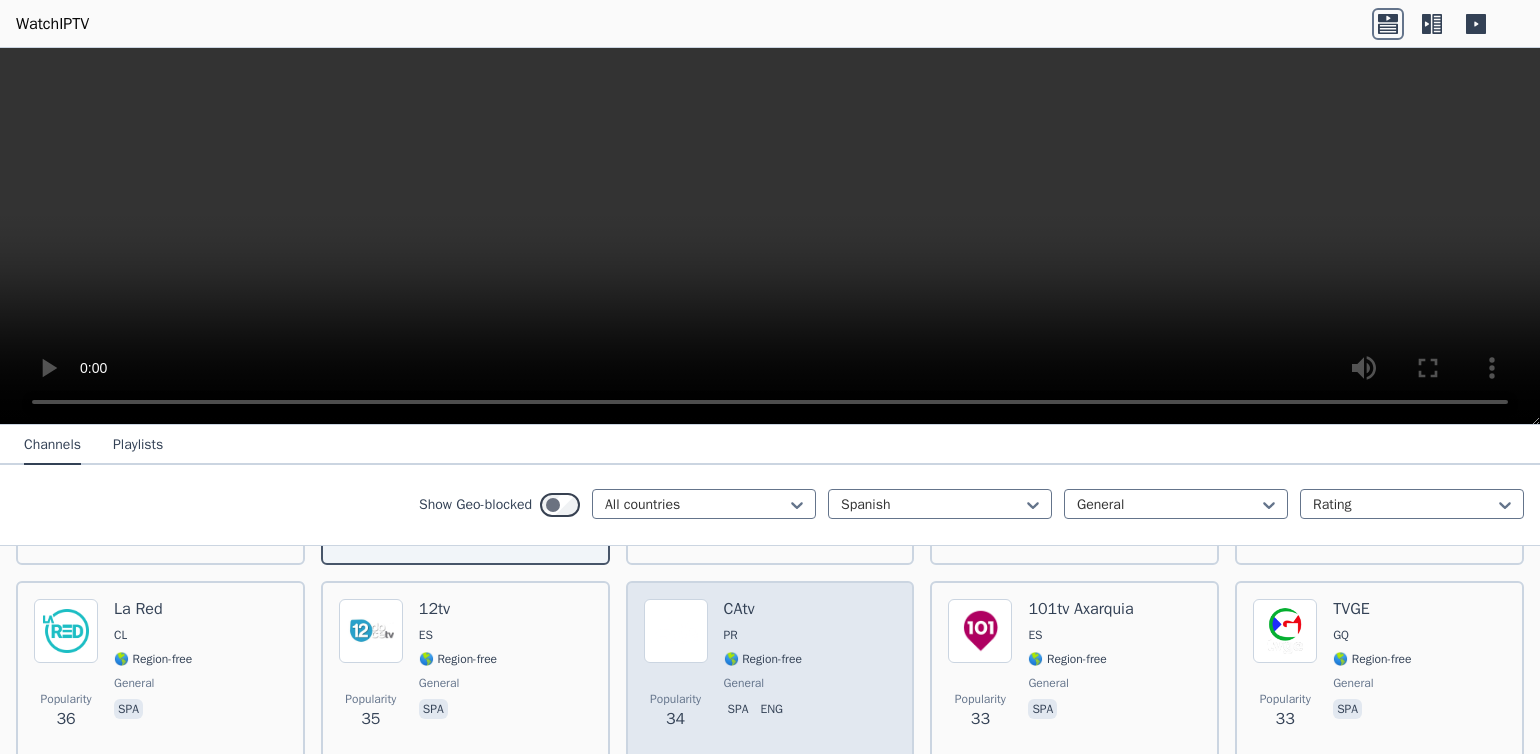 click at bounding box center [676, 631] 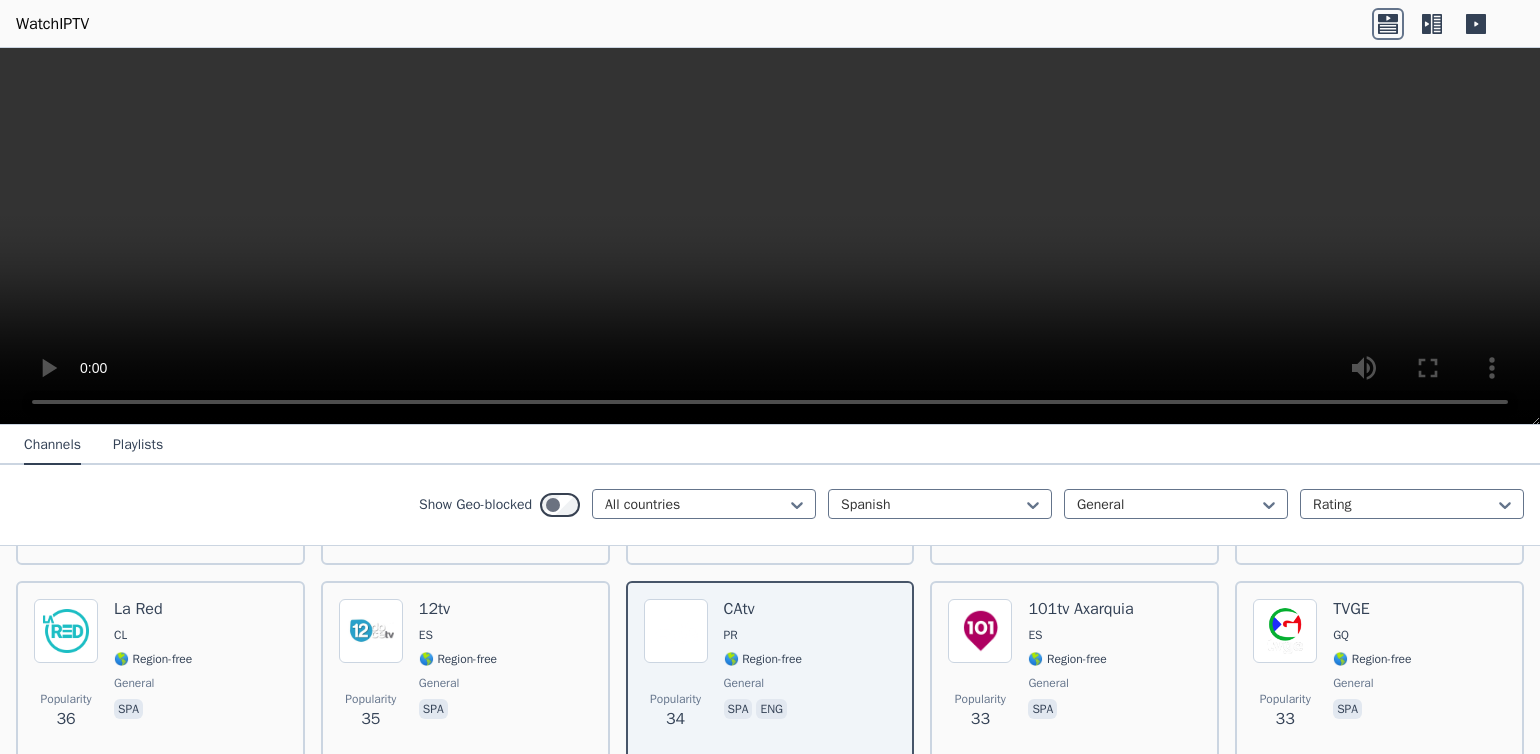click at bounding box center [770, 236] 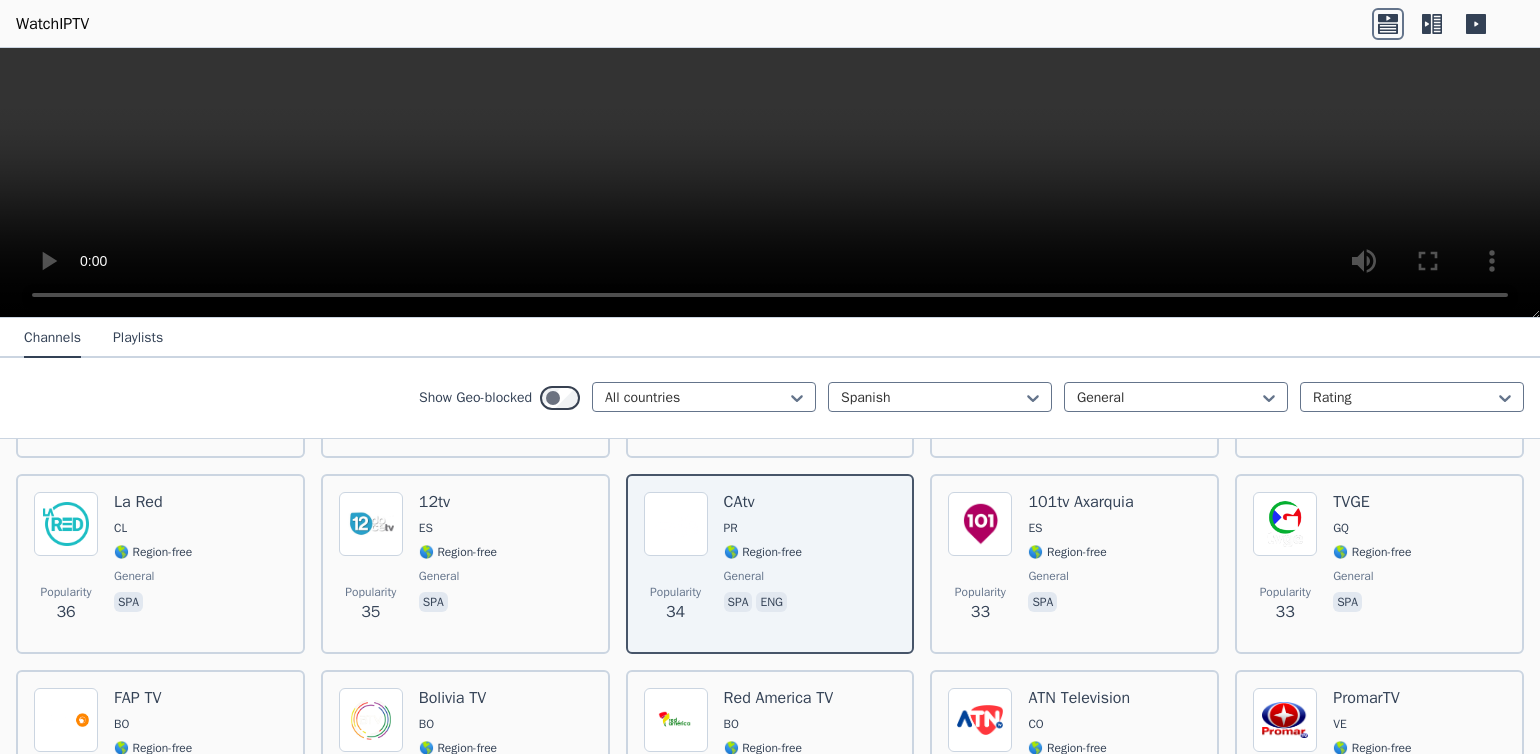 scroll, scrollTop: 3128, scrollLeft: 0, axis: vertical 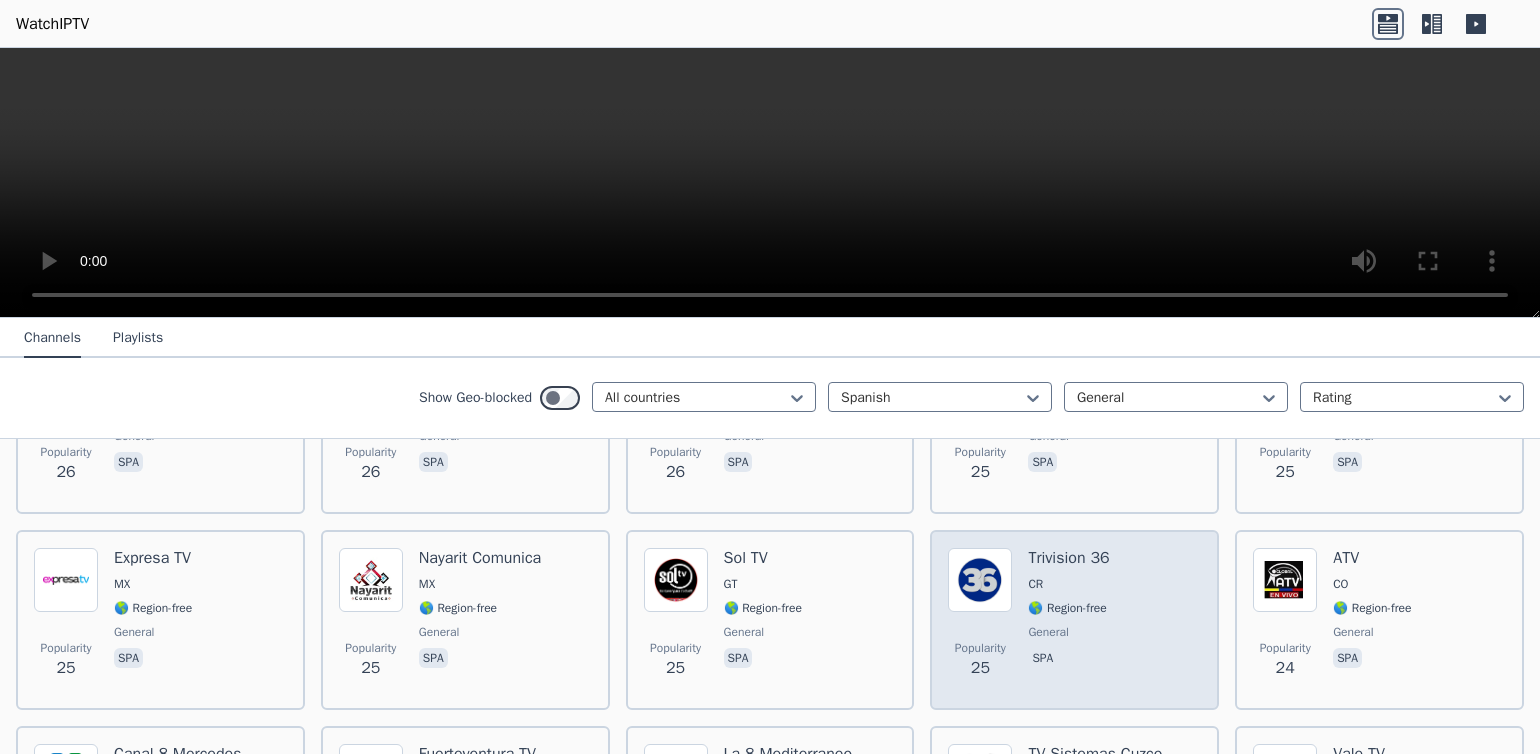 click at bounding box center (980, 580) 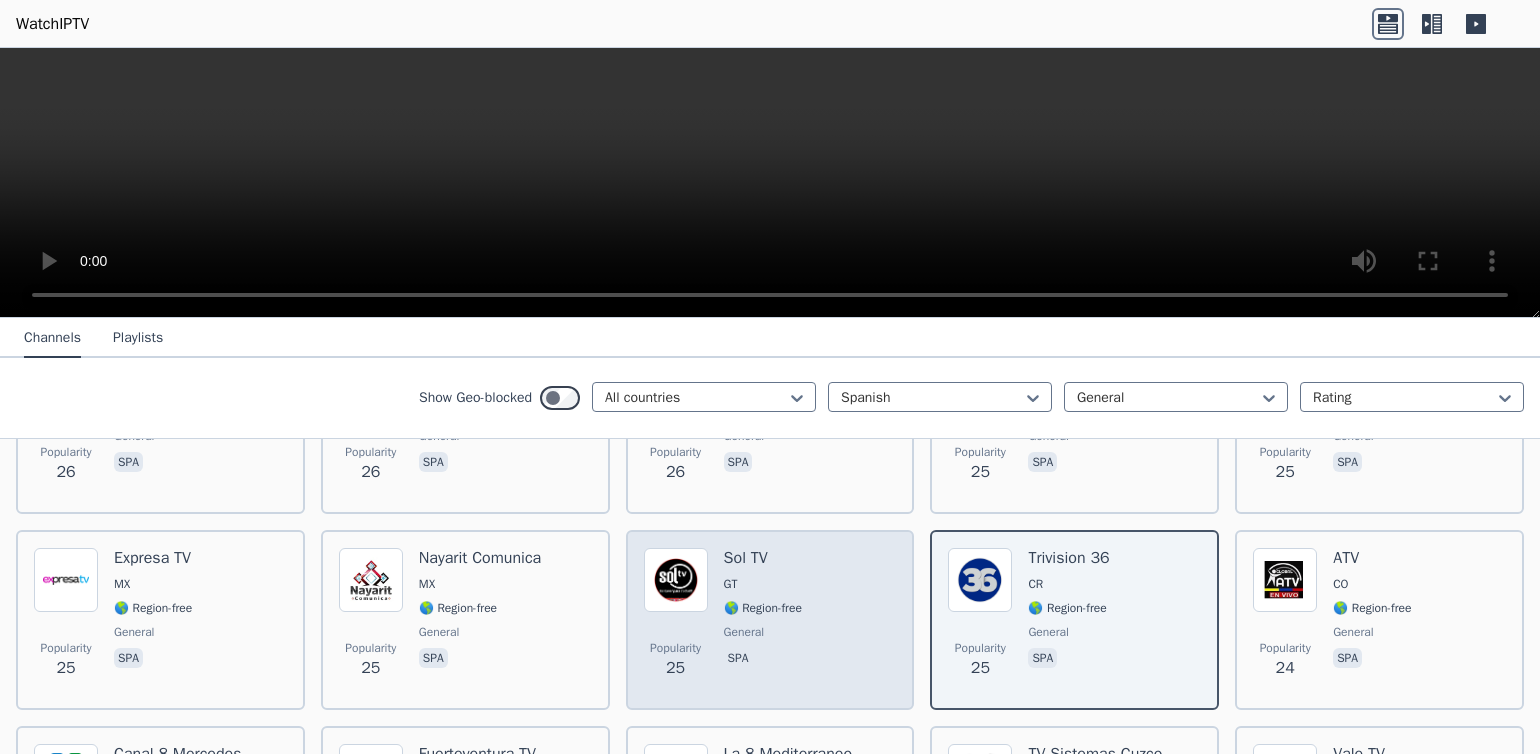 click at bounding box center [676, 580] 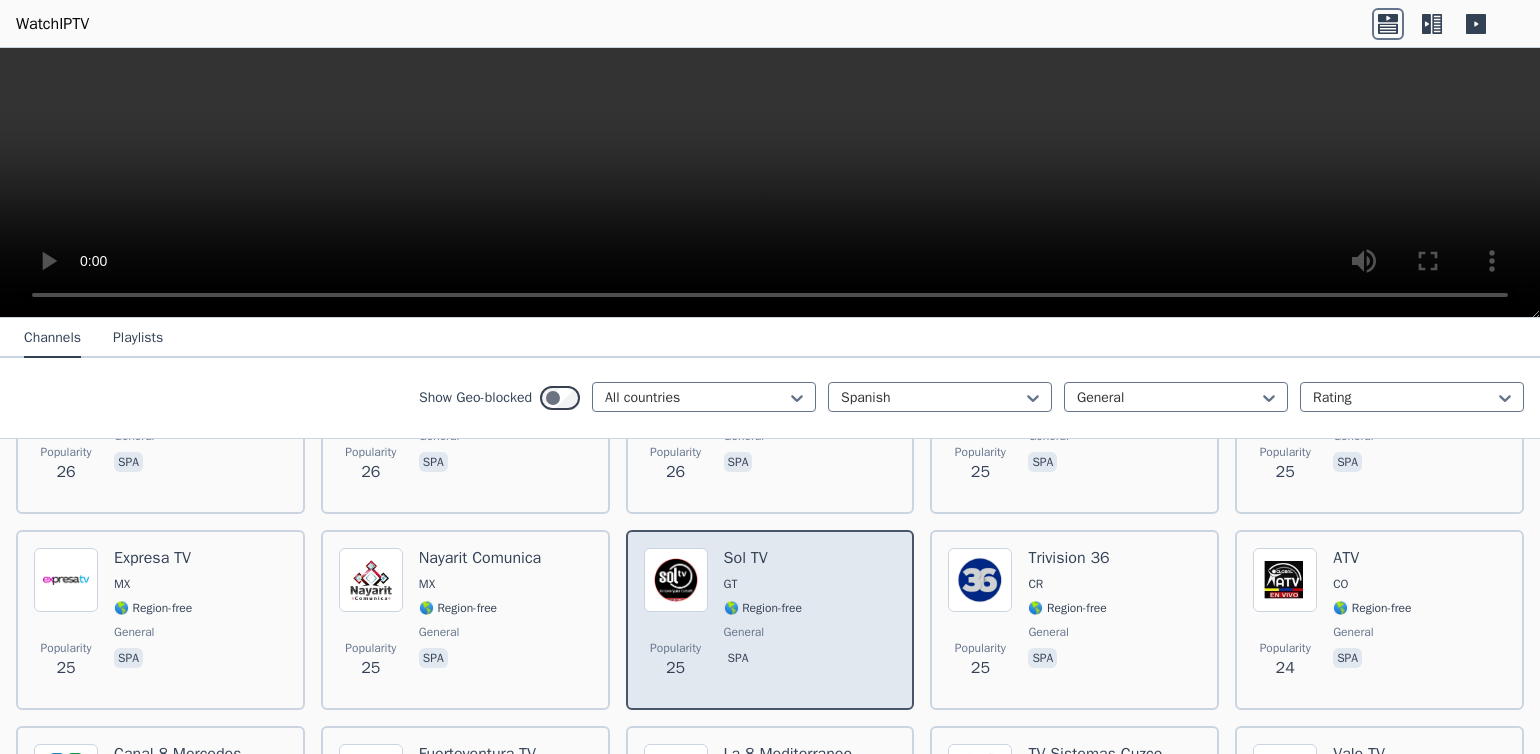 click at bounding box center (676, 580) 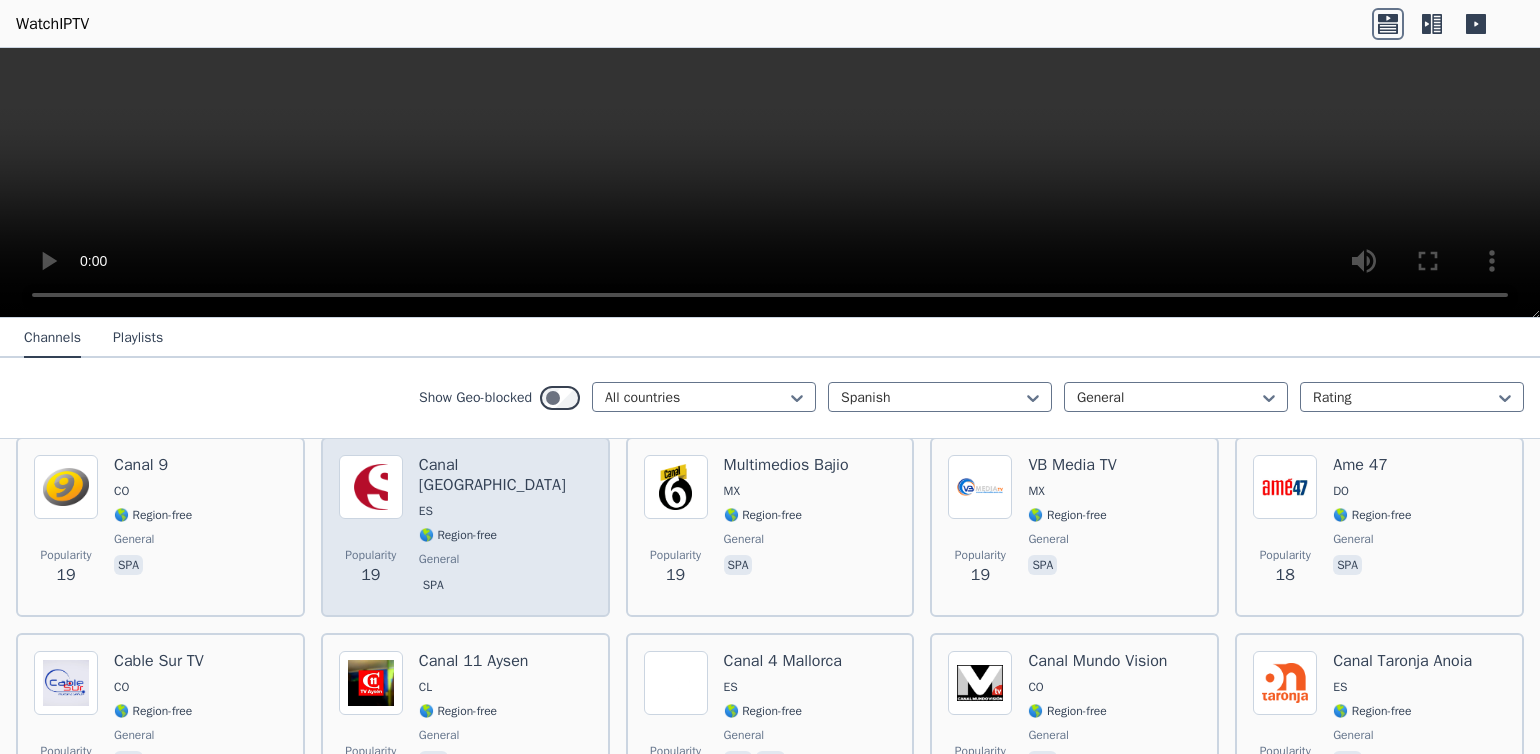 scroll, scrollTop: 4714, scrollLeft: 0, axis: vertical 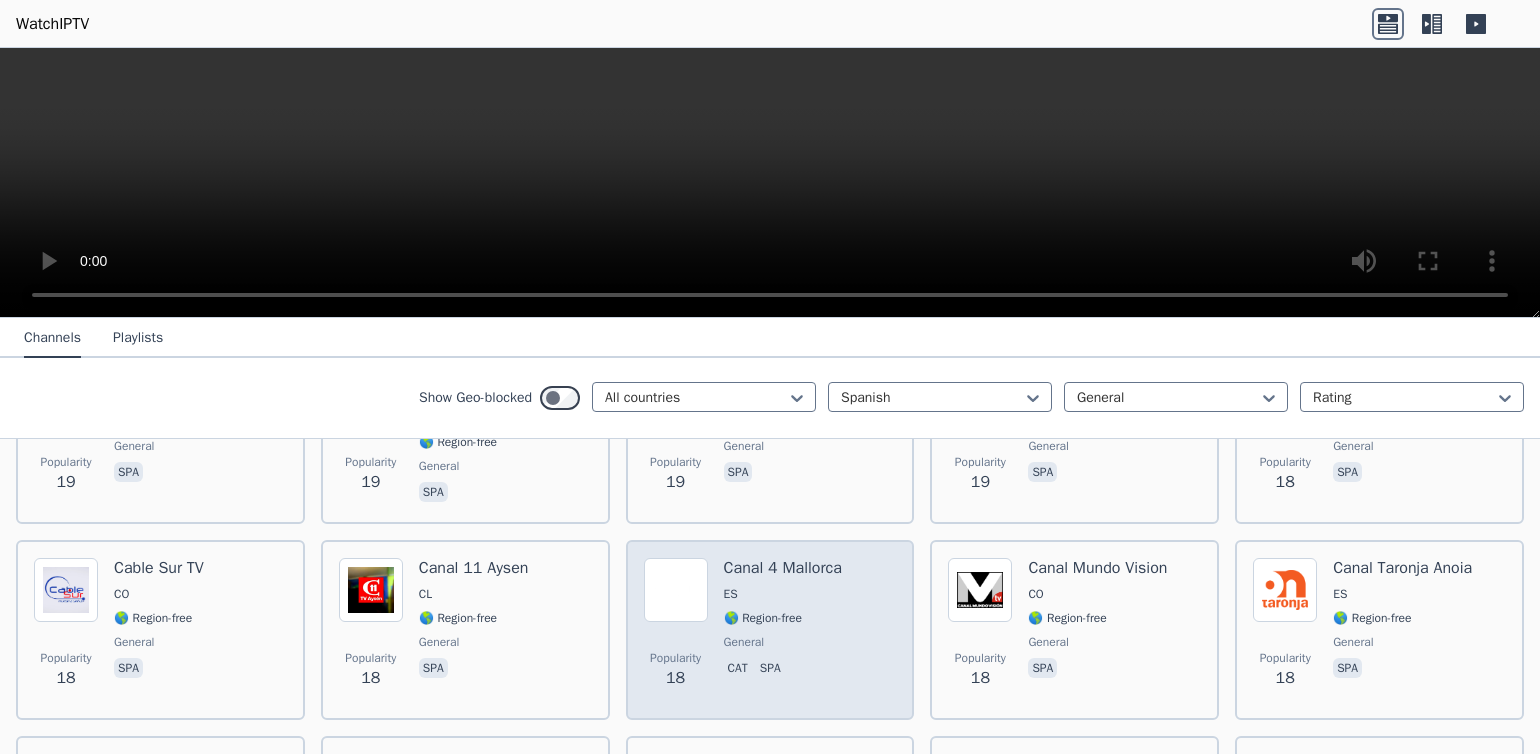 click at bounding box center (676, 590) 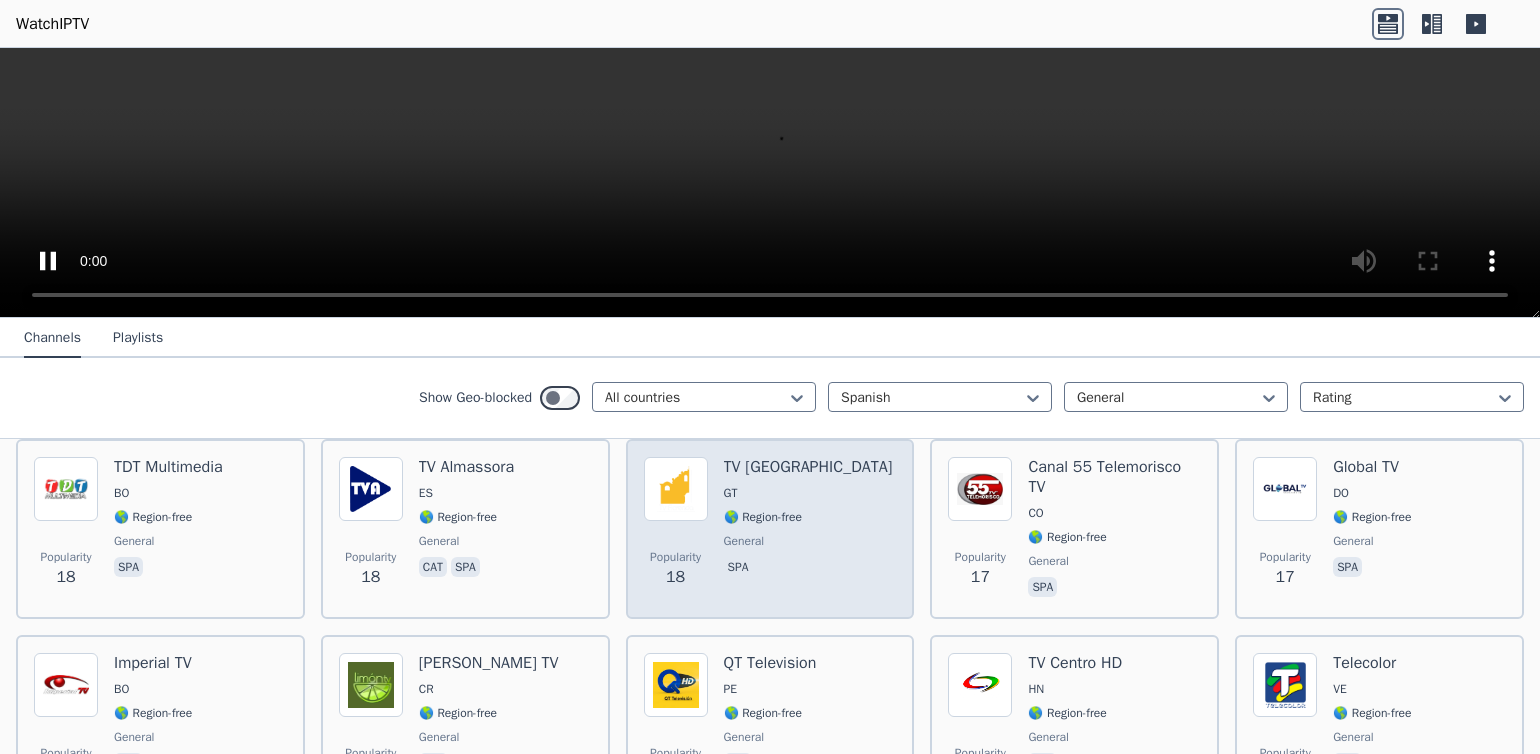 scroll, scrollTop: 5109, scrollLeft: 0, axis: vertical 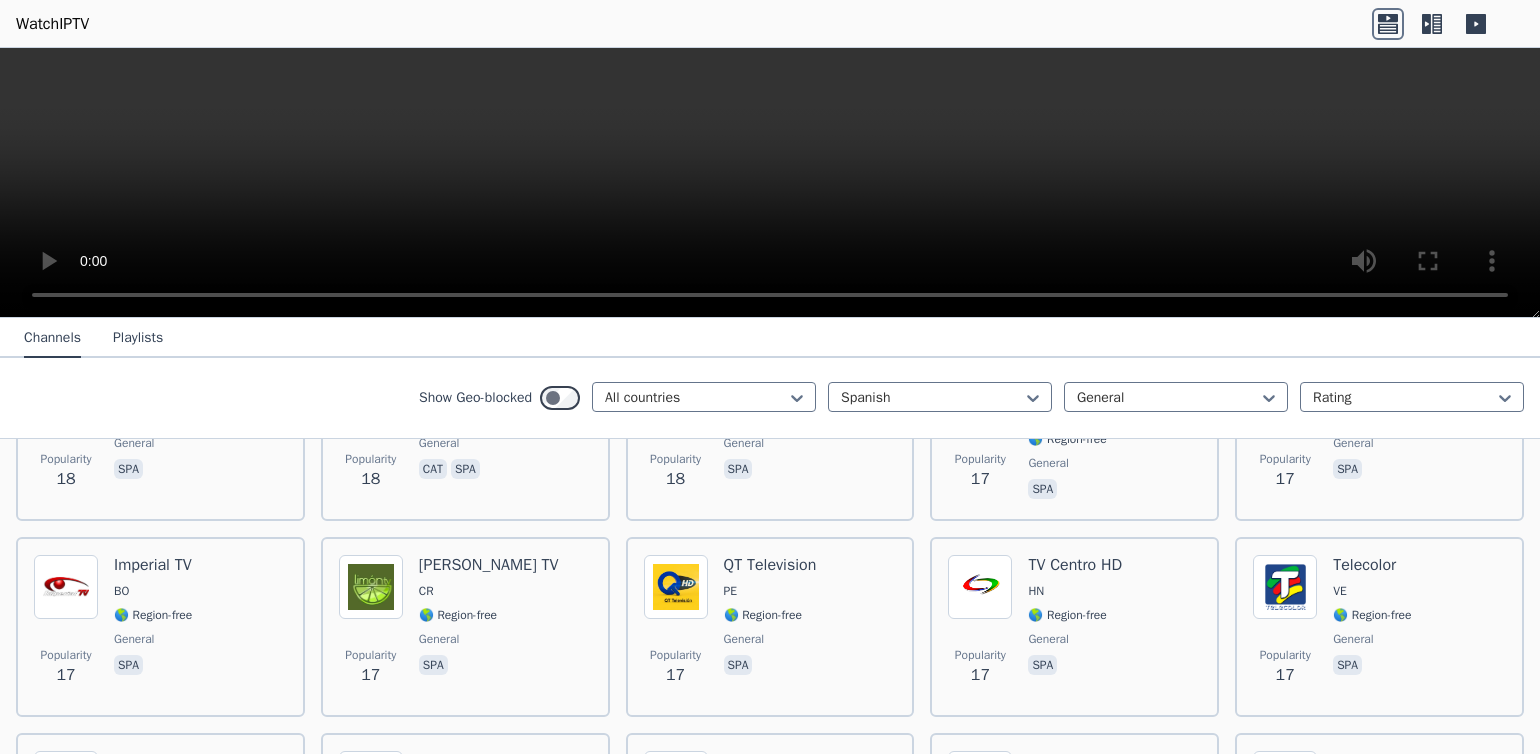 click at bounding box center (770, 183) 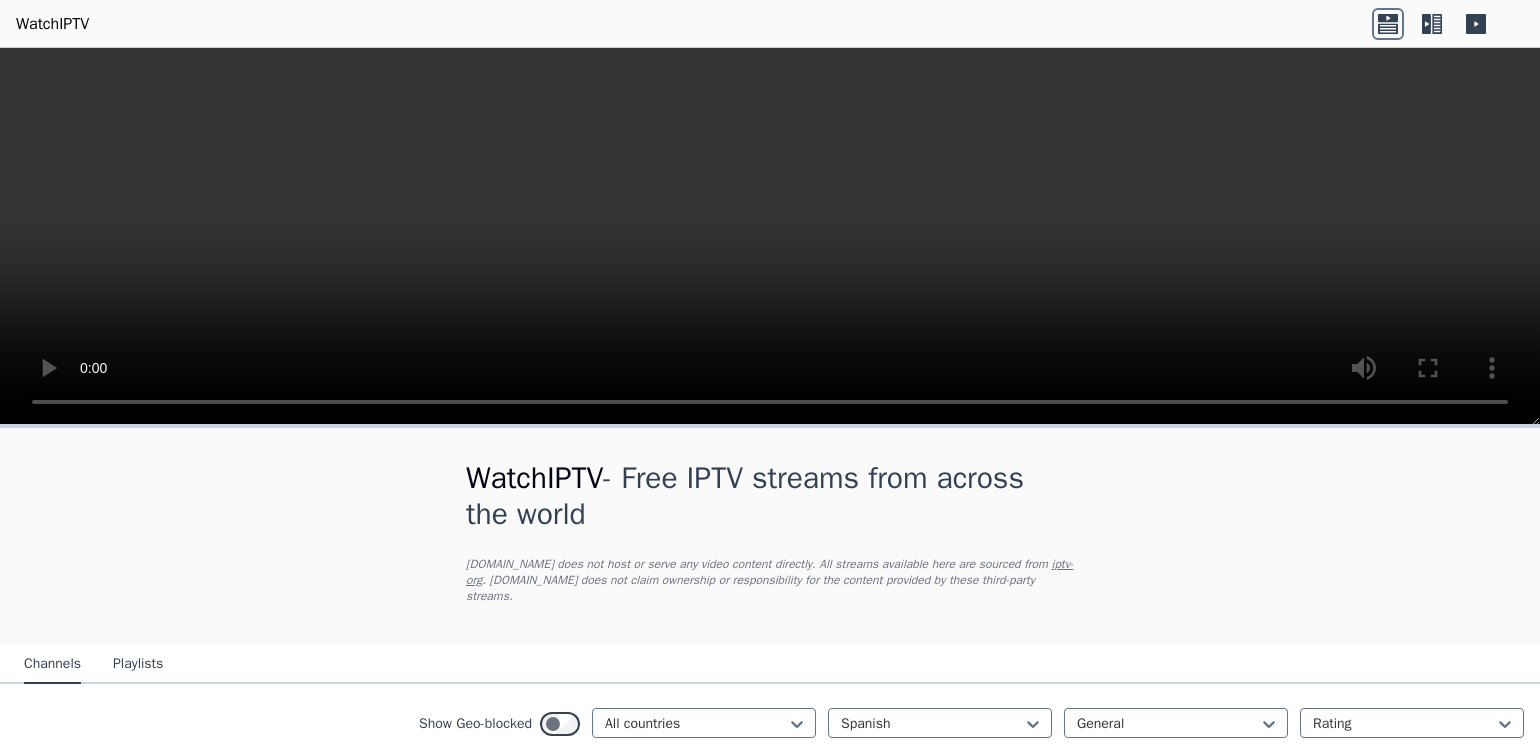 scroll, scrollTop: 0, scrollLeft: 0, axis: both 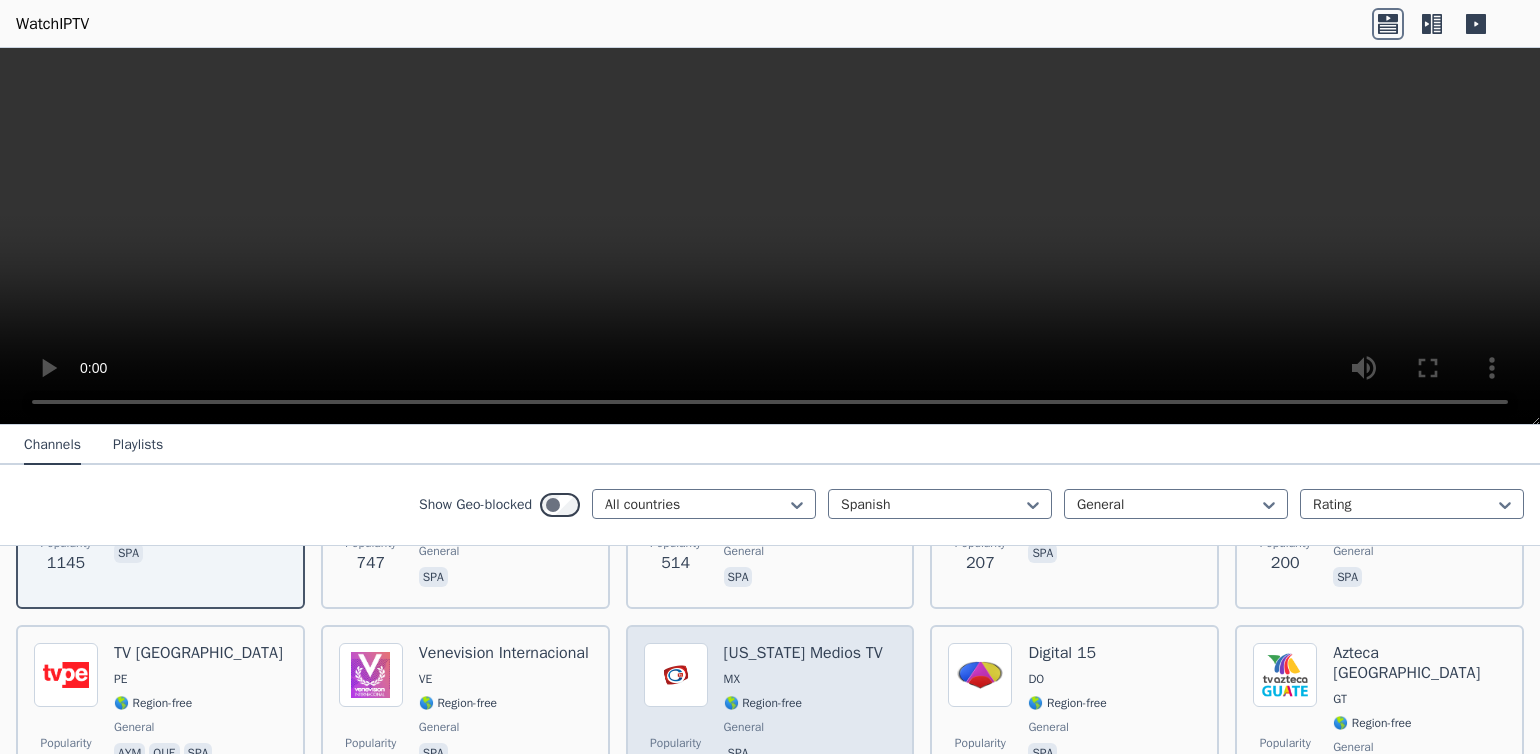 click at bounding box center [676, 675] 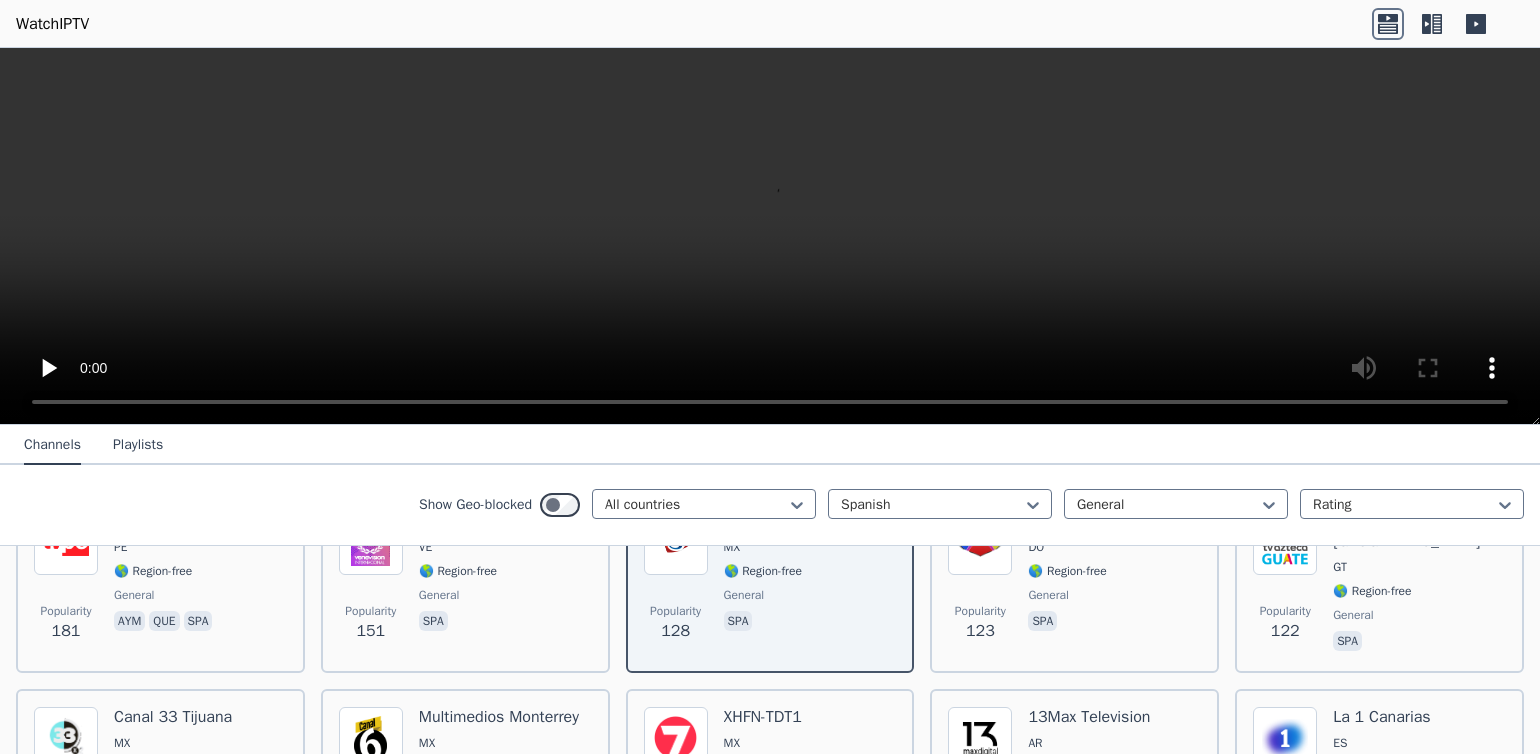 scroll, scrollTop: 570, scrollLeft: 0, axis: vertical 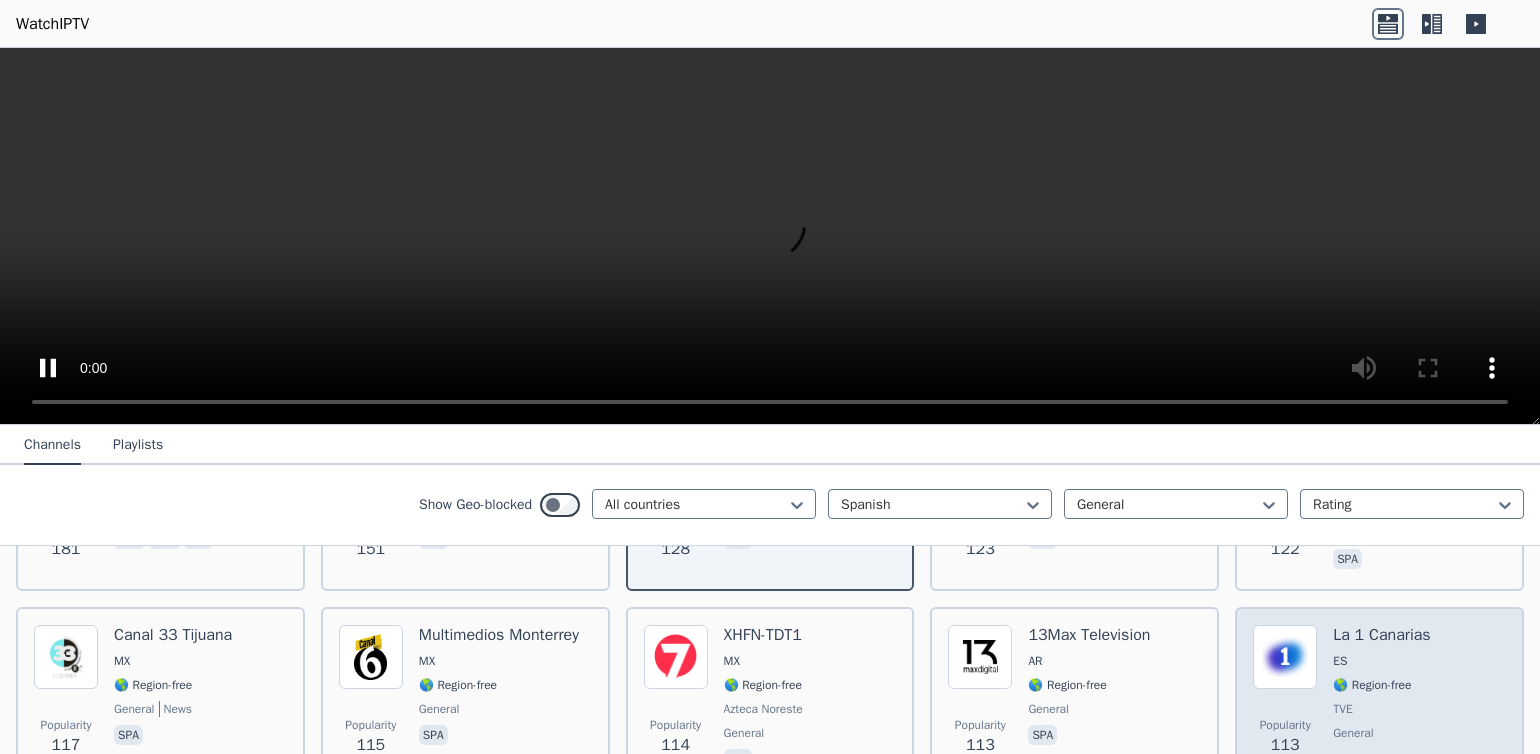 click at bounding box center [1285, 657] 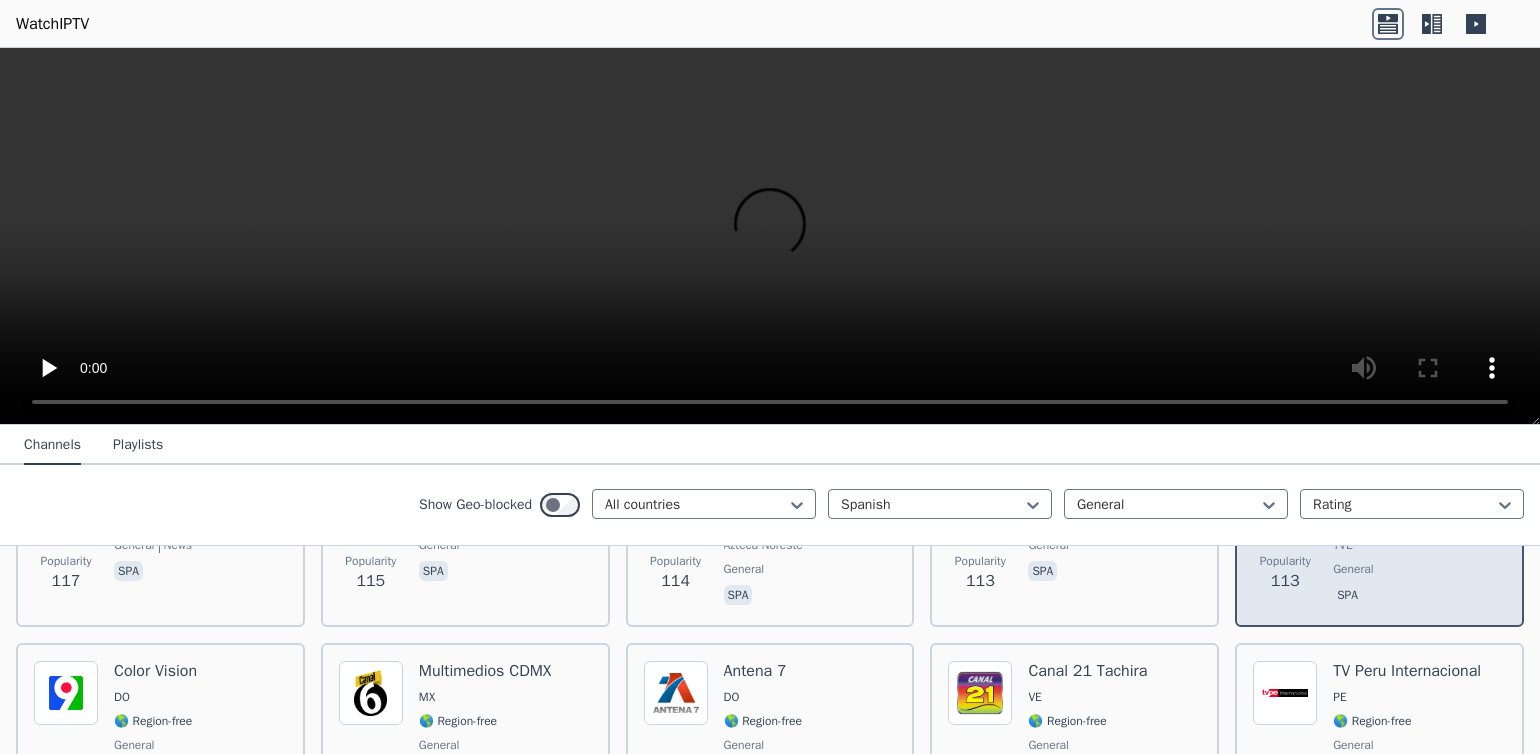 scroll, scrollTop: 831, scrollLeft: 0, axis: vertical 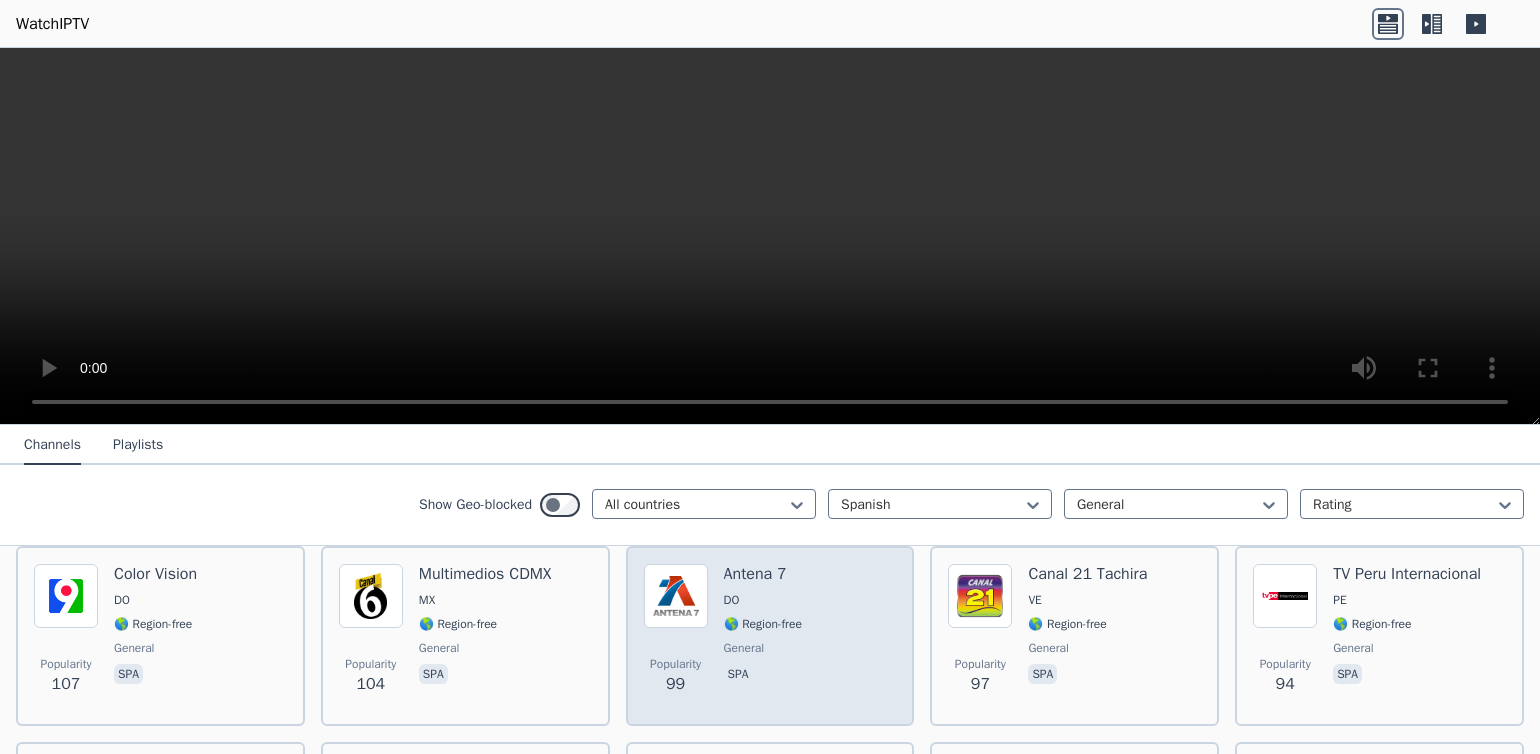 click at bounding box center [676, 596] 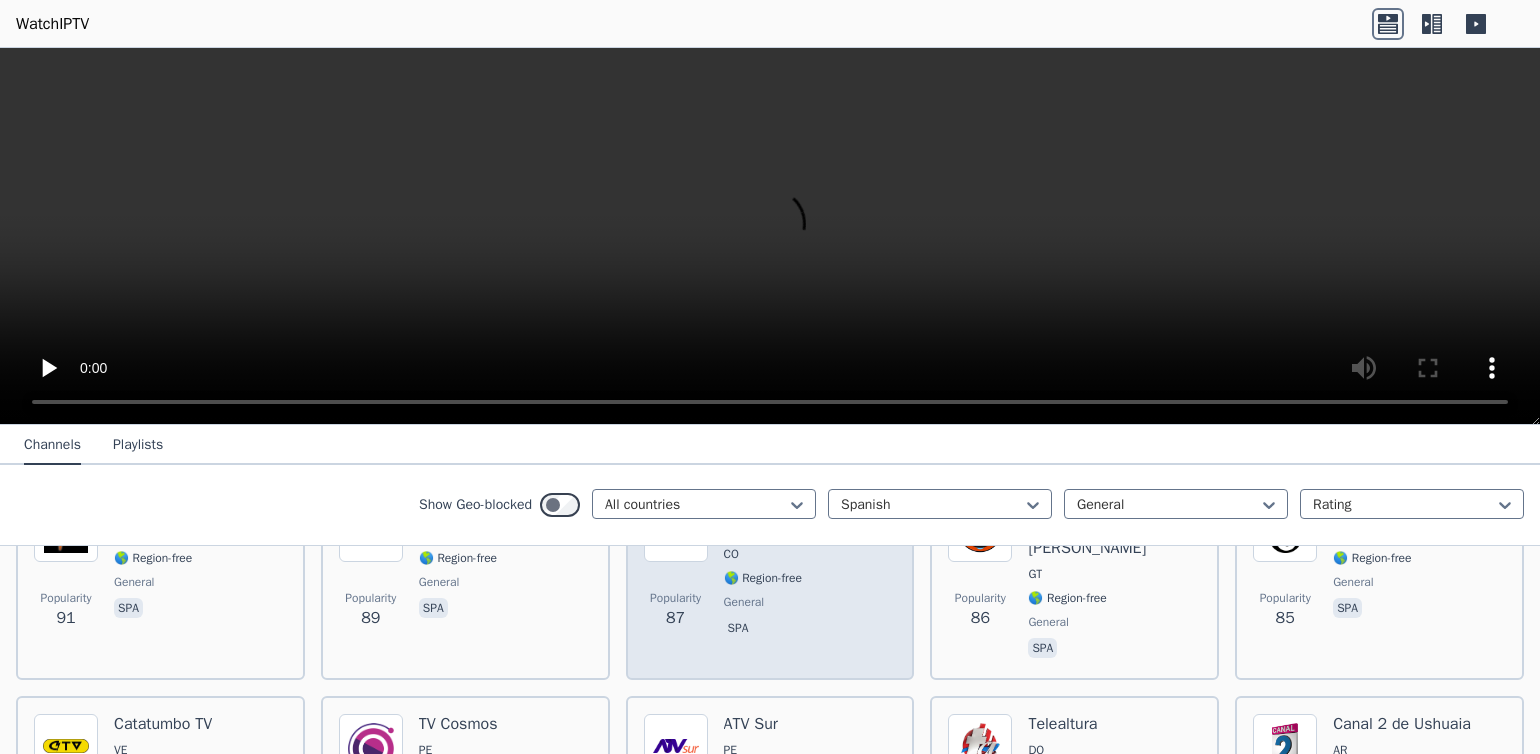 scroll, scrollTop: 1008, scrollLeft: 0, axis: vertical 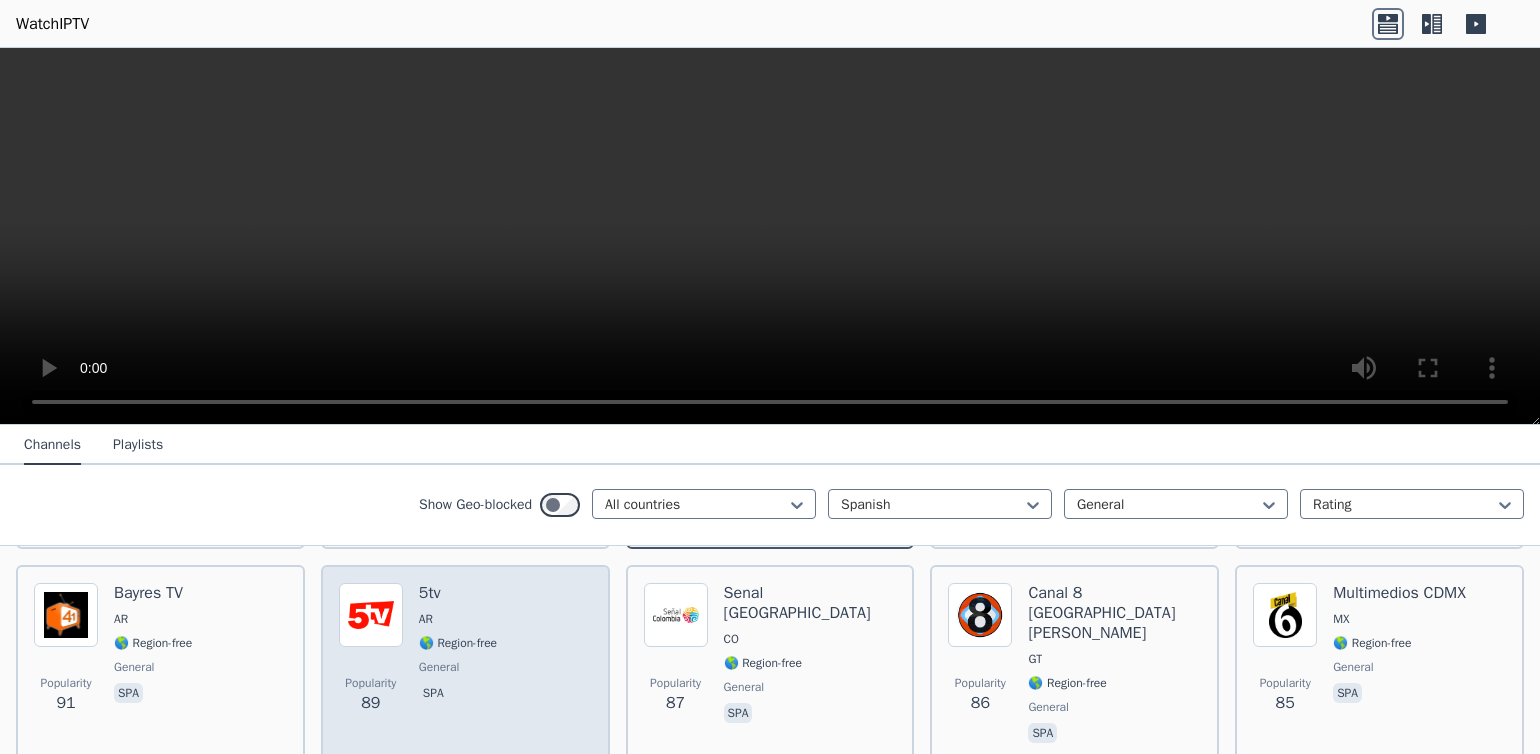 click at bounding box center (371, 615) 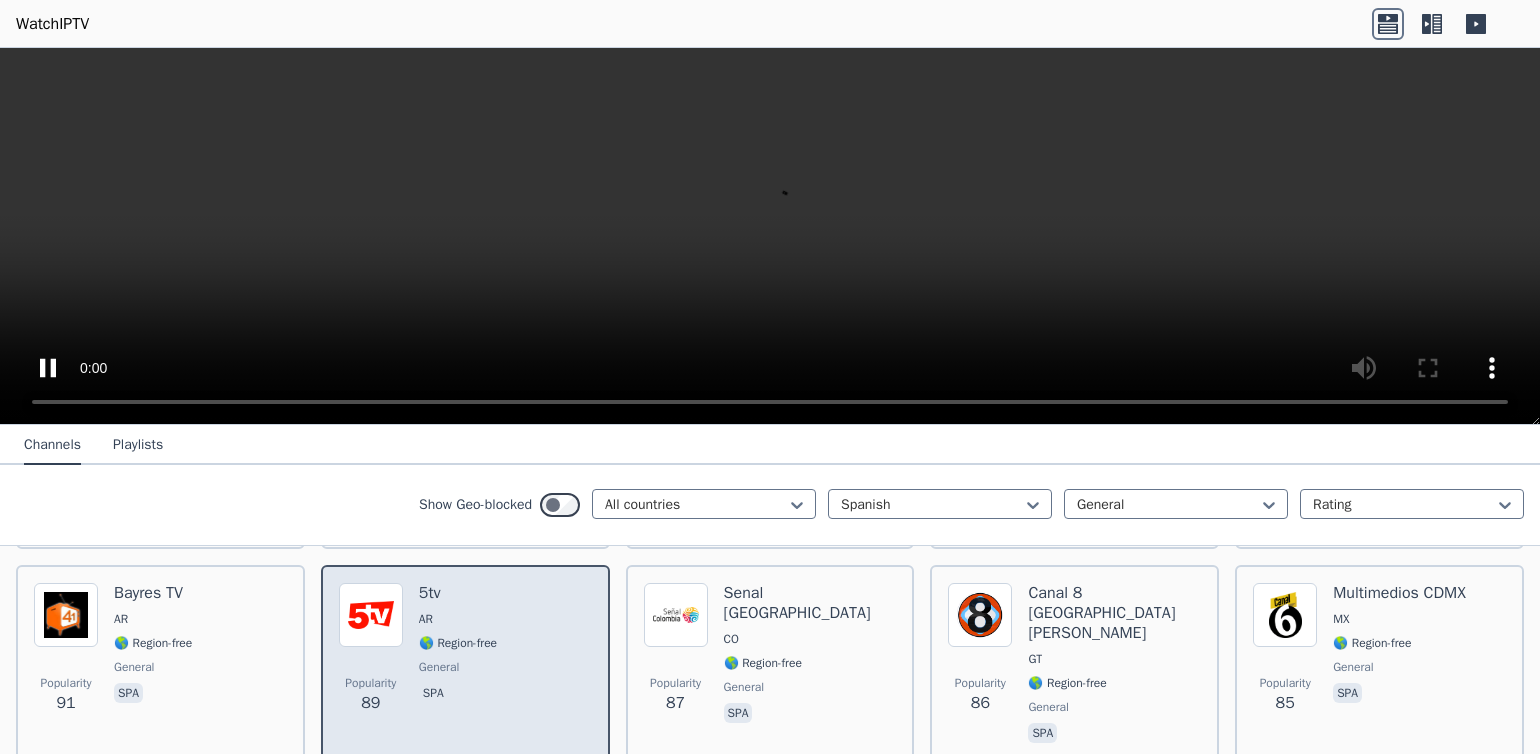 scroll, scrollTop: 1185, scrollLeft: 0, axis: vertical 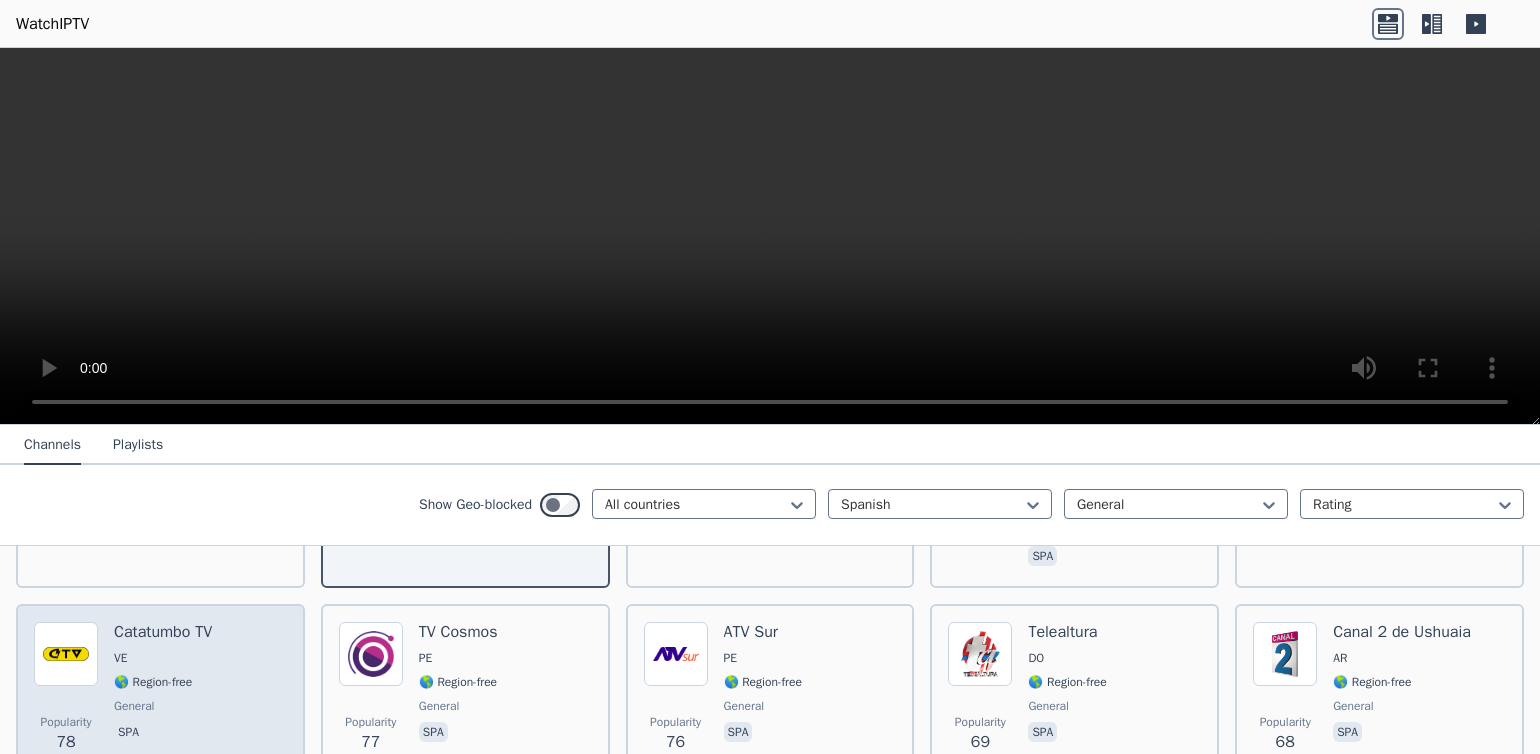 click at bounding box center (66, 654) 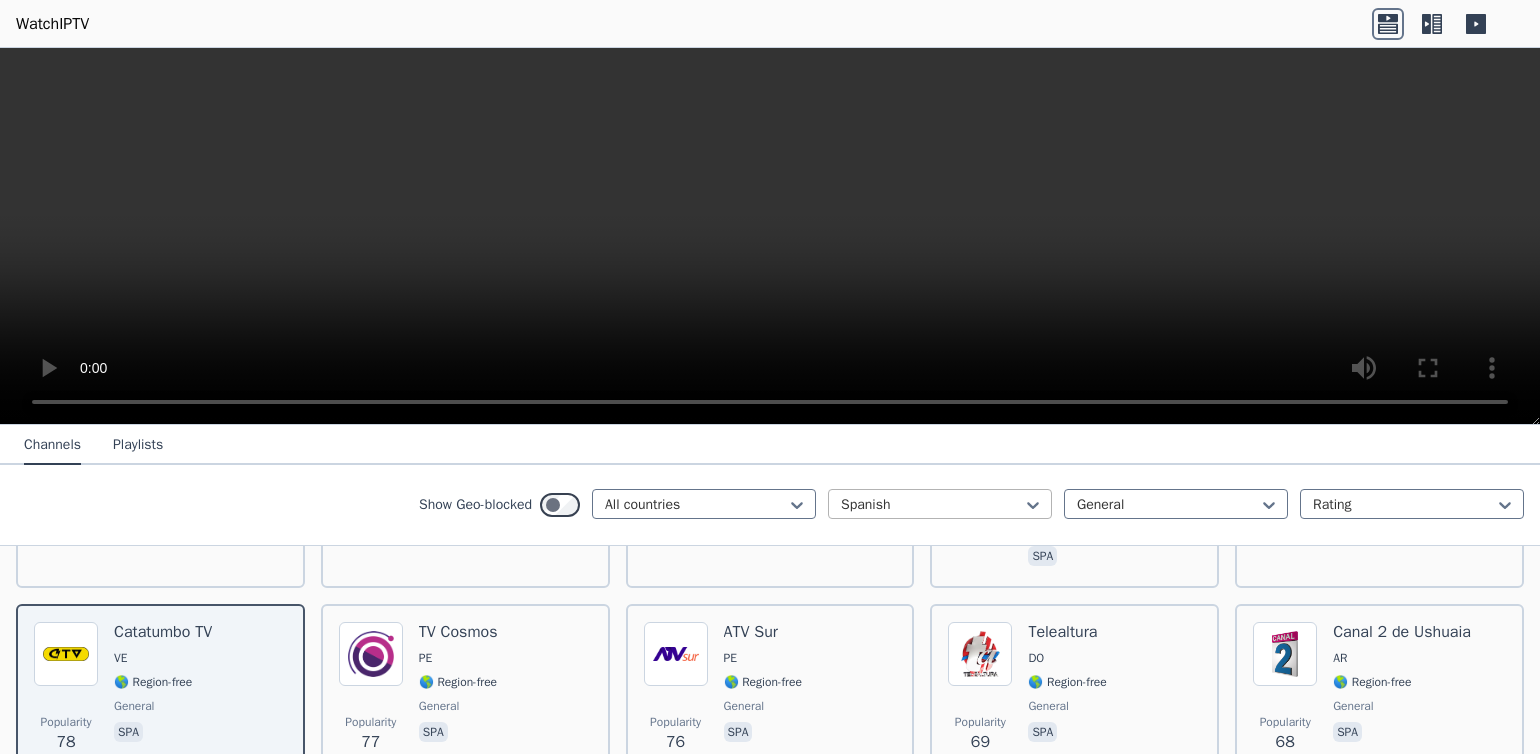 click on "Spanish" at bounding box center (940, 504) 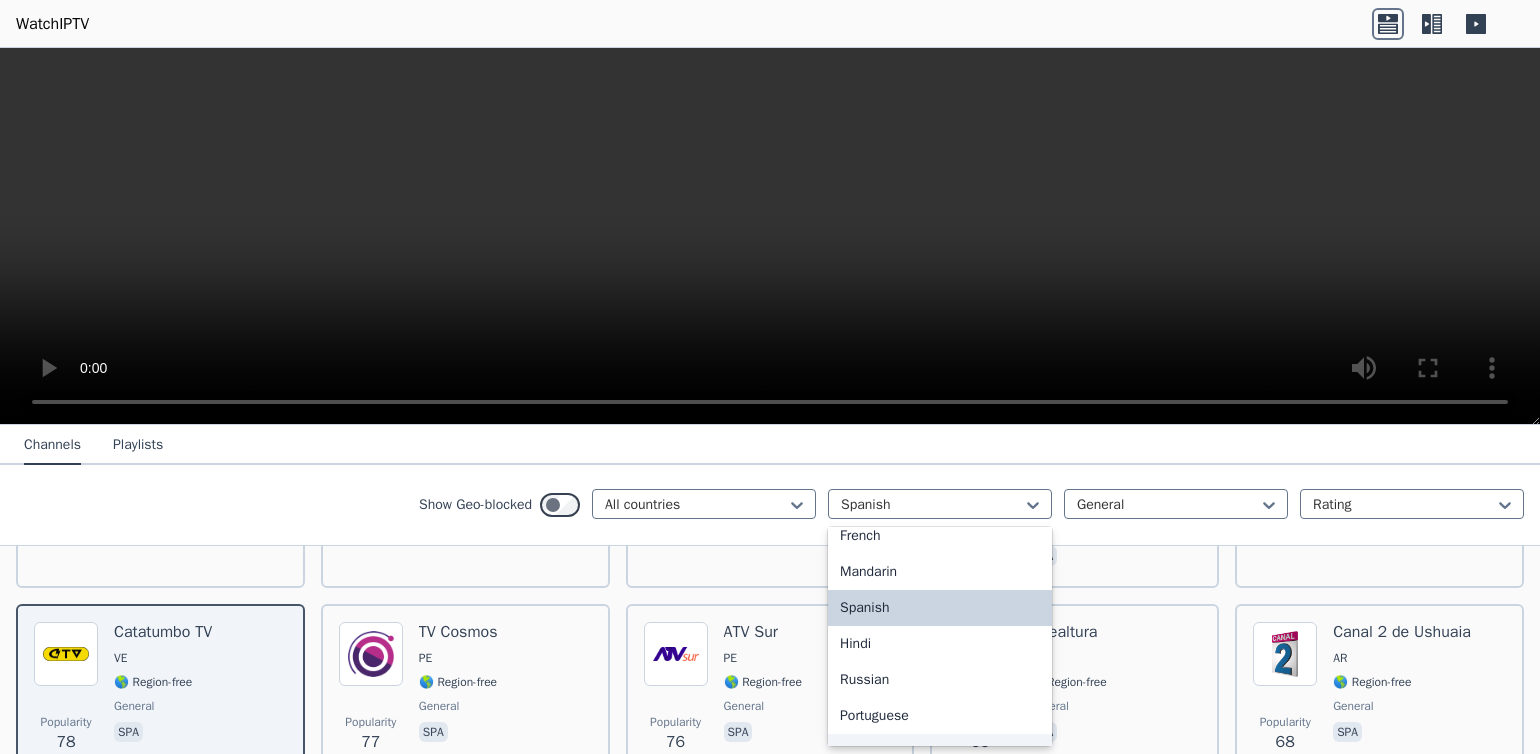 scroll, scrollTop: 157, scrollLeft: 0, axis: vertical 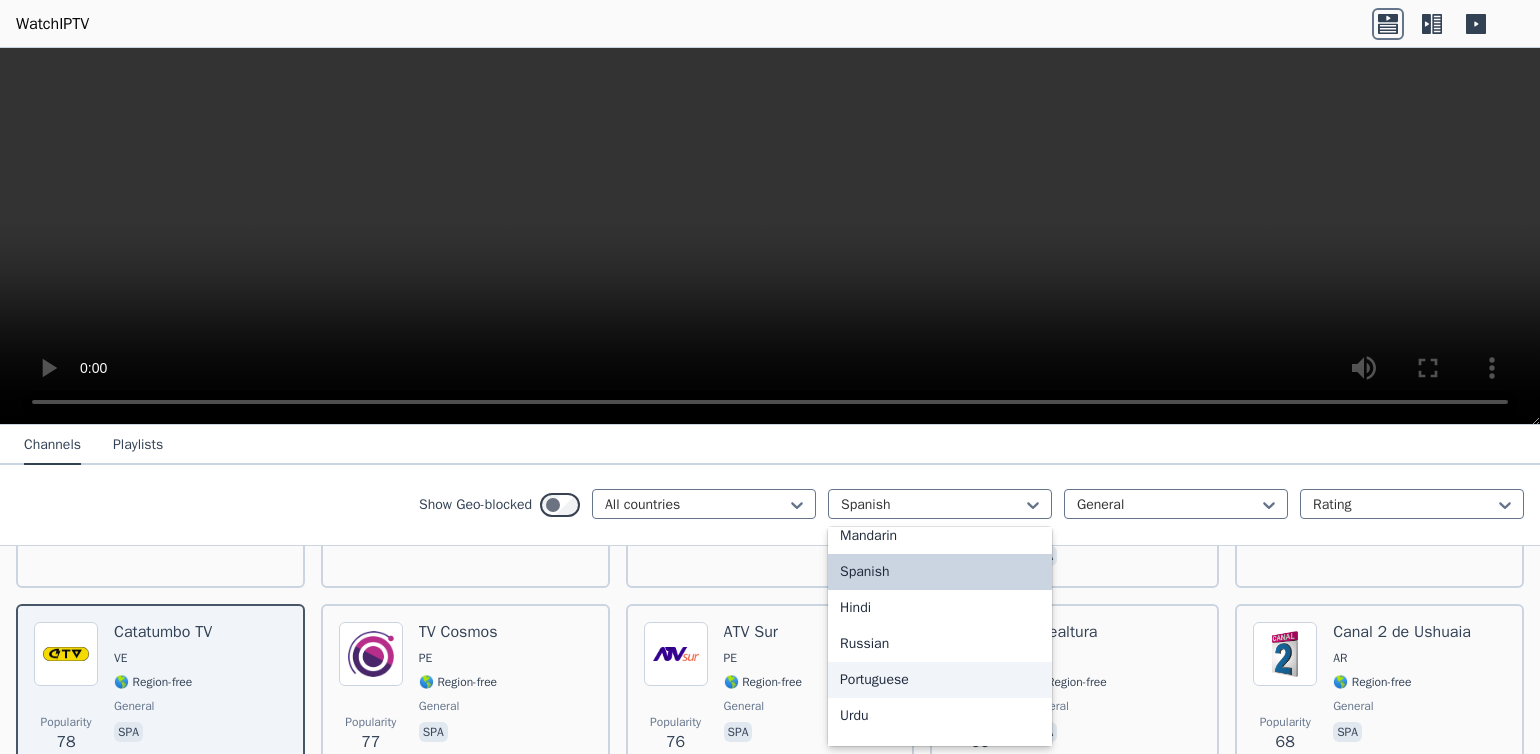 click on "Portuguese" at bounding box center [940, 680] 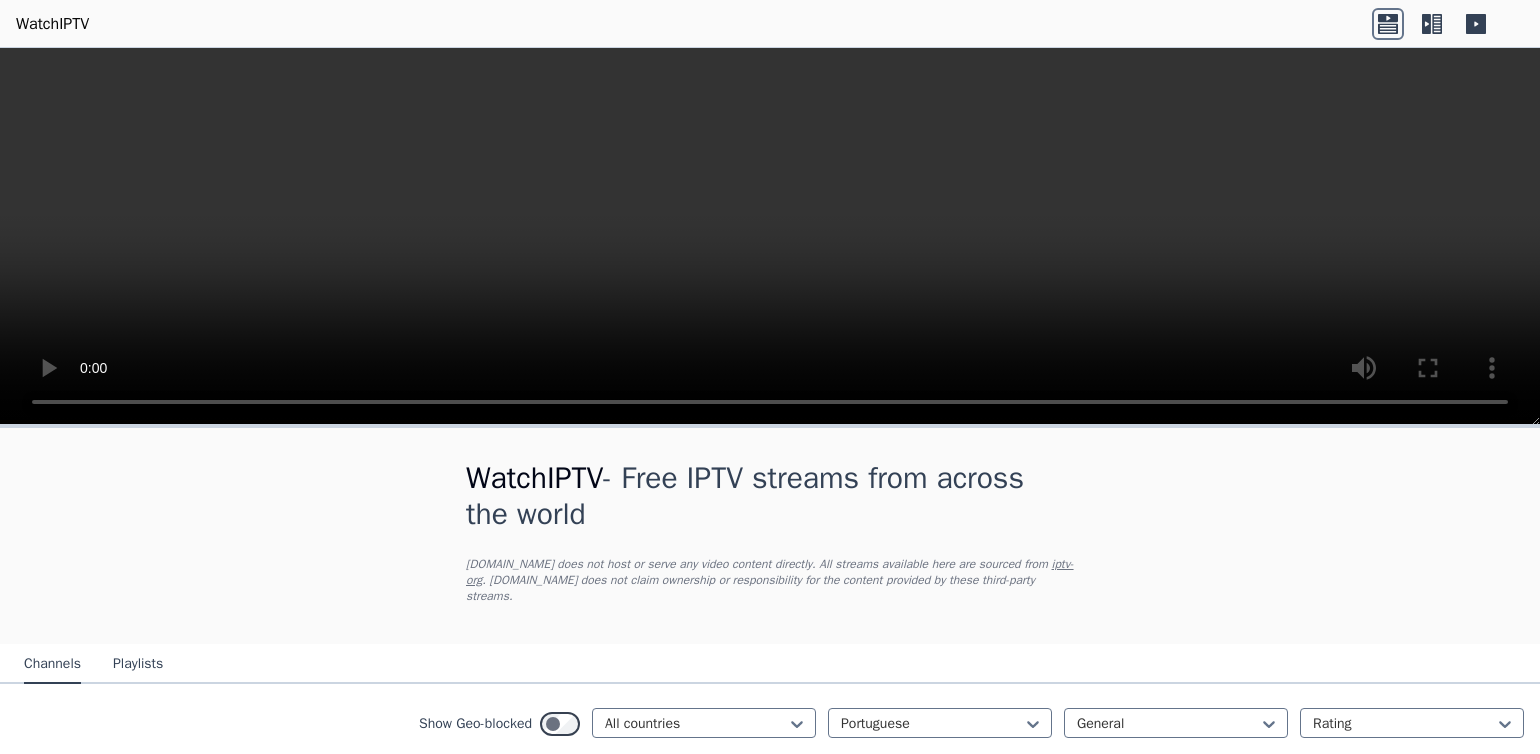 scroll, scrollTop: 170, scrollLeft: 0, axis: vertical 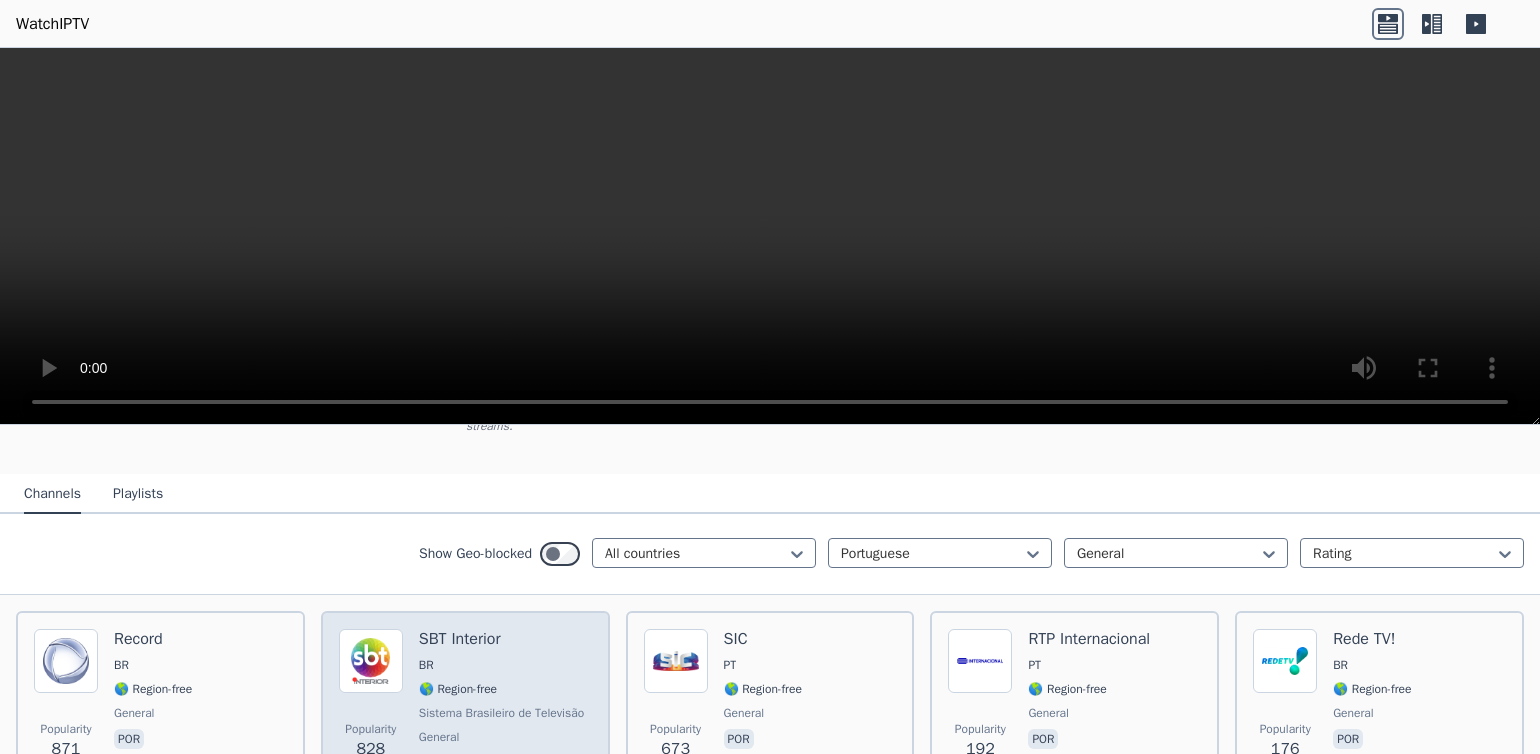 click at bounding box center (371, 661) 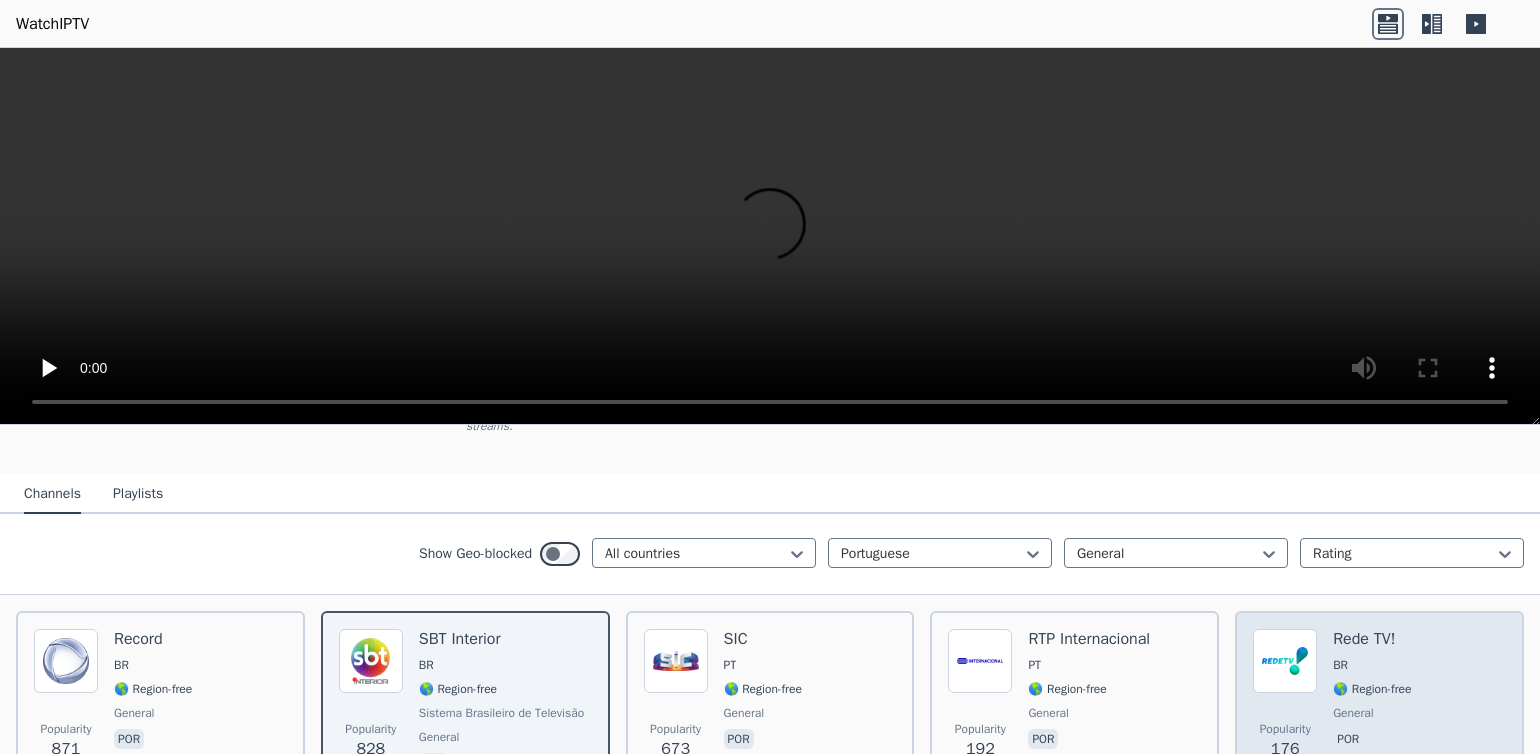 click at bounding box center [1285, 661] 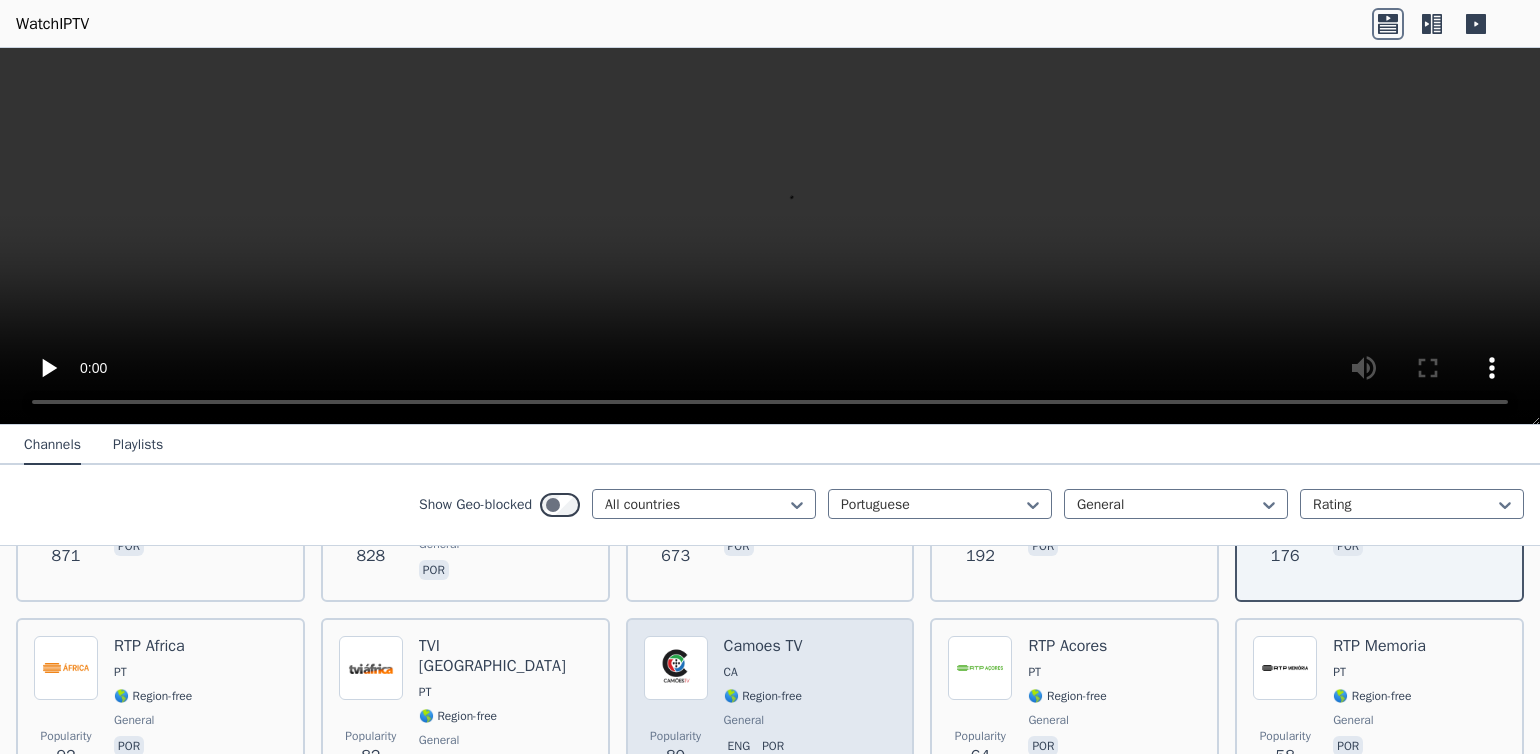 scroll, scrollTop: 588, scrollLeft: 0, axis: vertical 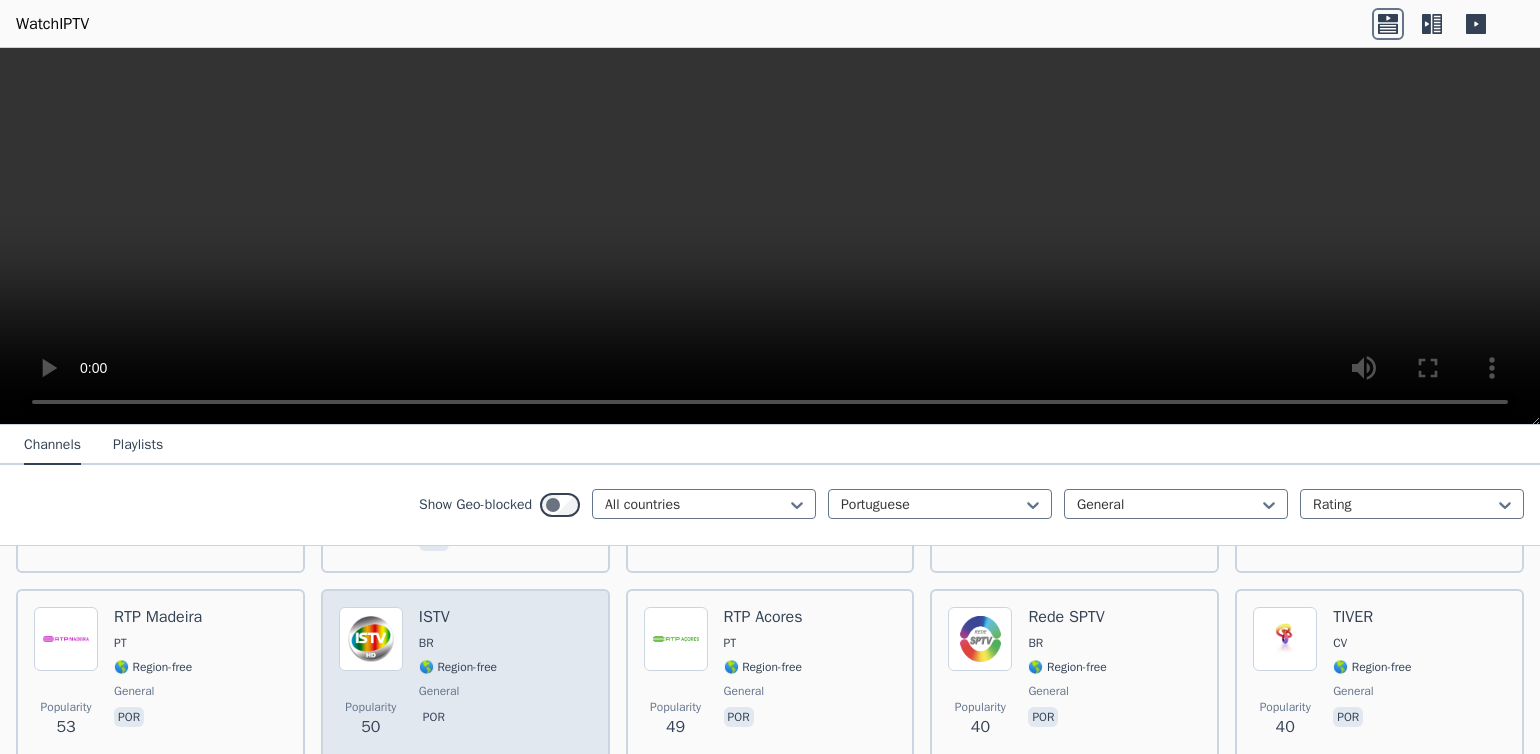 click at bounding box center [371, 639] 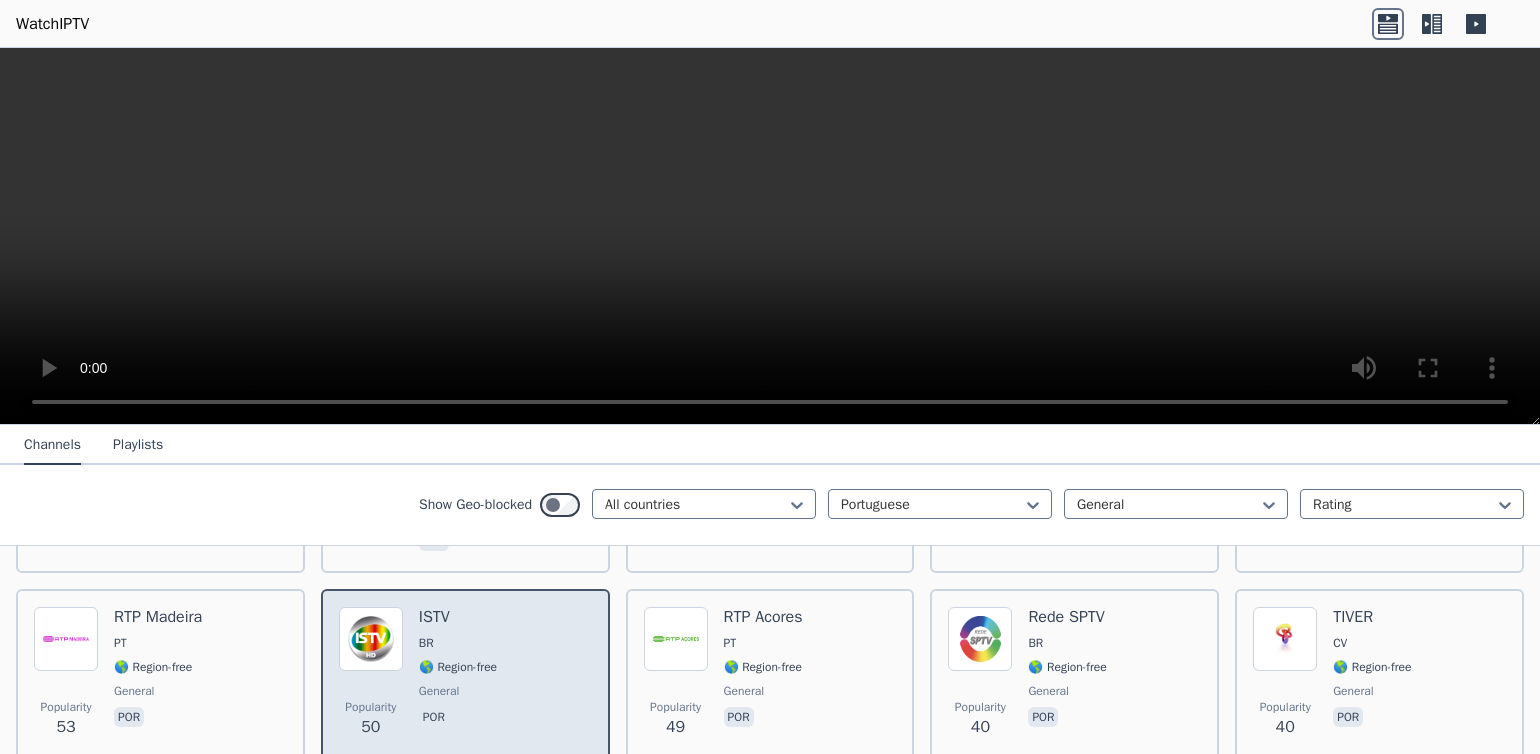 click at bounding box center [371, 639] 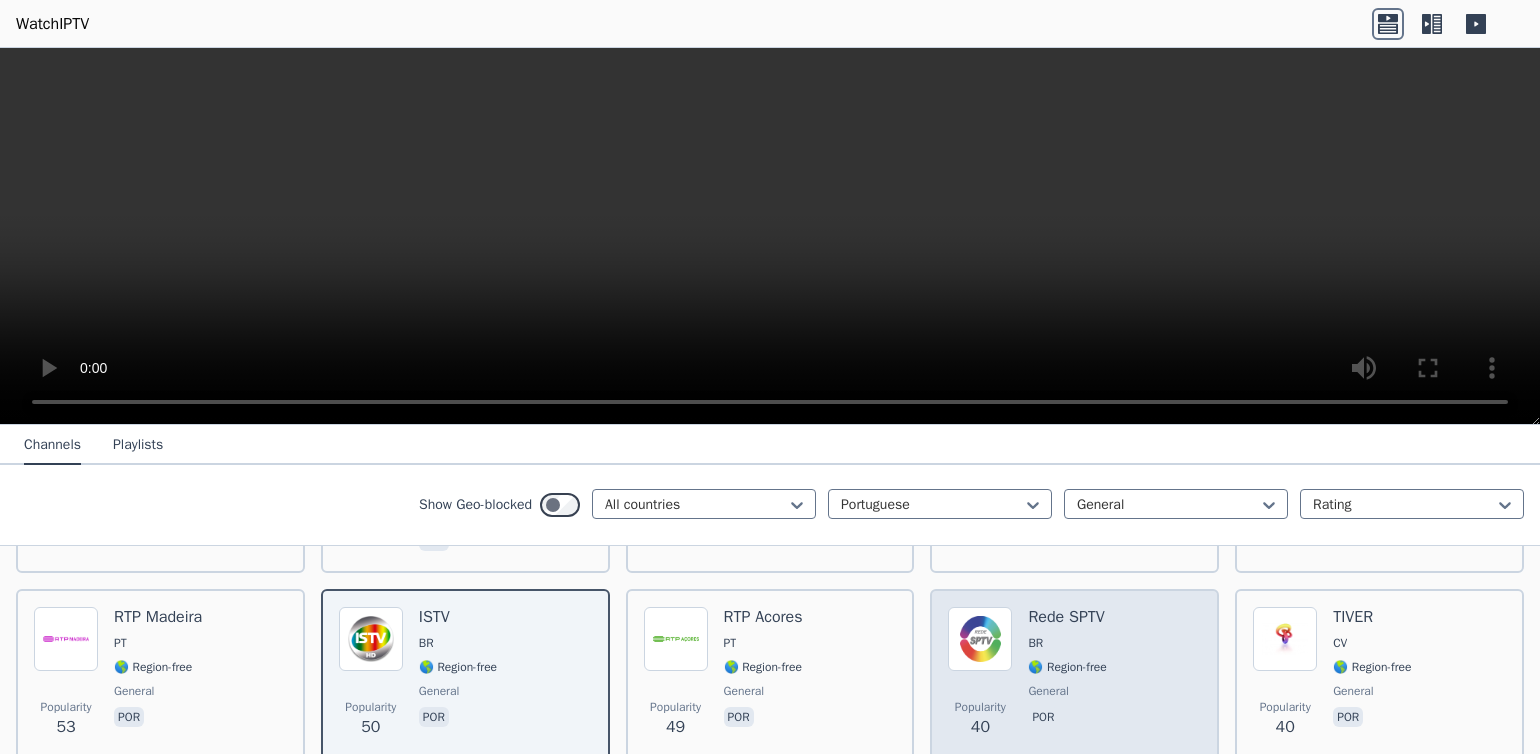 click at bounding box center (980, 639) 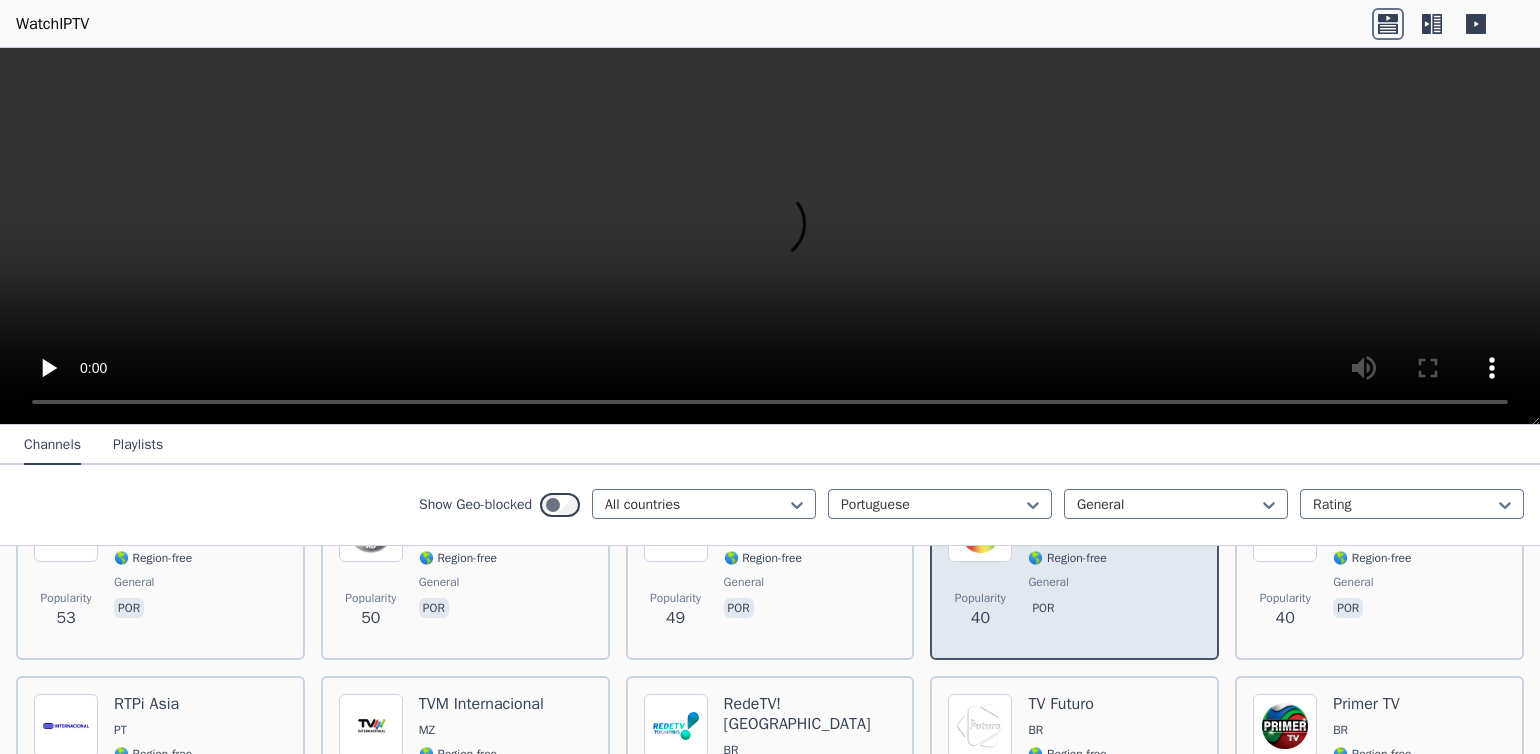 scroll, scrollTop: 841, scrollLeft: 0, axis: vertical 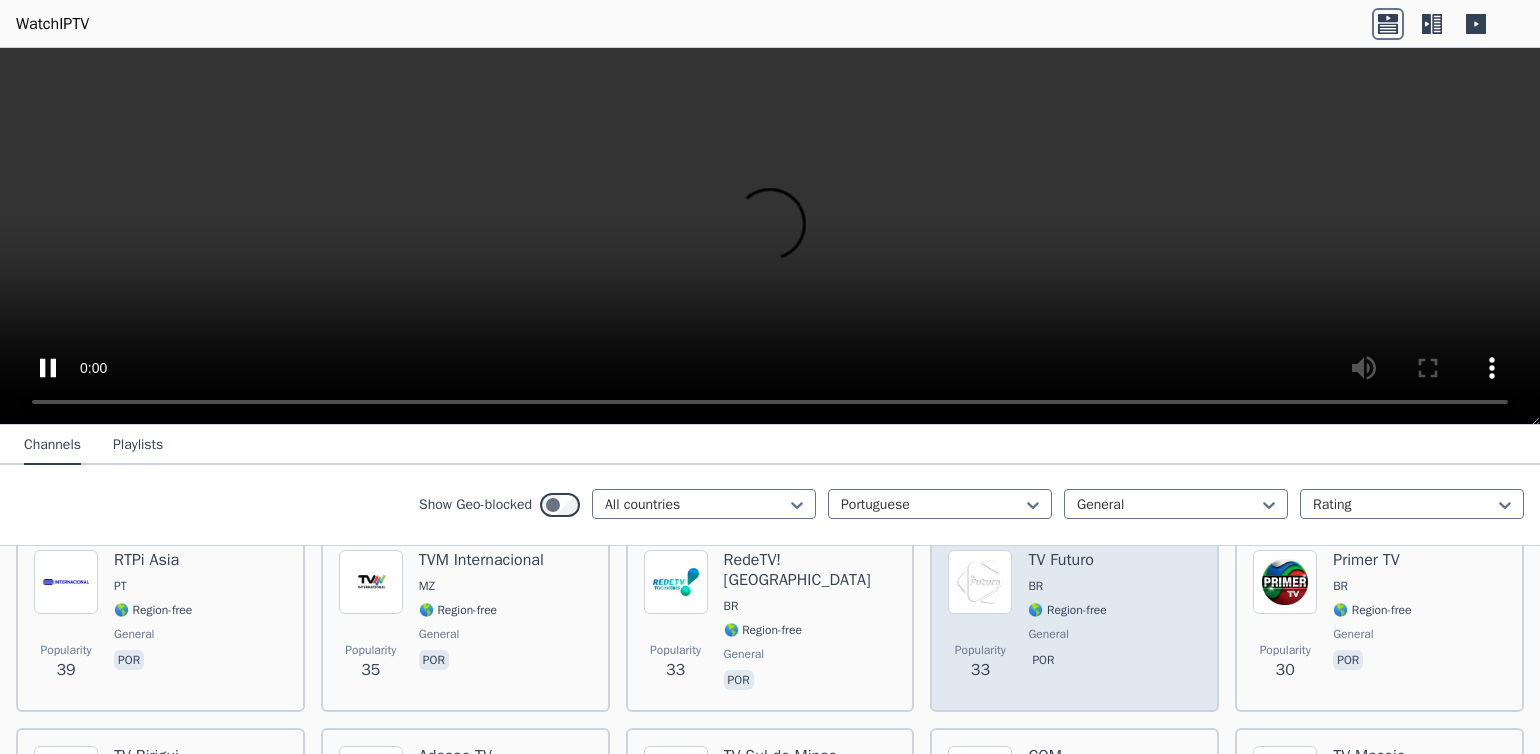click at bounding box center [980, 582] 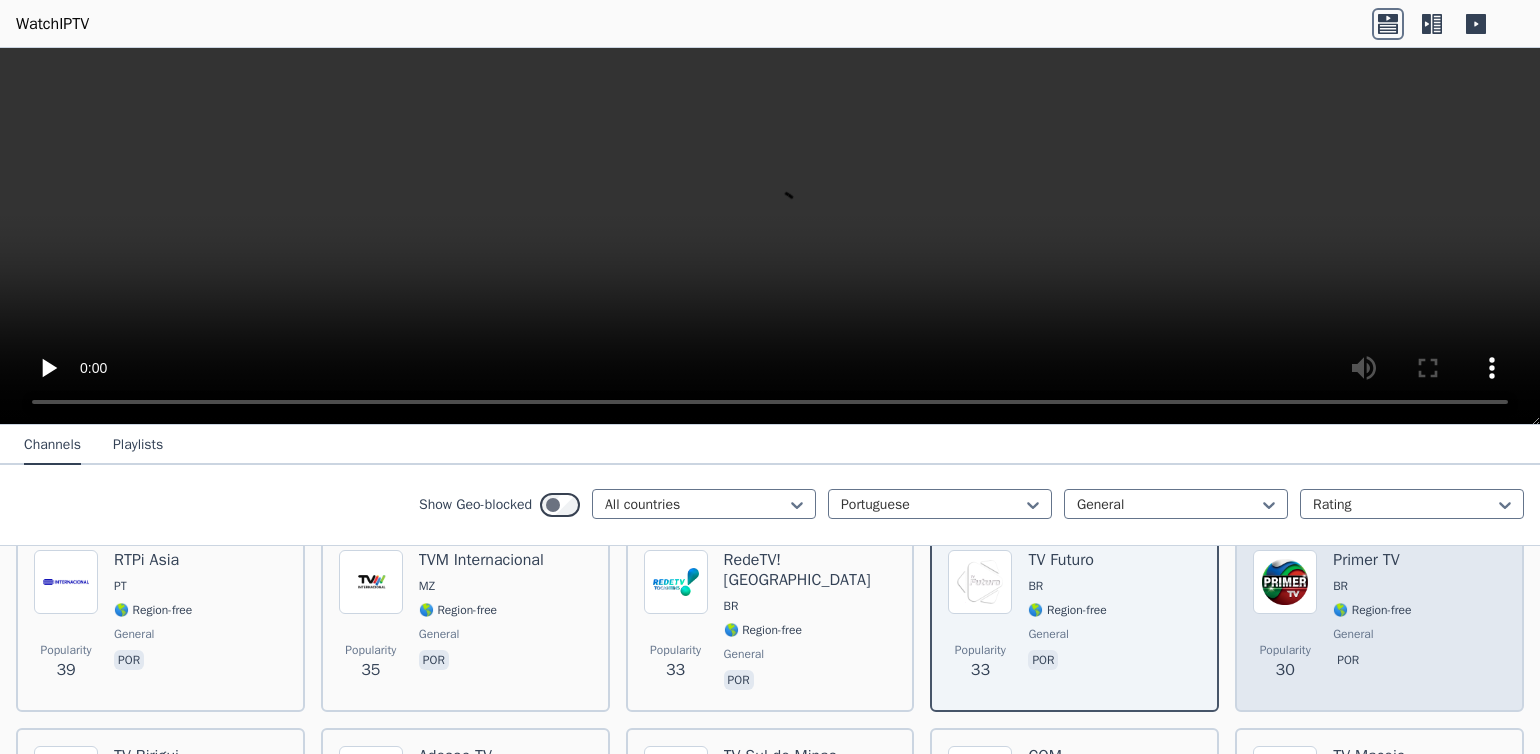 click at bounding box center [1285, 582] 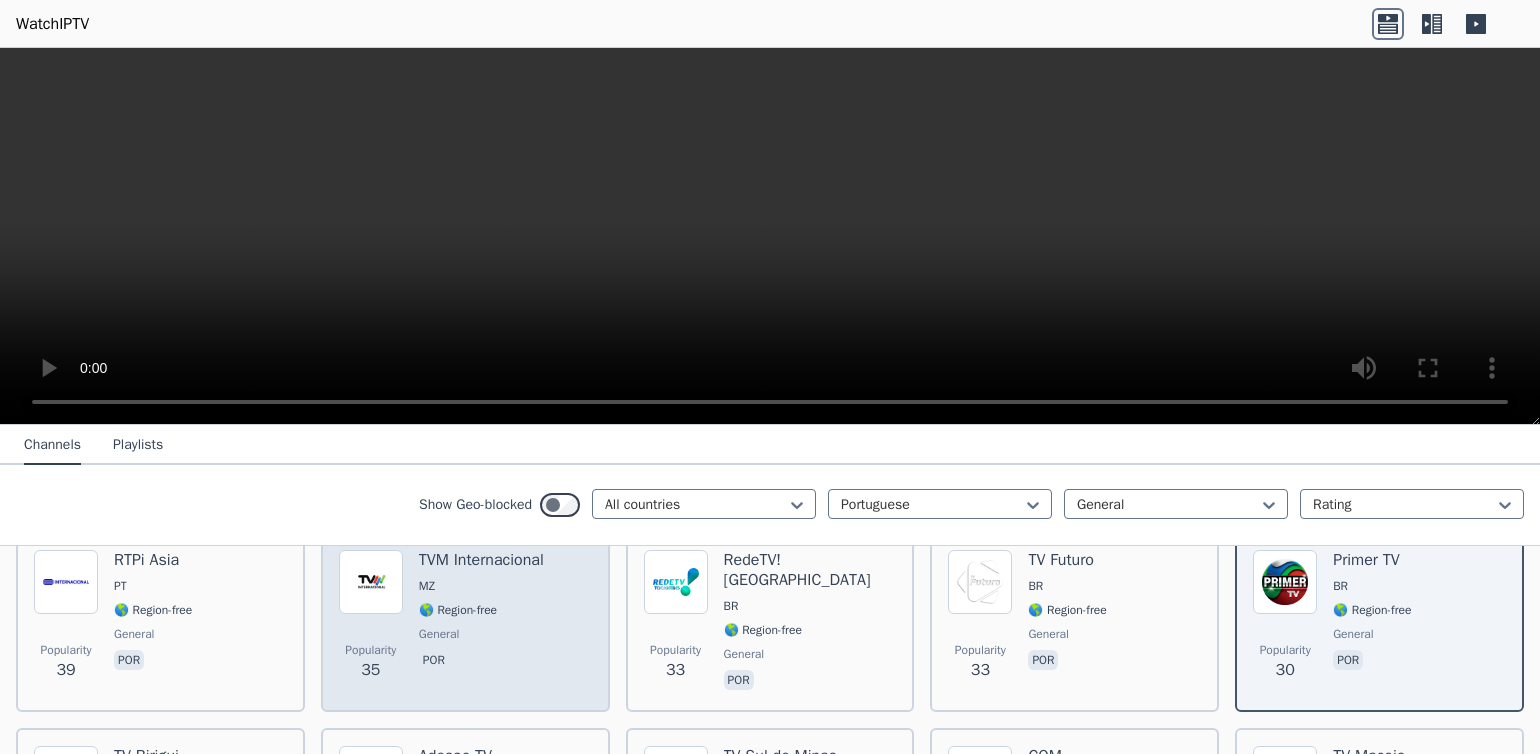 click at bounding box center (371, 582) 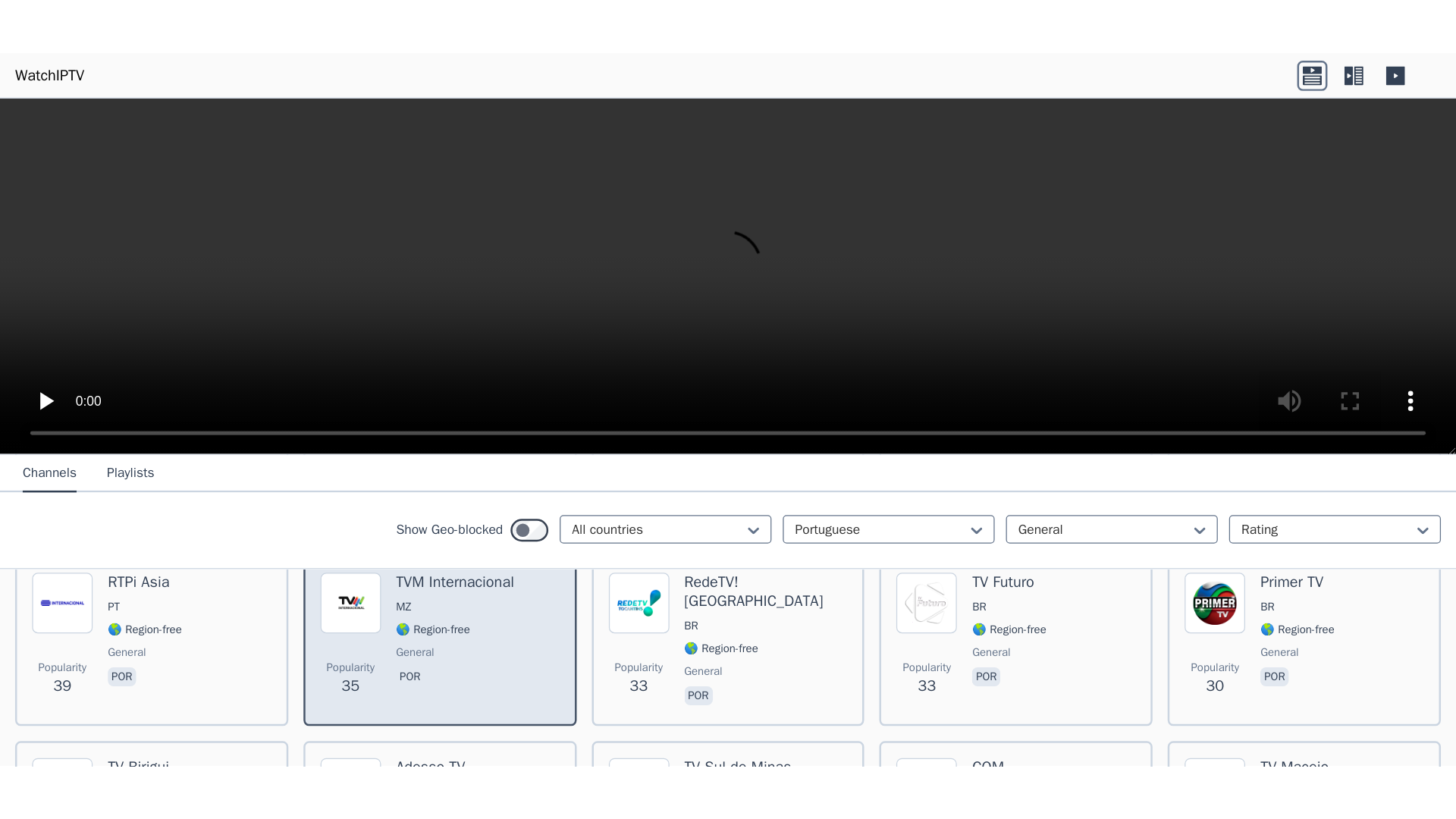 scroll, scrollTop: 764, scrollLeft: 0, axis: vertical 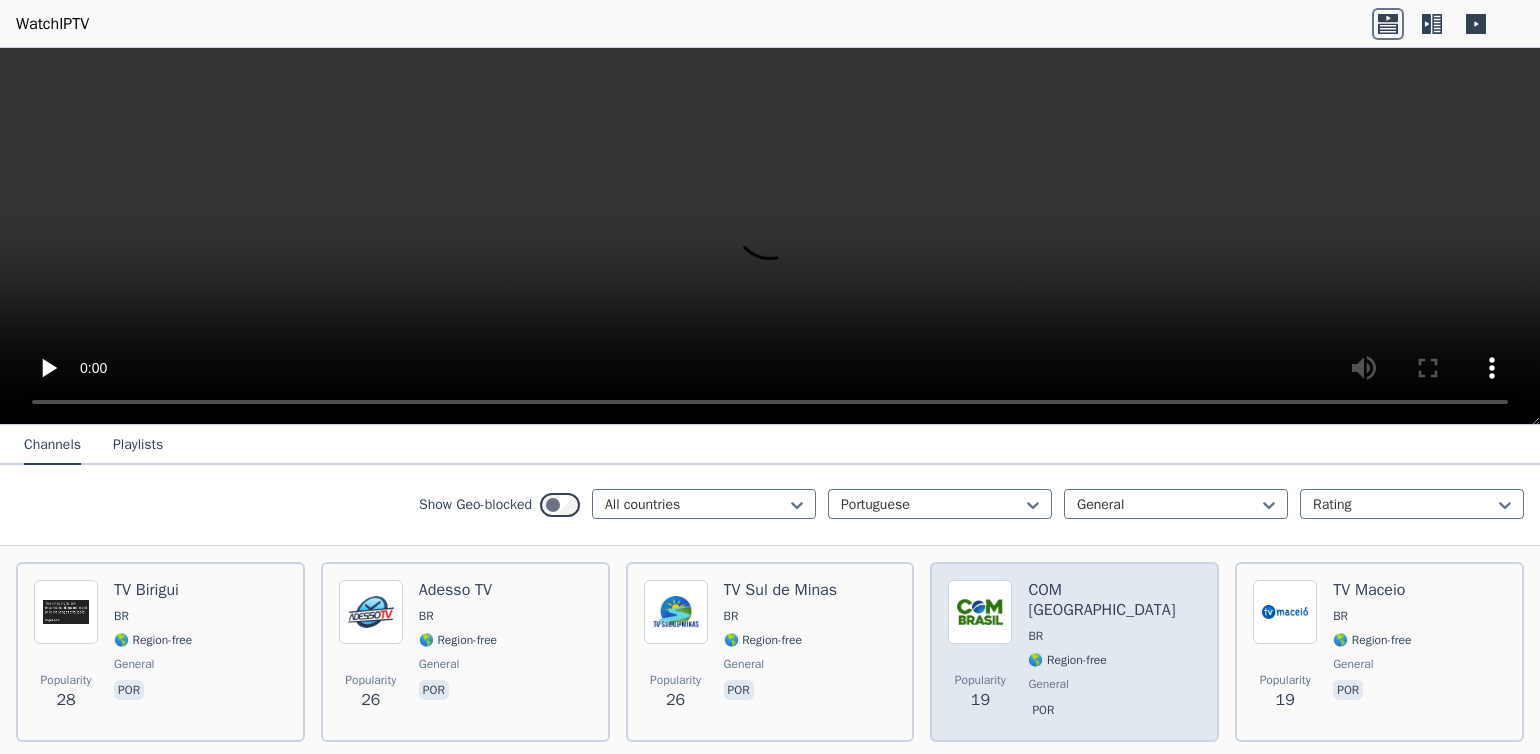 click at bounding box center [980, 612] 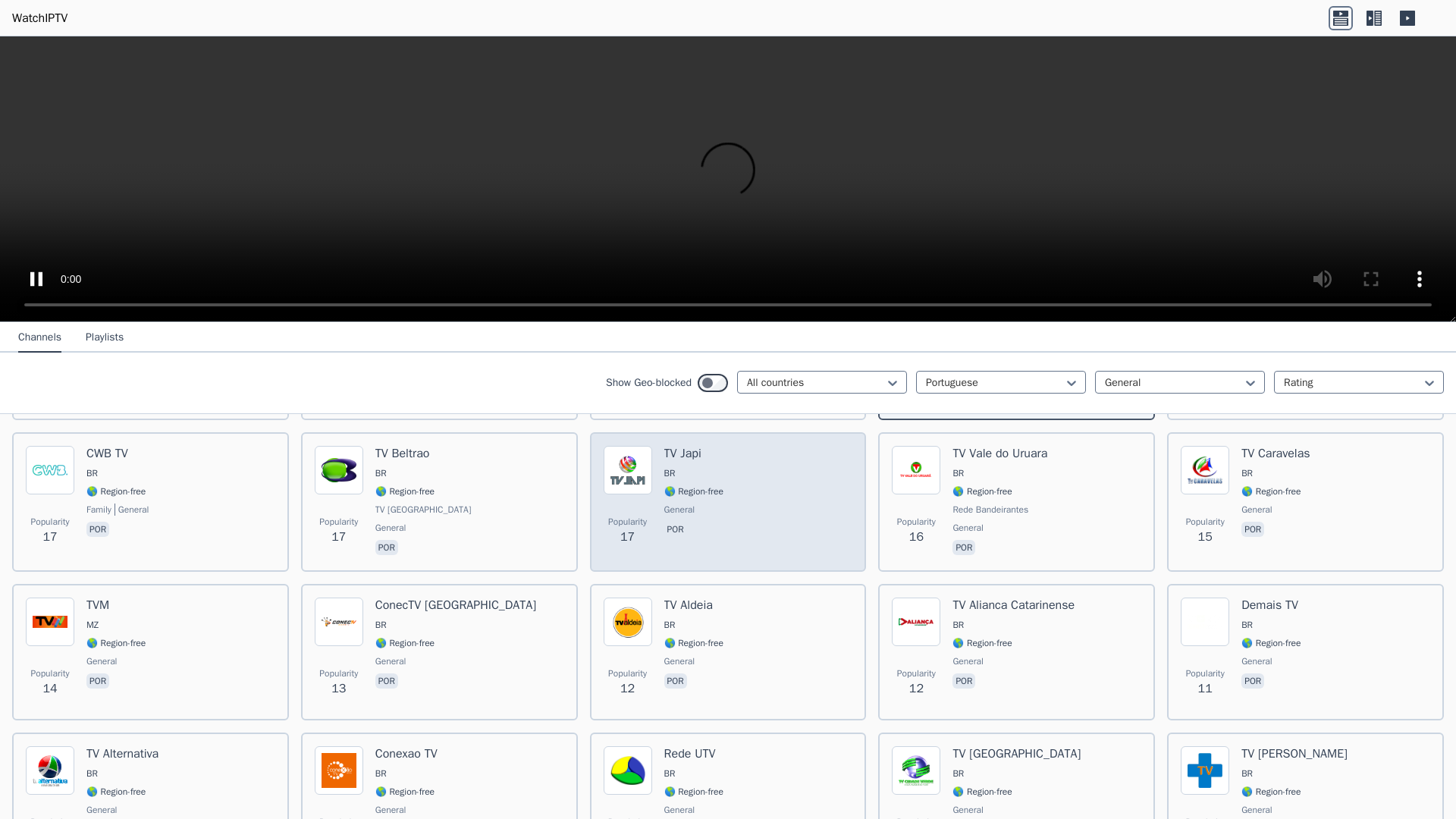 scroll, scrollTop: 992, scrollLeft: 0, axis: vertical 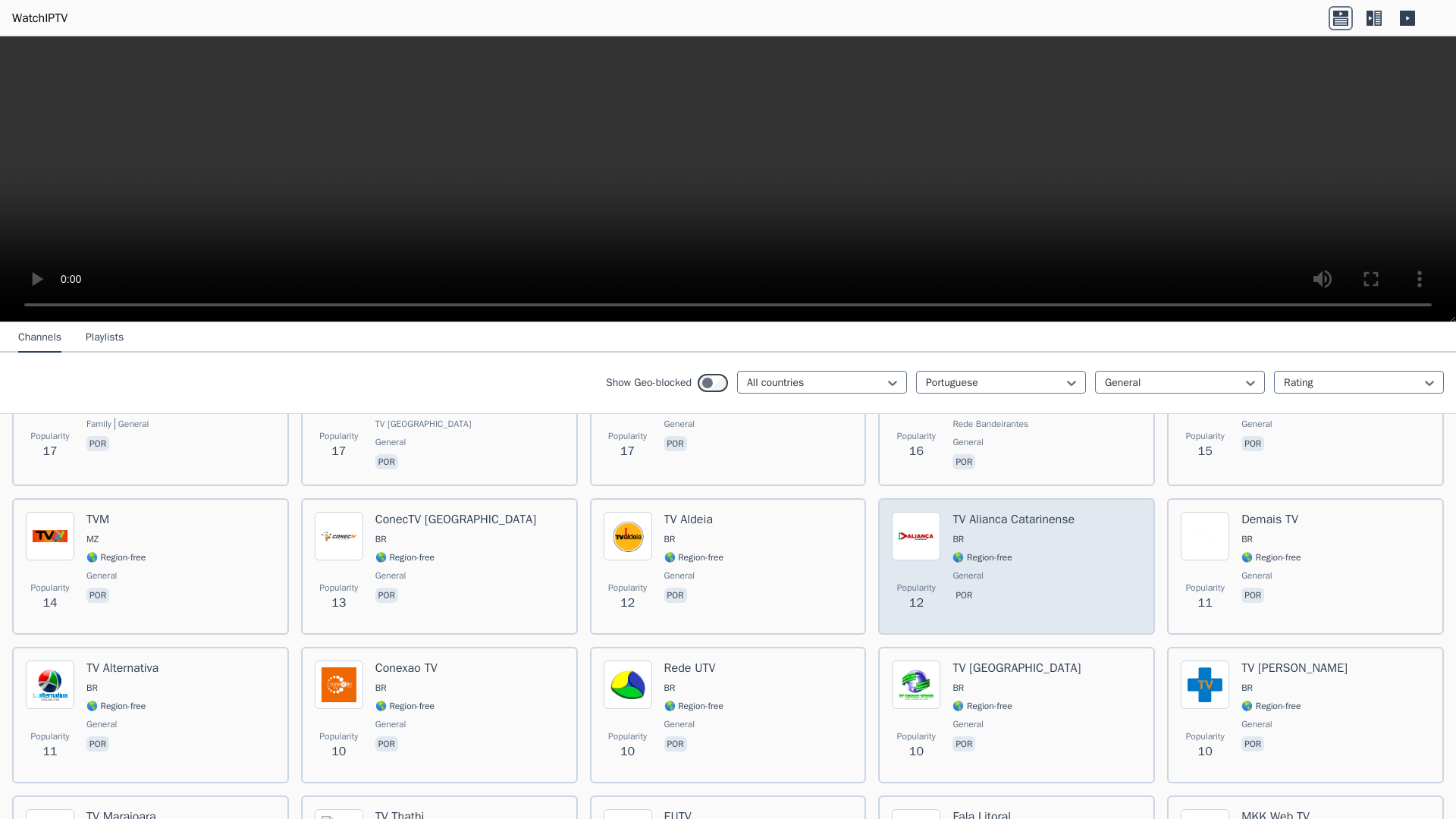 click at bounding box center (916, 536) 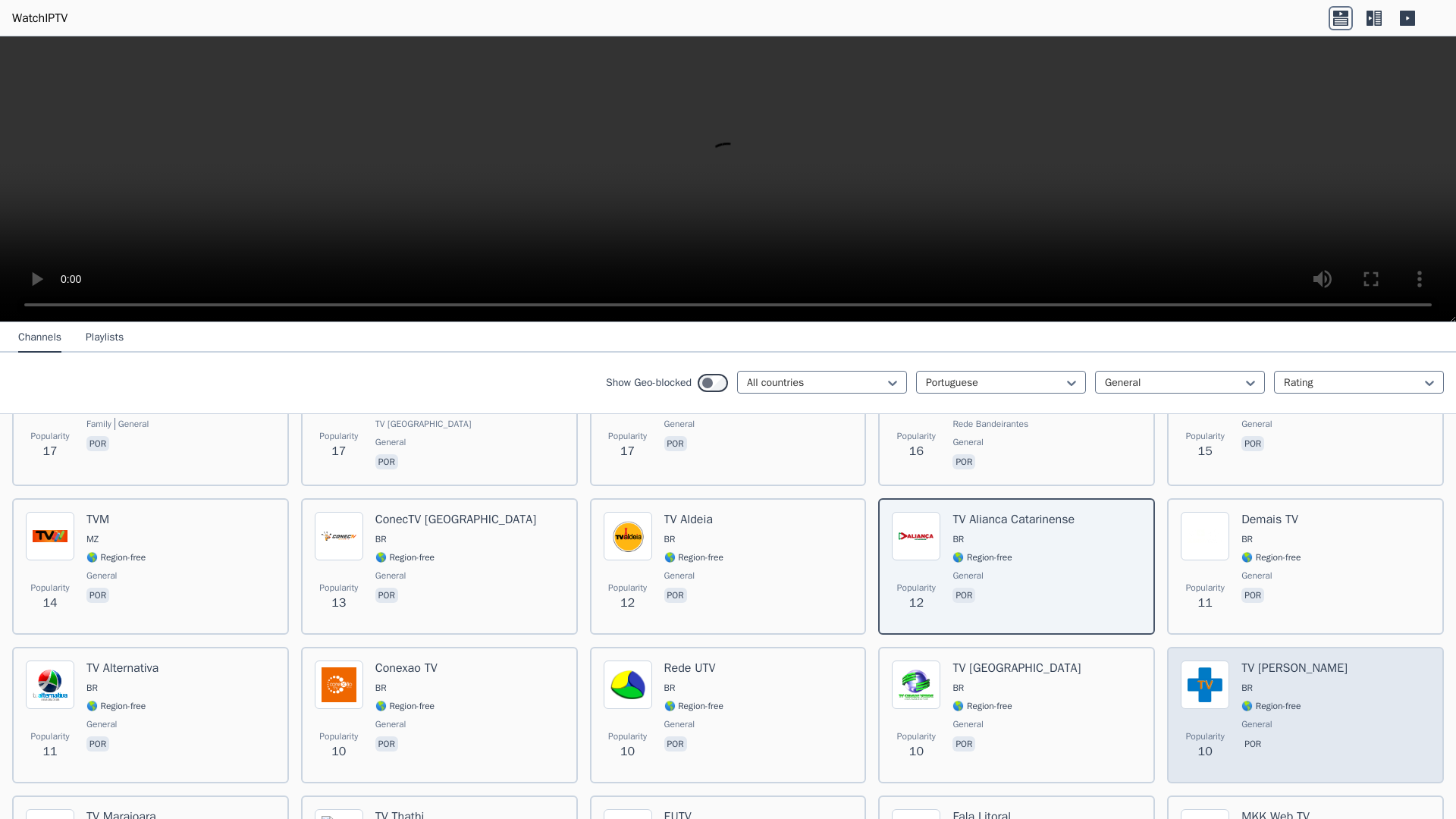 click at bounding box center [1205, 685] 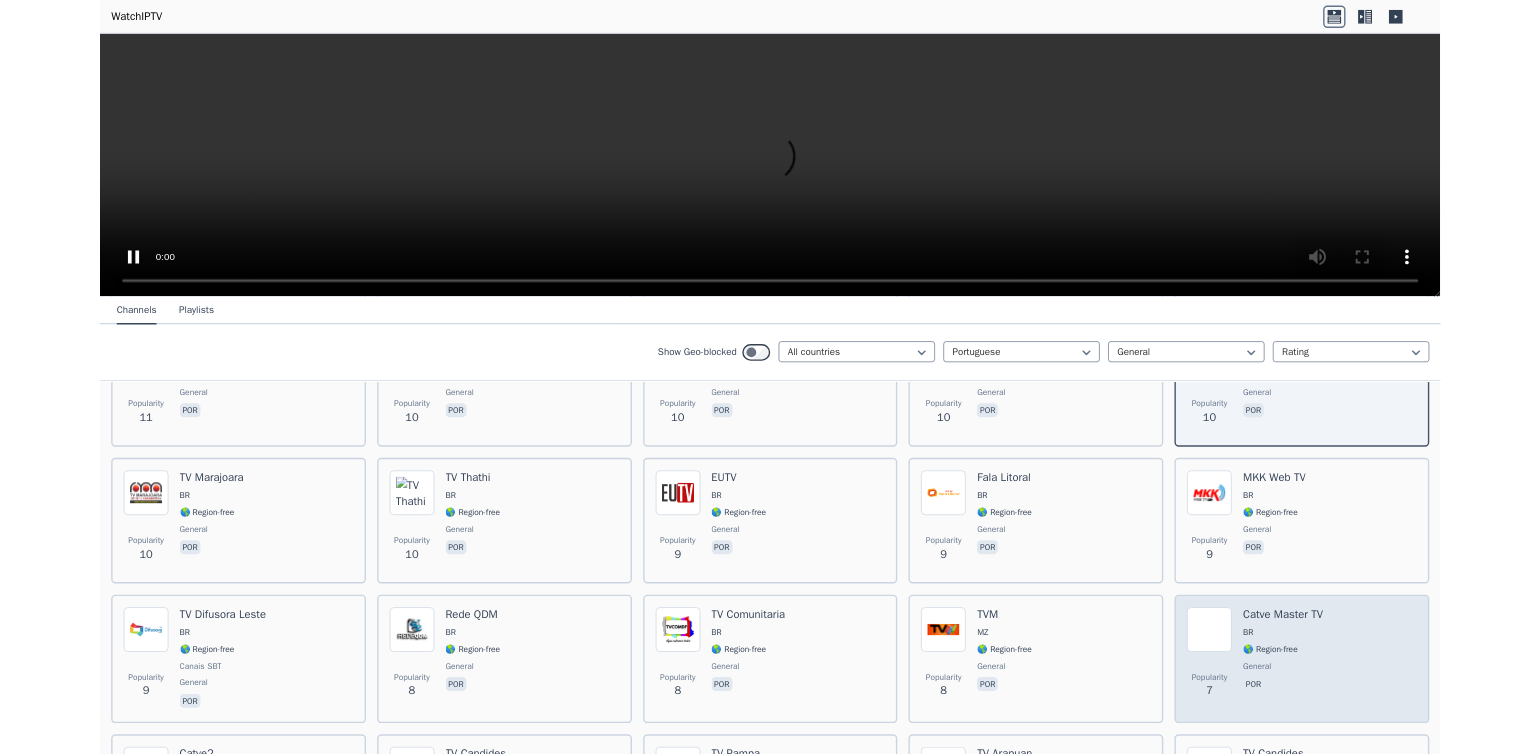 scroll, scrollTop: 1781, scrollLeft: 0, axis: vertical 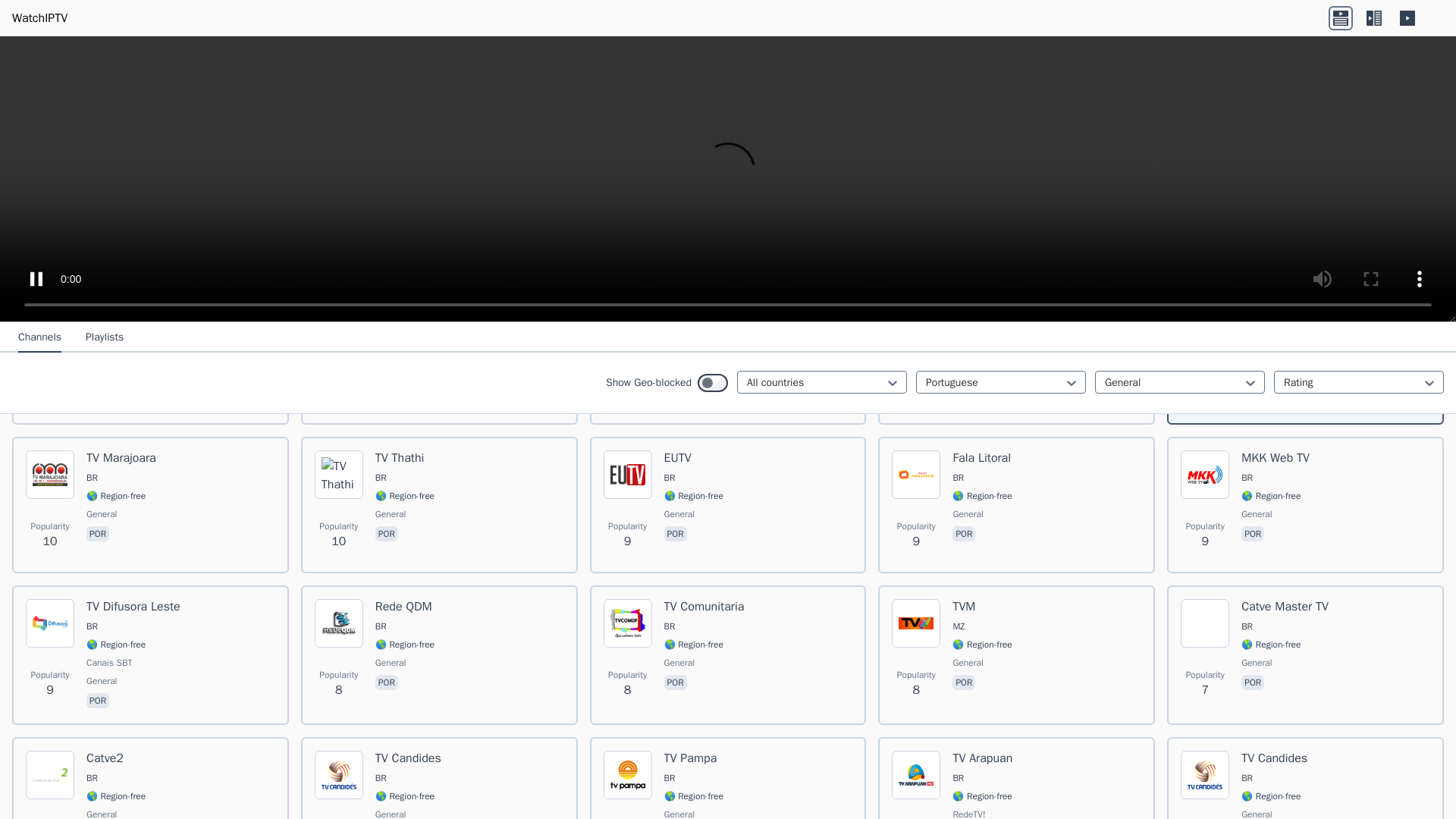 click at bounding box center [728, 179] 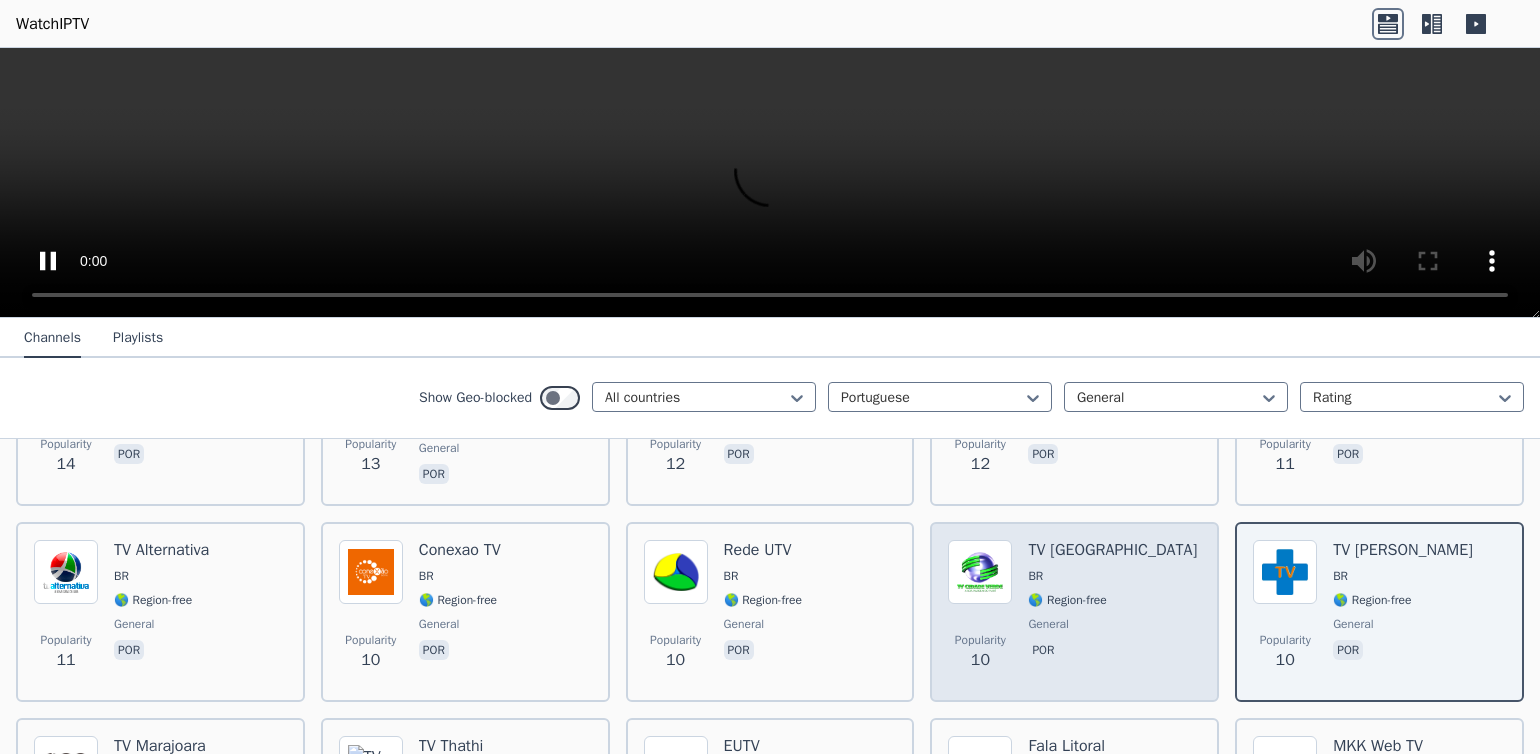 scroll, scrollTop: 1509, scrollLeft: 0, axis: vertical 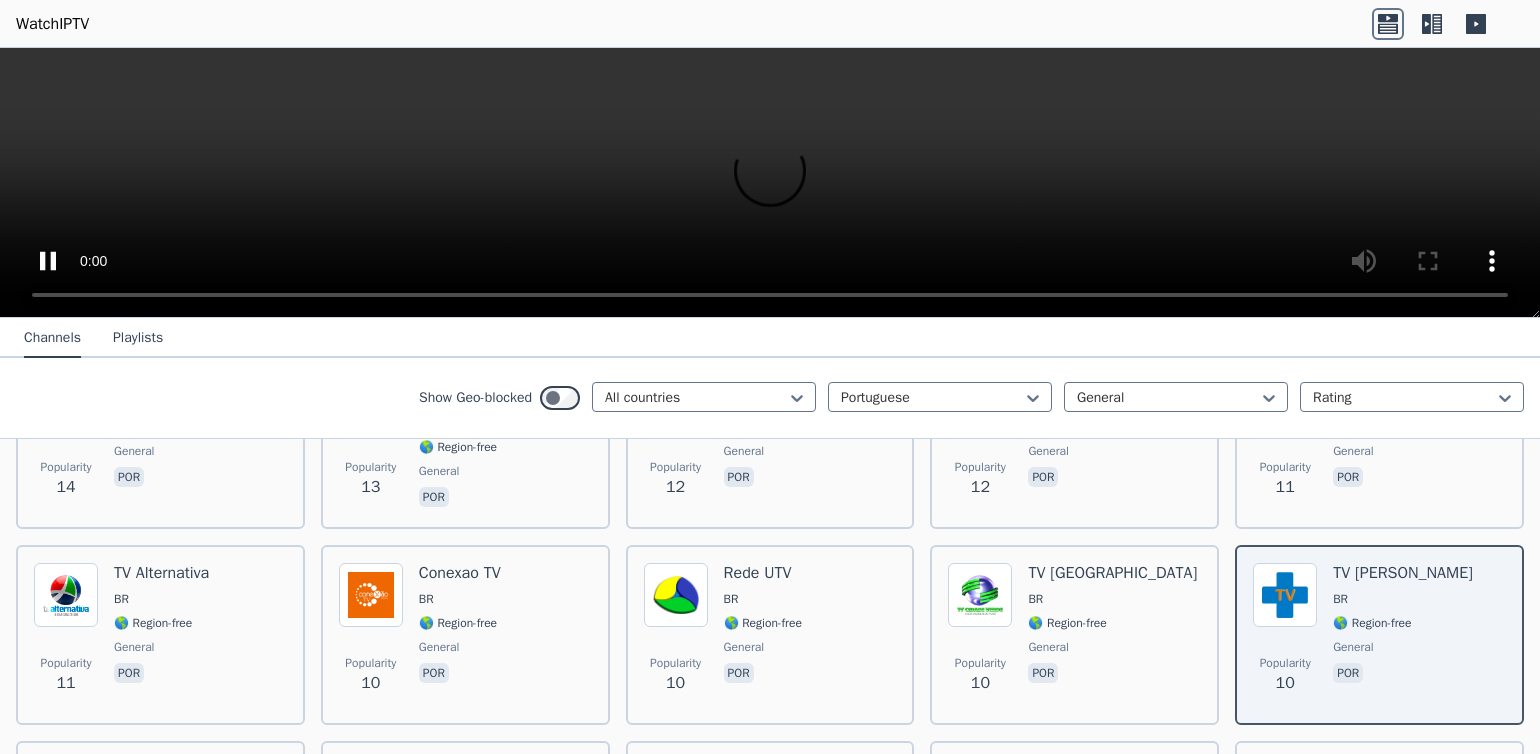 click at bounding box center [770, 183] 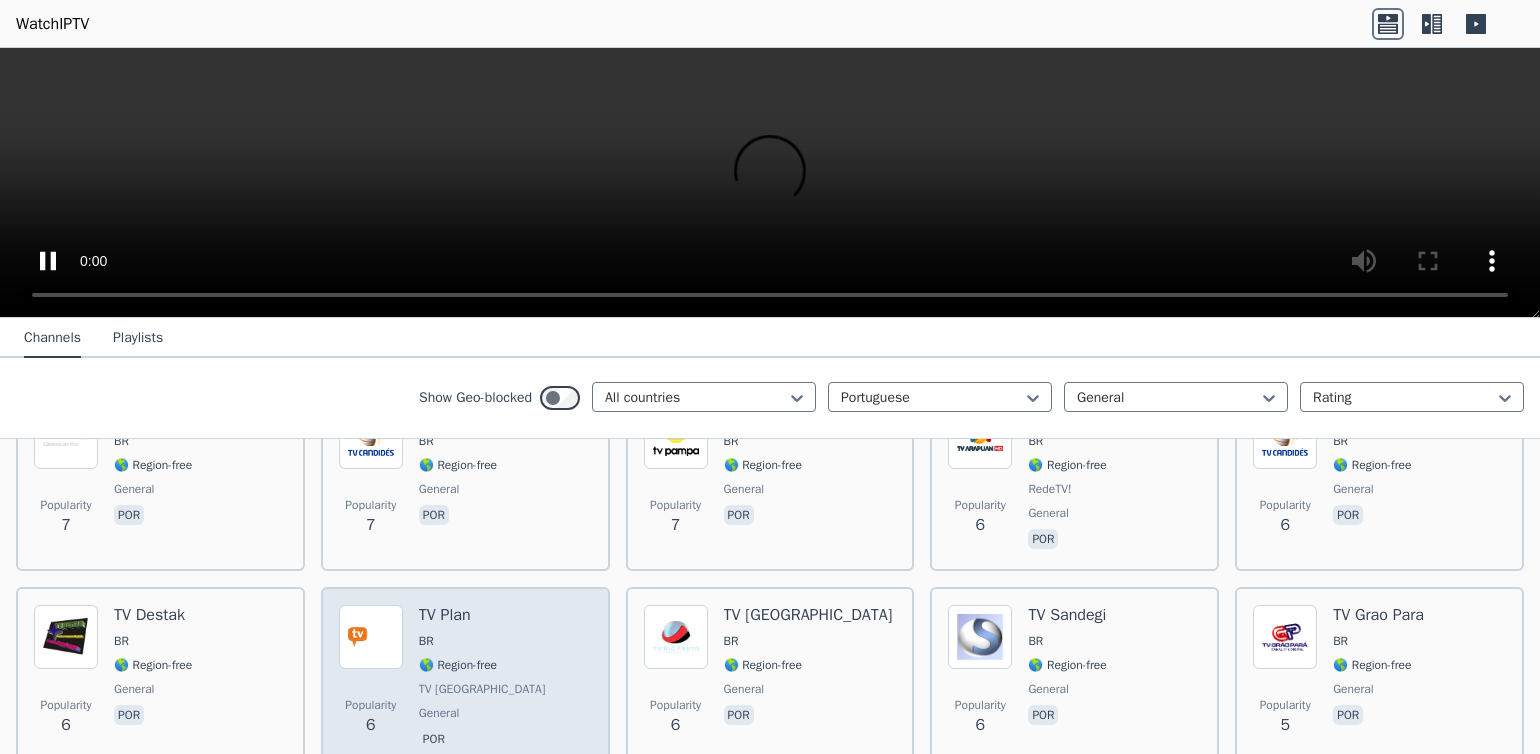 scroll, scrollTop: 2444, scrollLeft: 0, axis: vertical 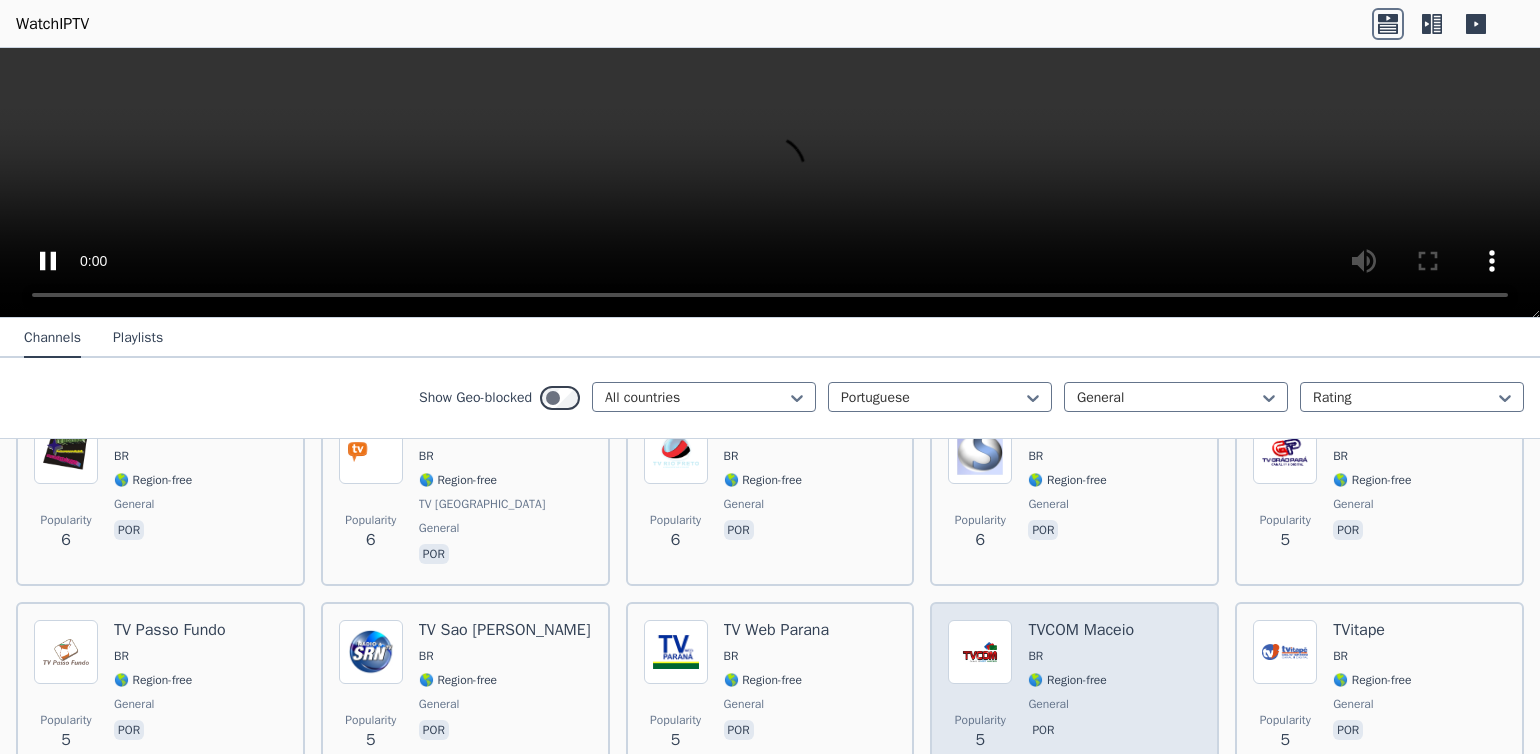 click at bounding box center (980, 652) 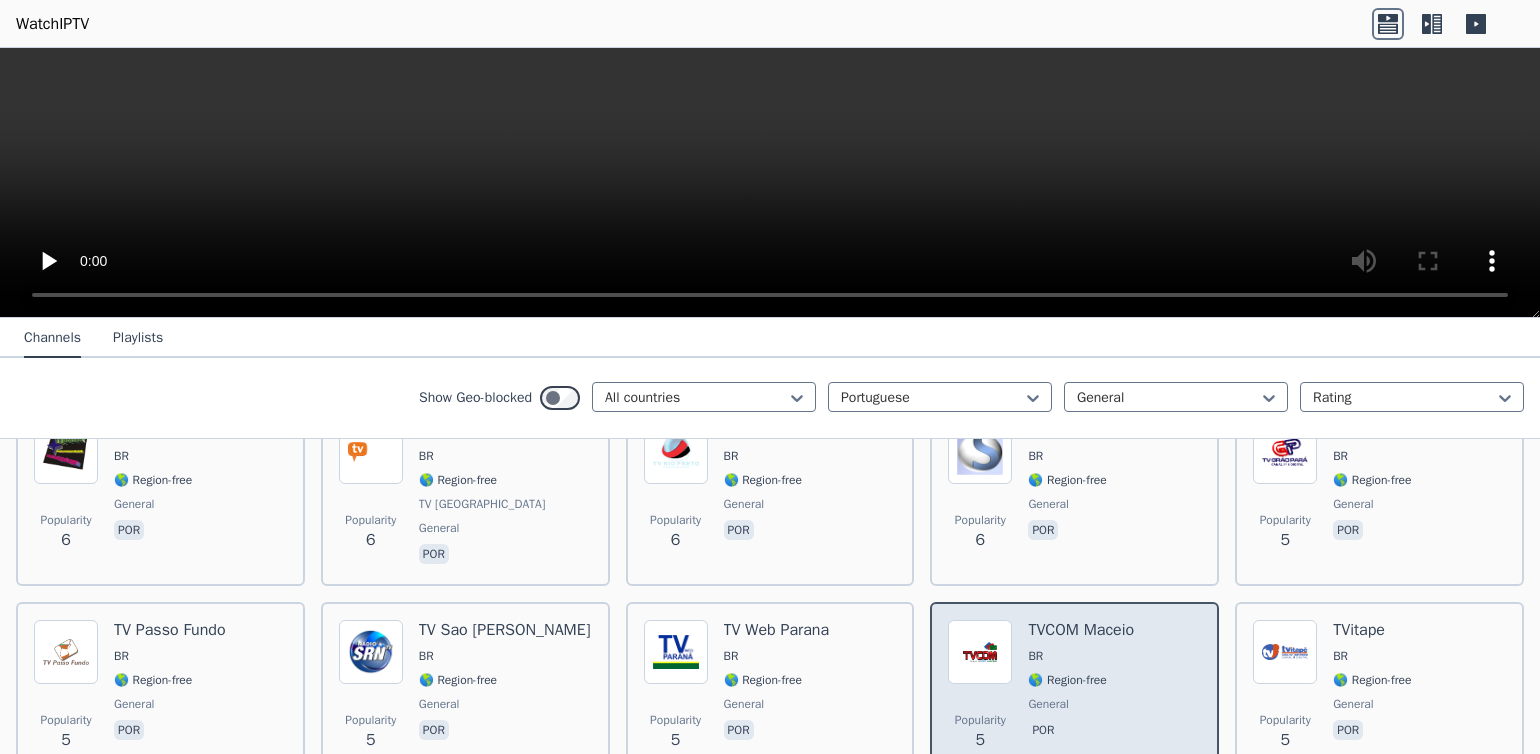 scroll, scrollTop: 2541, scrollLeft: 0, axis: vertical 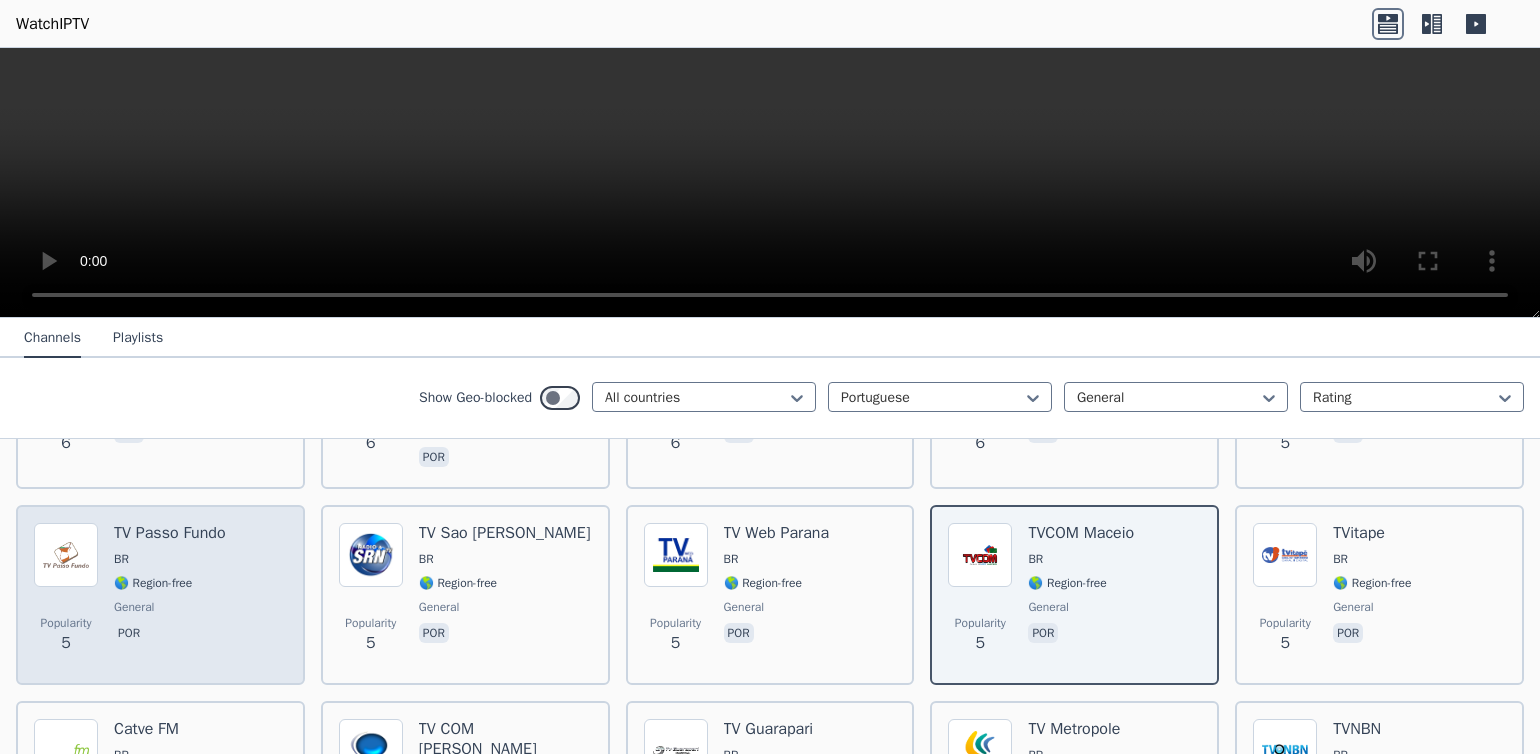 click at bounding box center (66, 555) 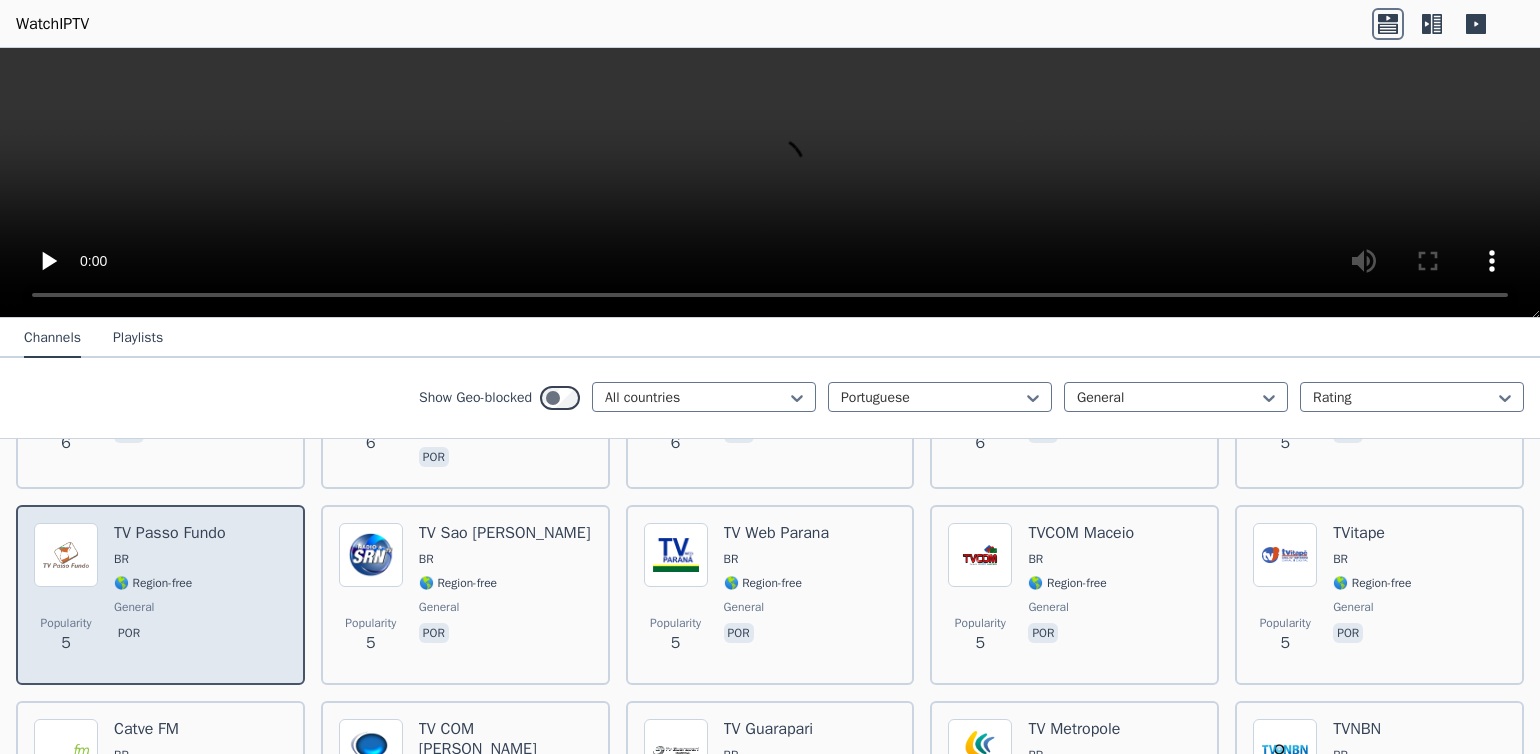 scroll, scrollTop: 2678, scrollLeft: 0, axis: vertical 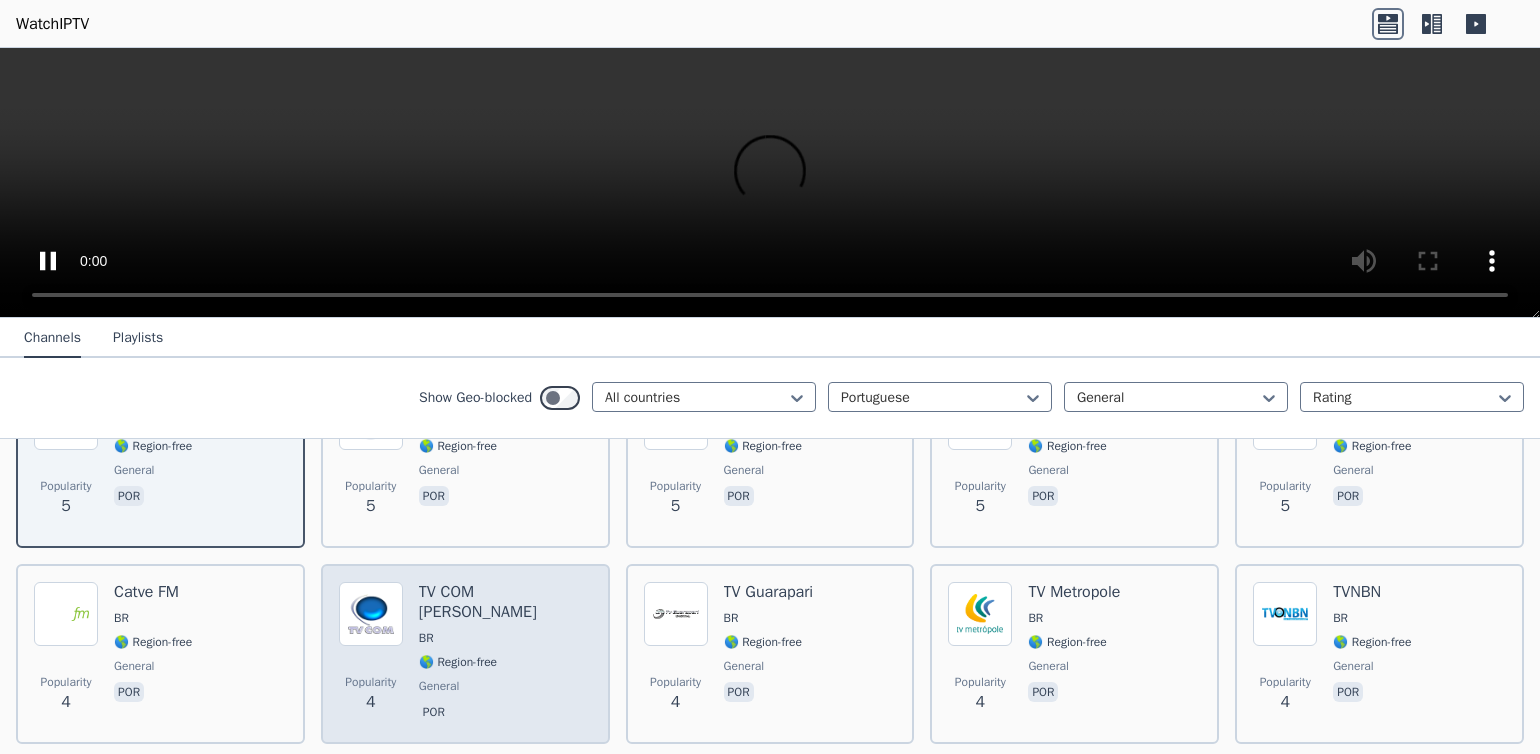 click at bounding box center (371, 614) 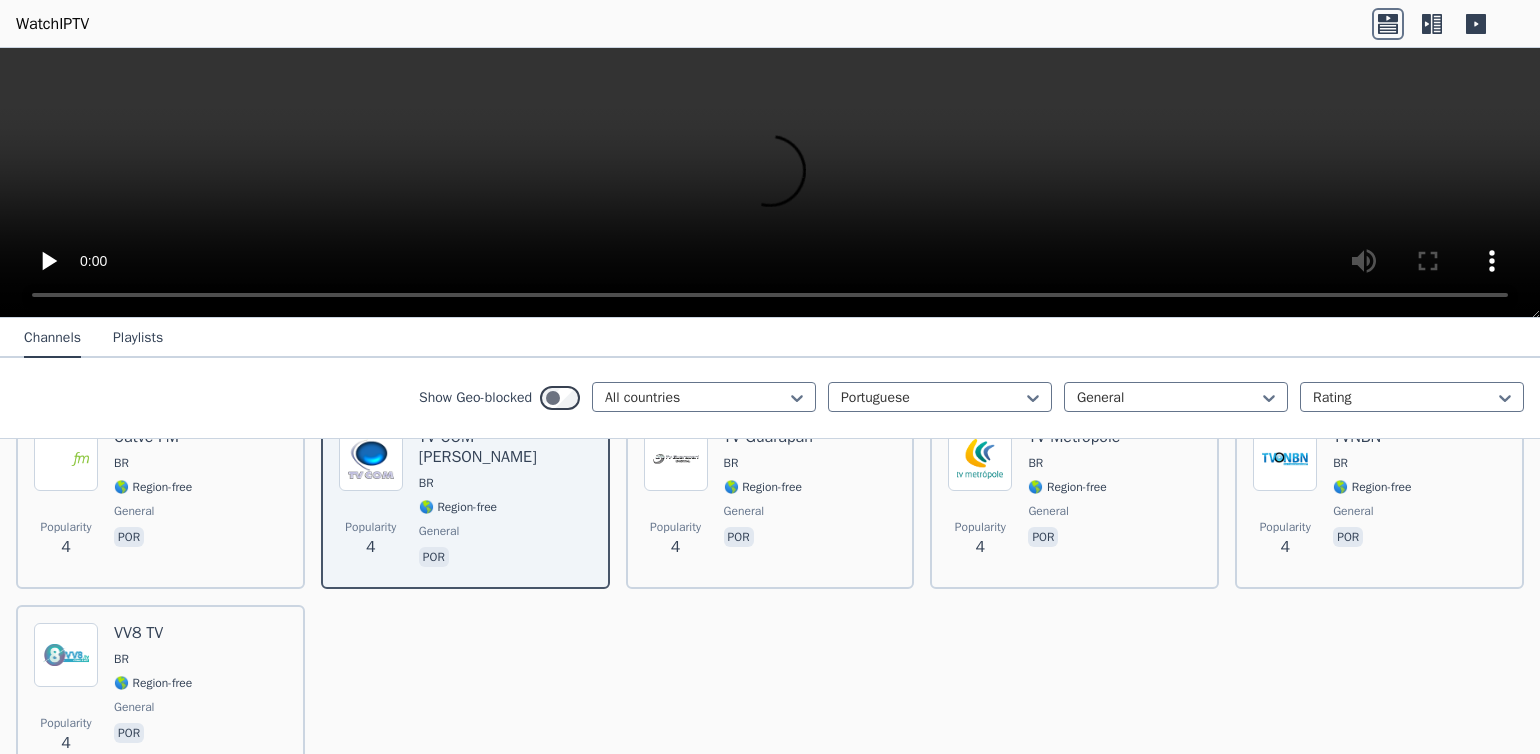scroll, scrollTop: 2948, scrollLeft: 0, axis: vertical 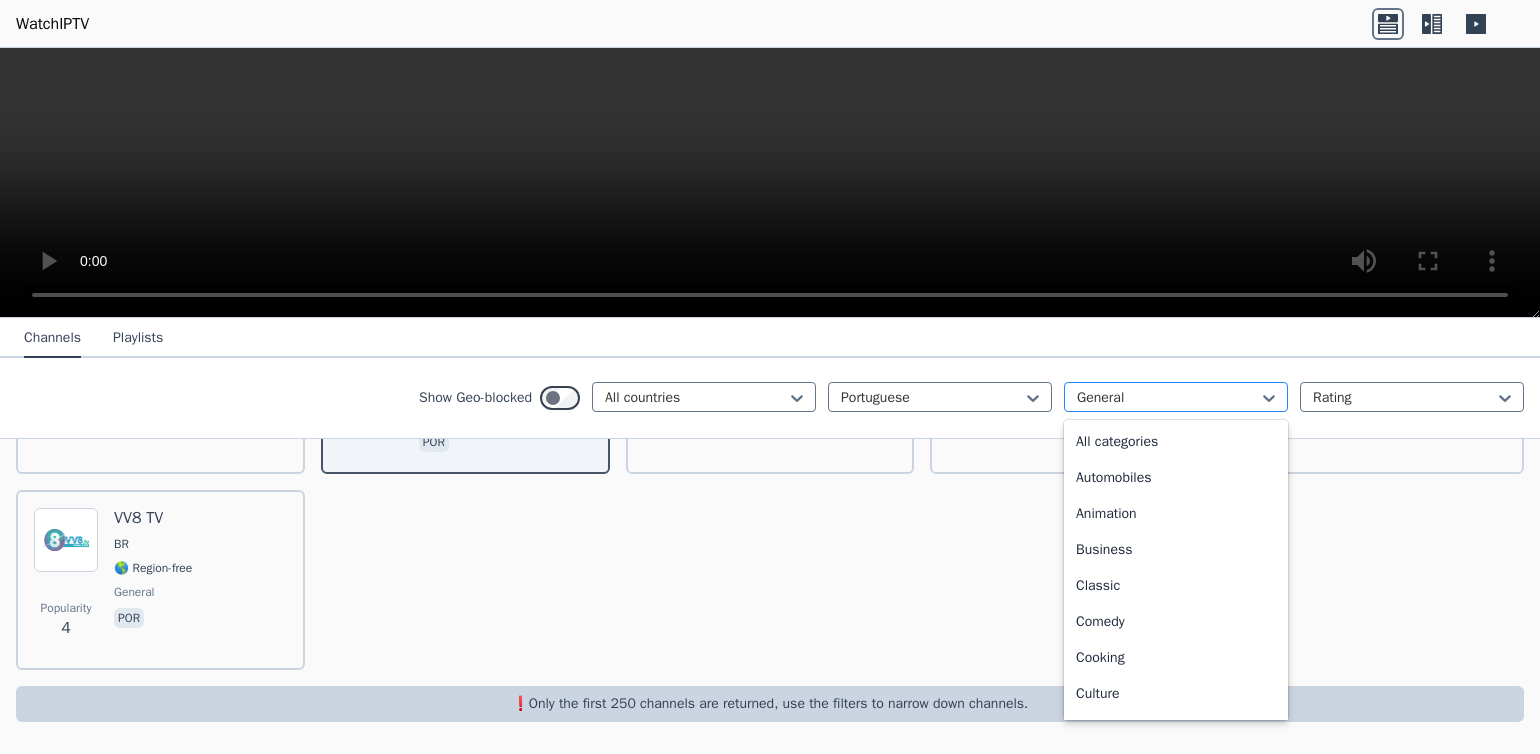 click at bounding box center [1269, 398] 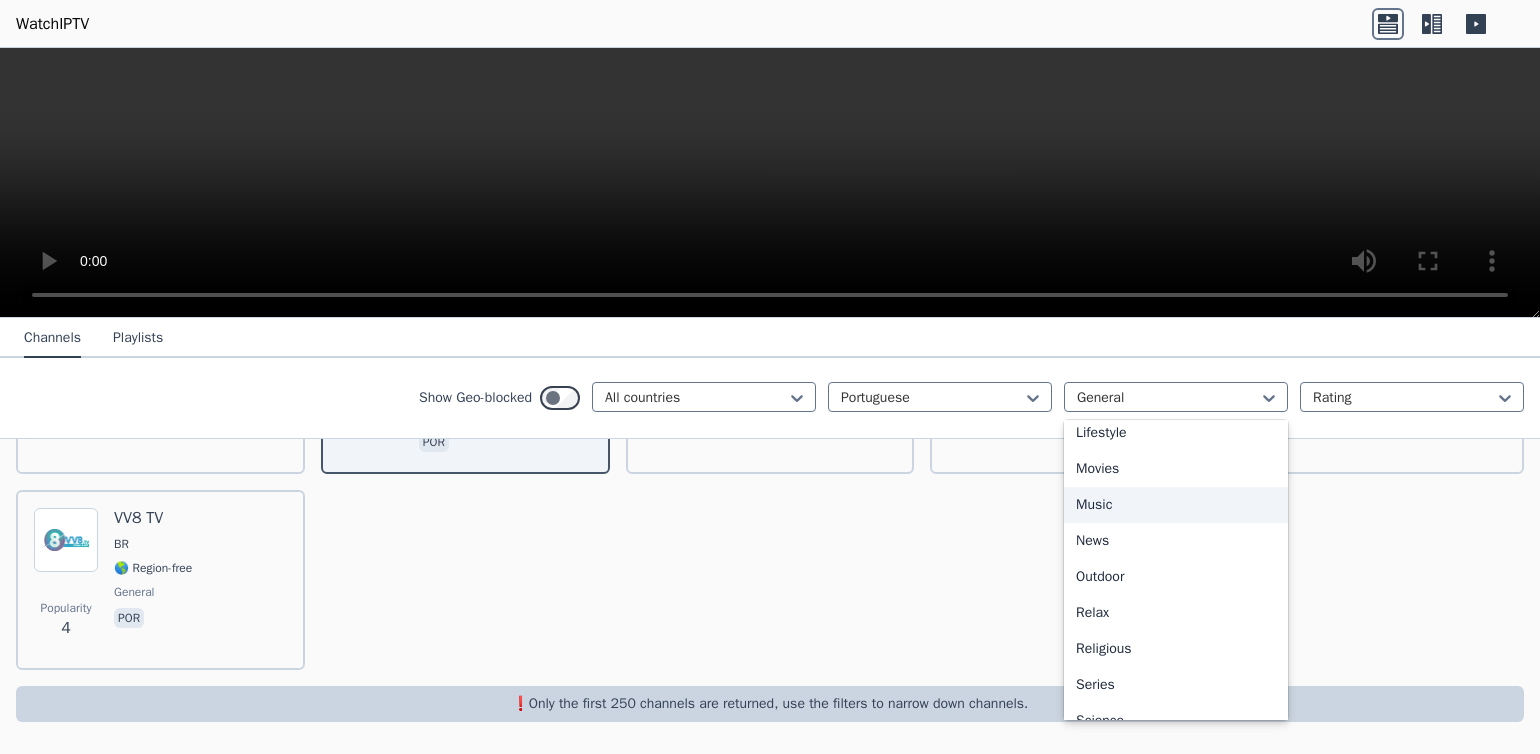 scroll, scrollTop: 319, scrollLeft: 0, axis: vertical 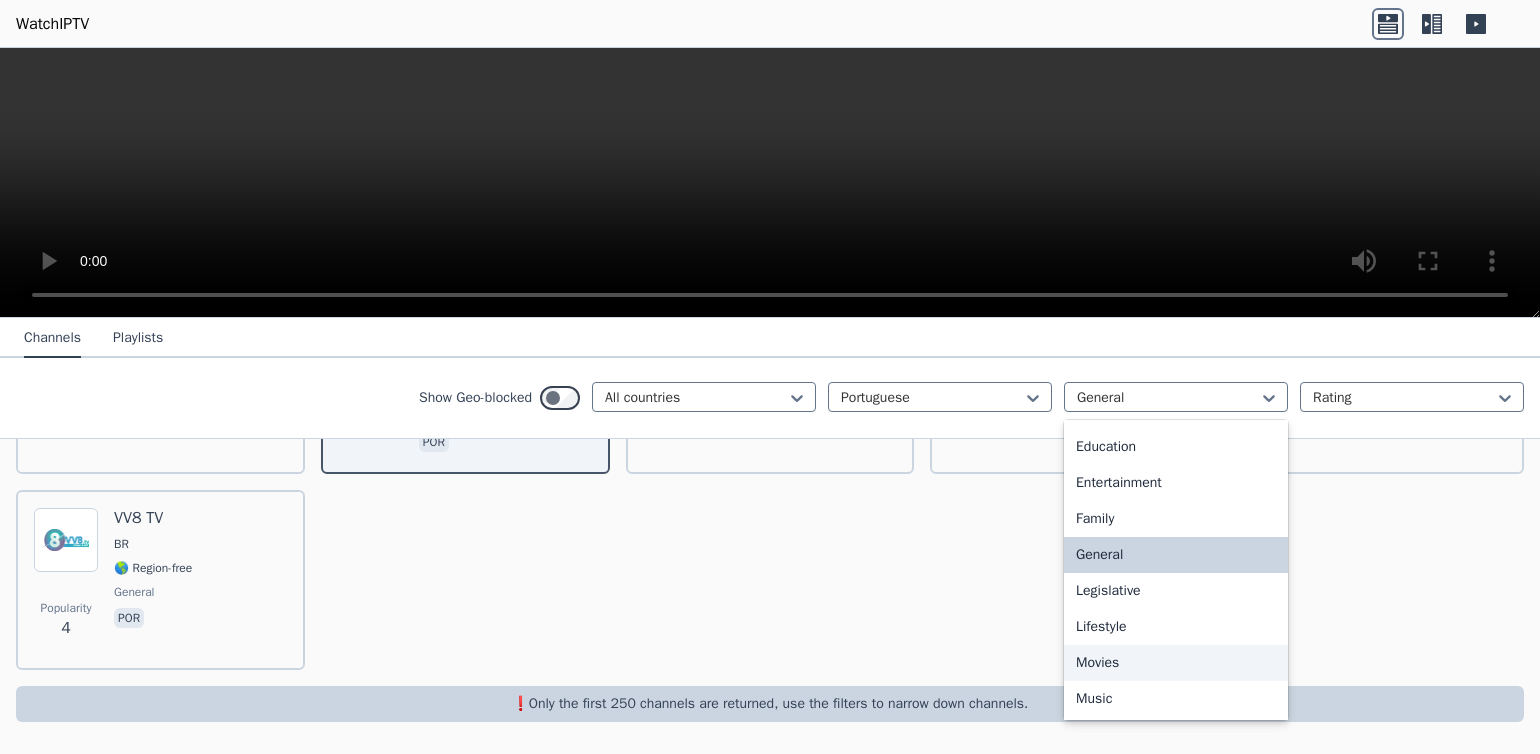 click on "Movies" at bounding box center (1176, 663) 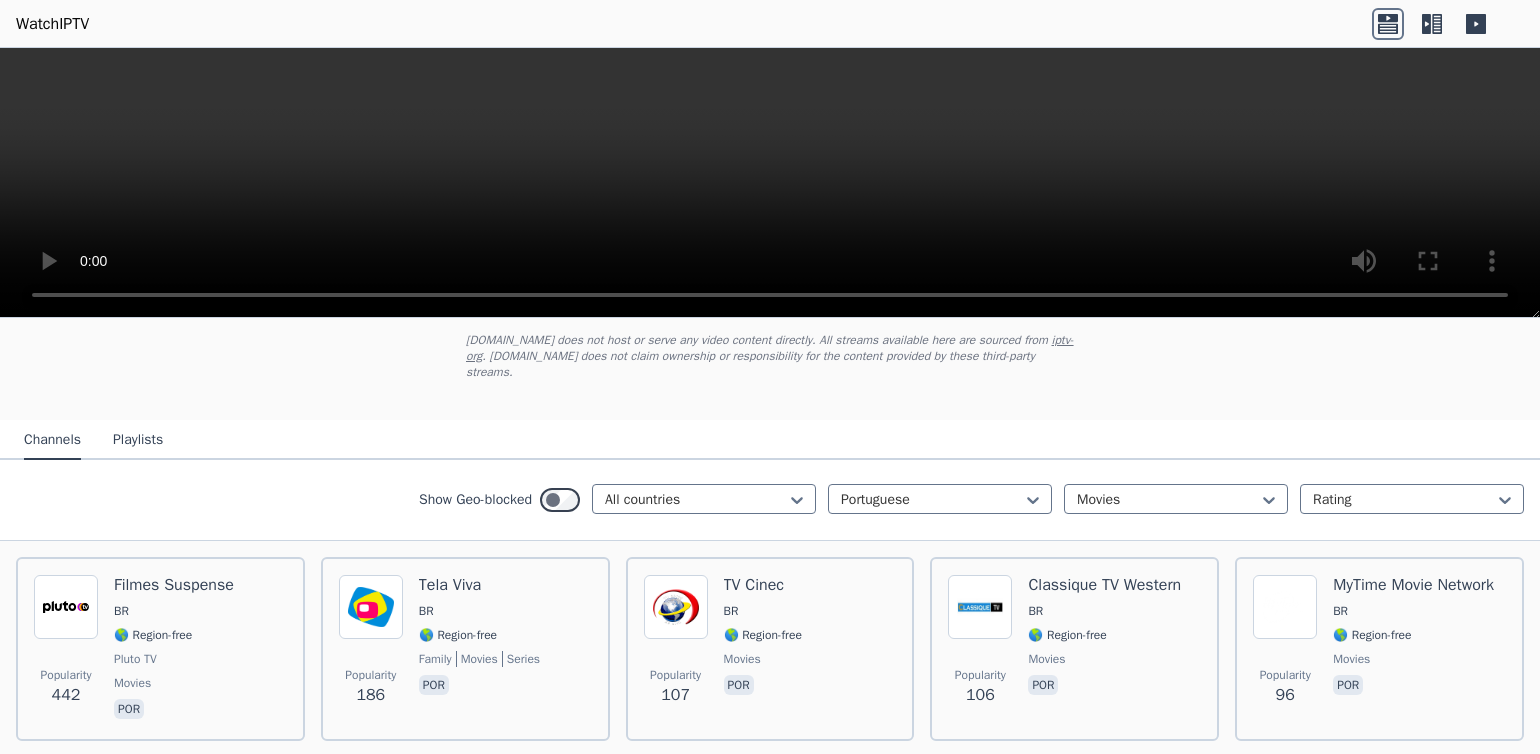 scroll, scrollTop: 209, scrollLeft: 0, axis: vertical 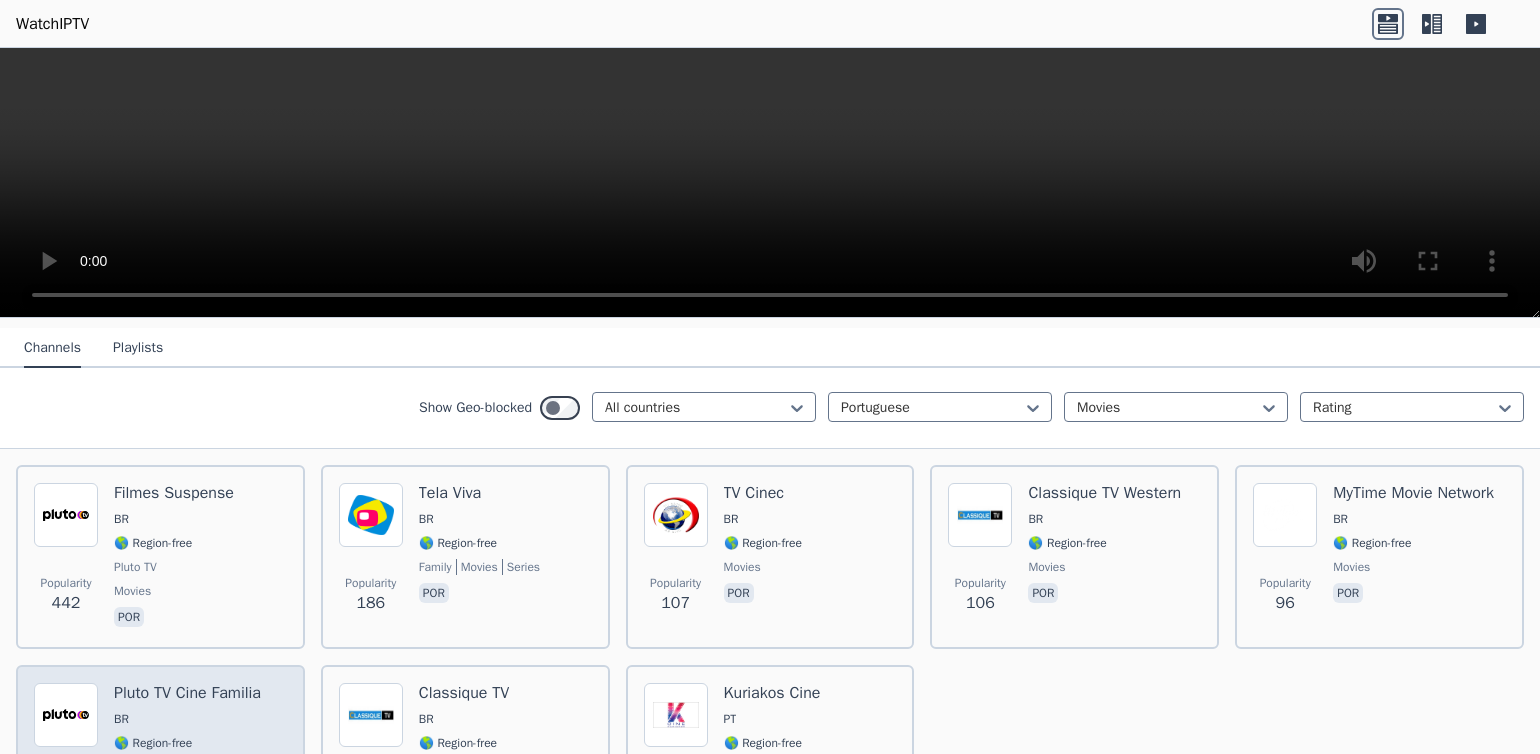 click at bounding box center (66, 715) 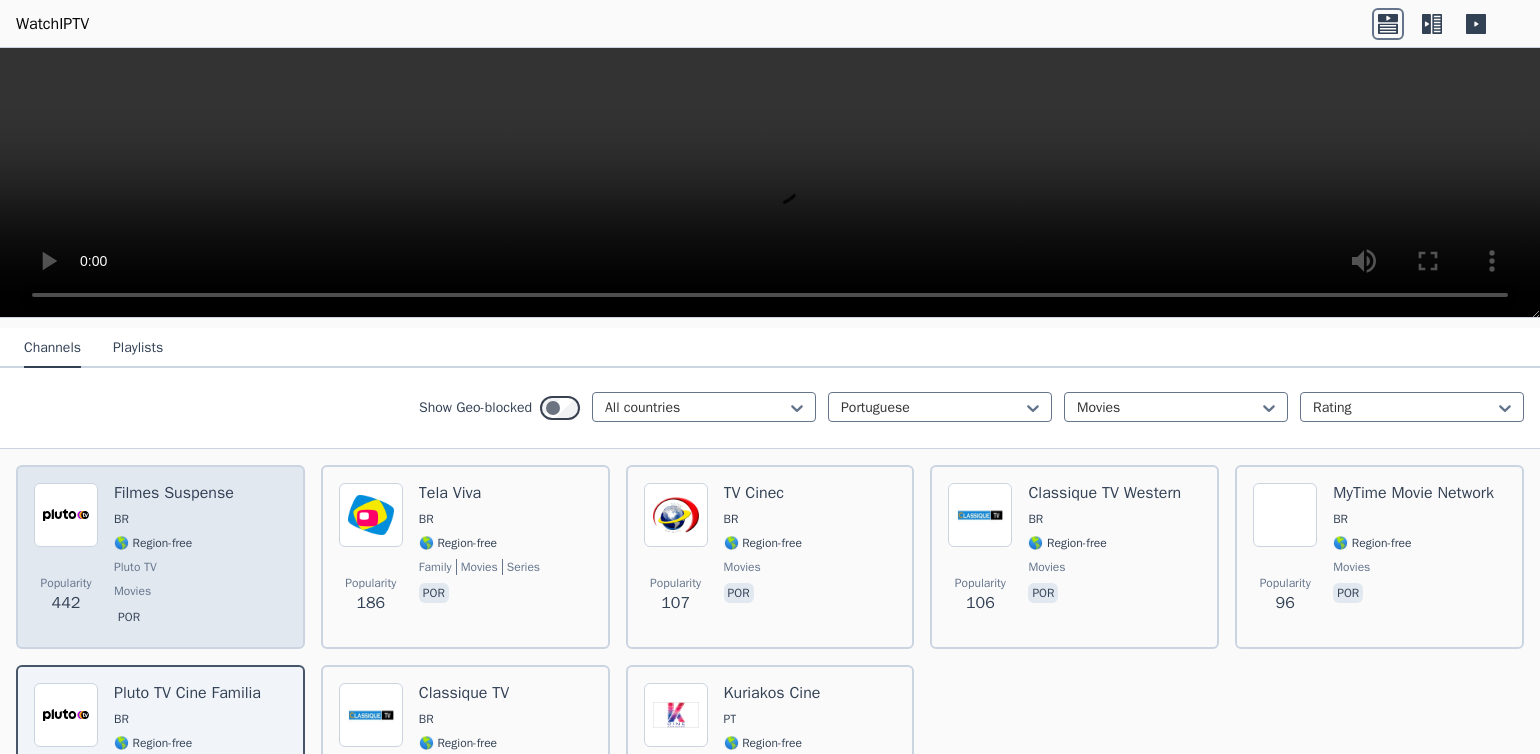 click at bounding box center [66, 515] 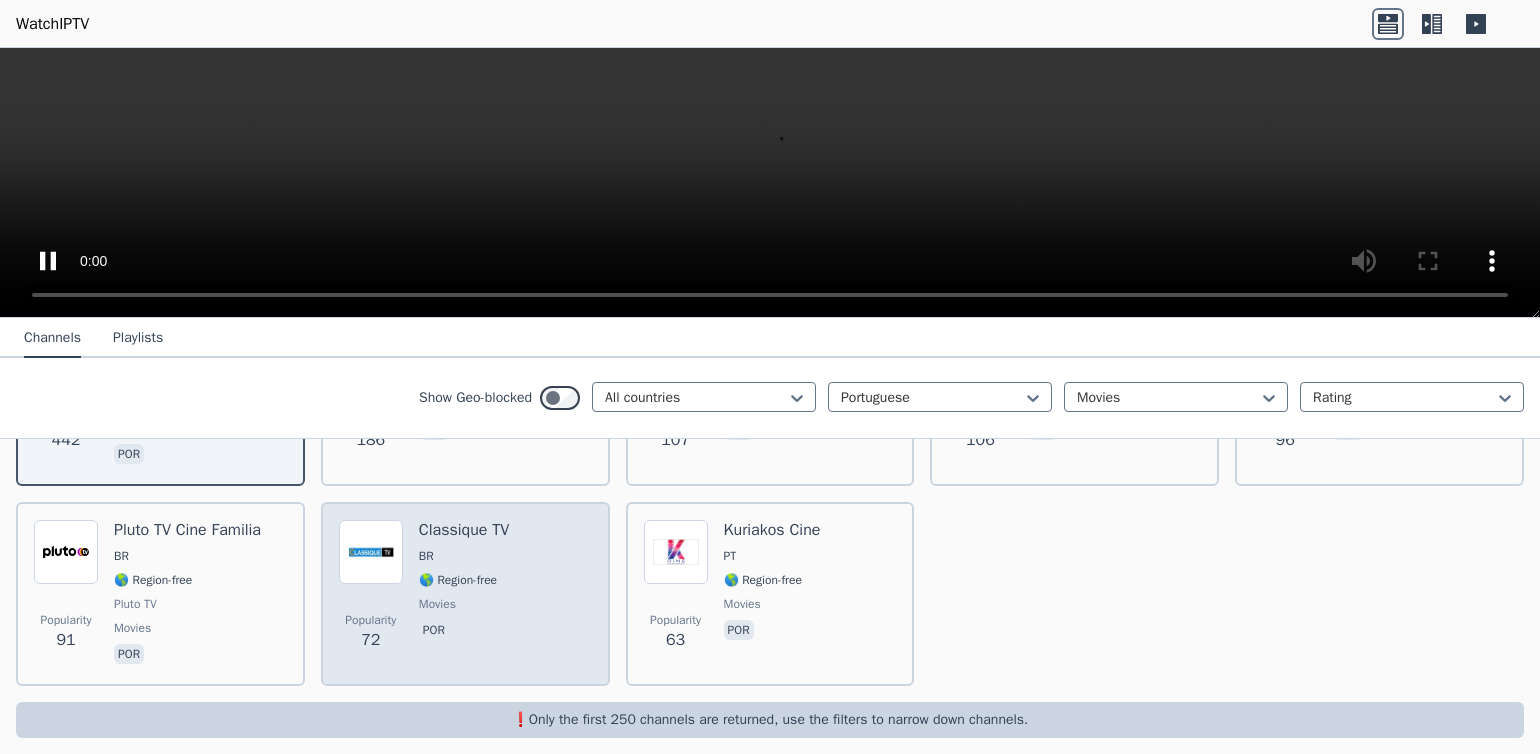 scroll, scrollTop: 102, scrollLeft: 0, axis: vertical 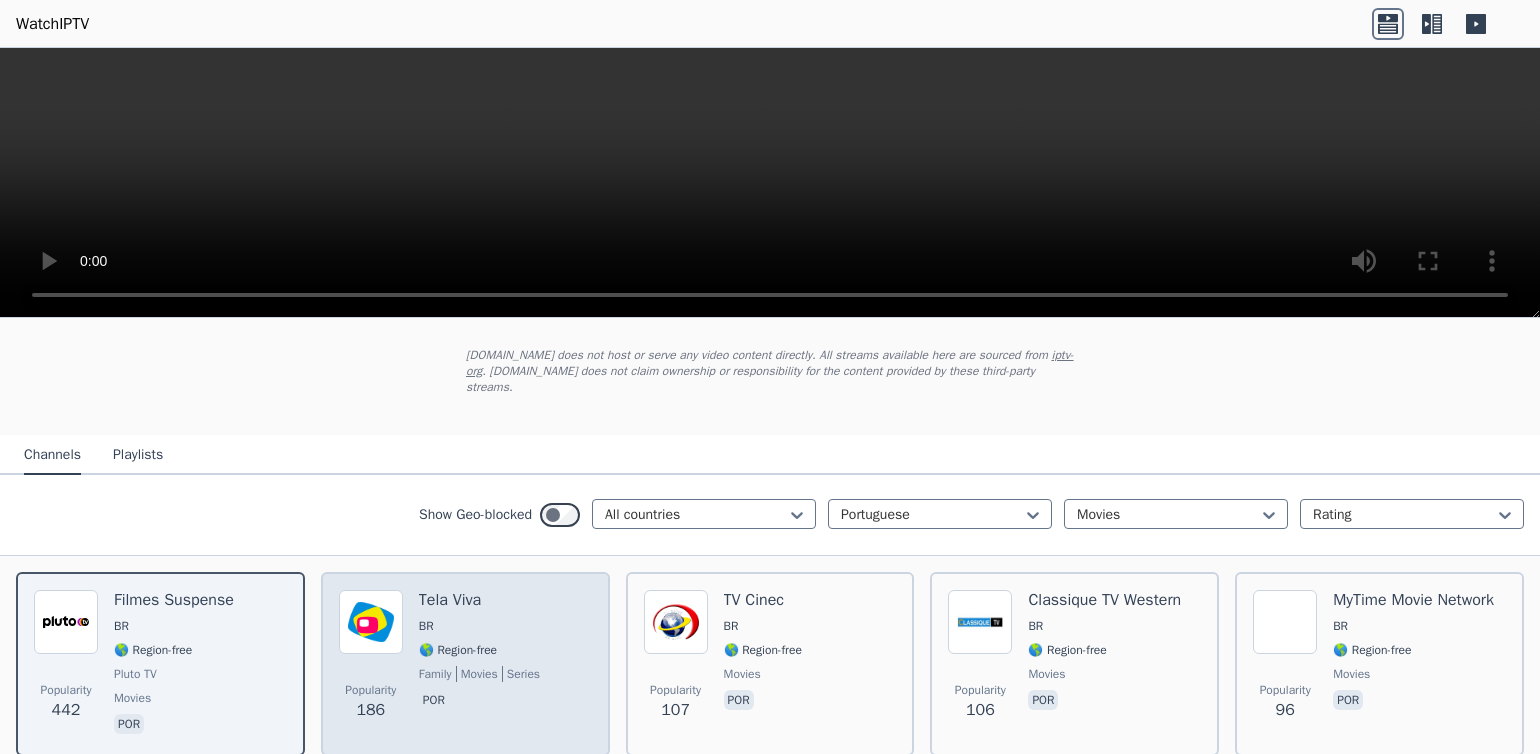 click at bounding box center [371, 622] 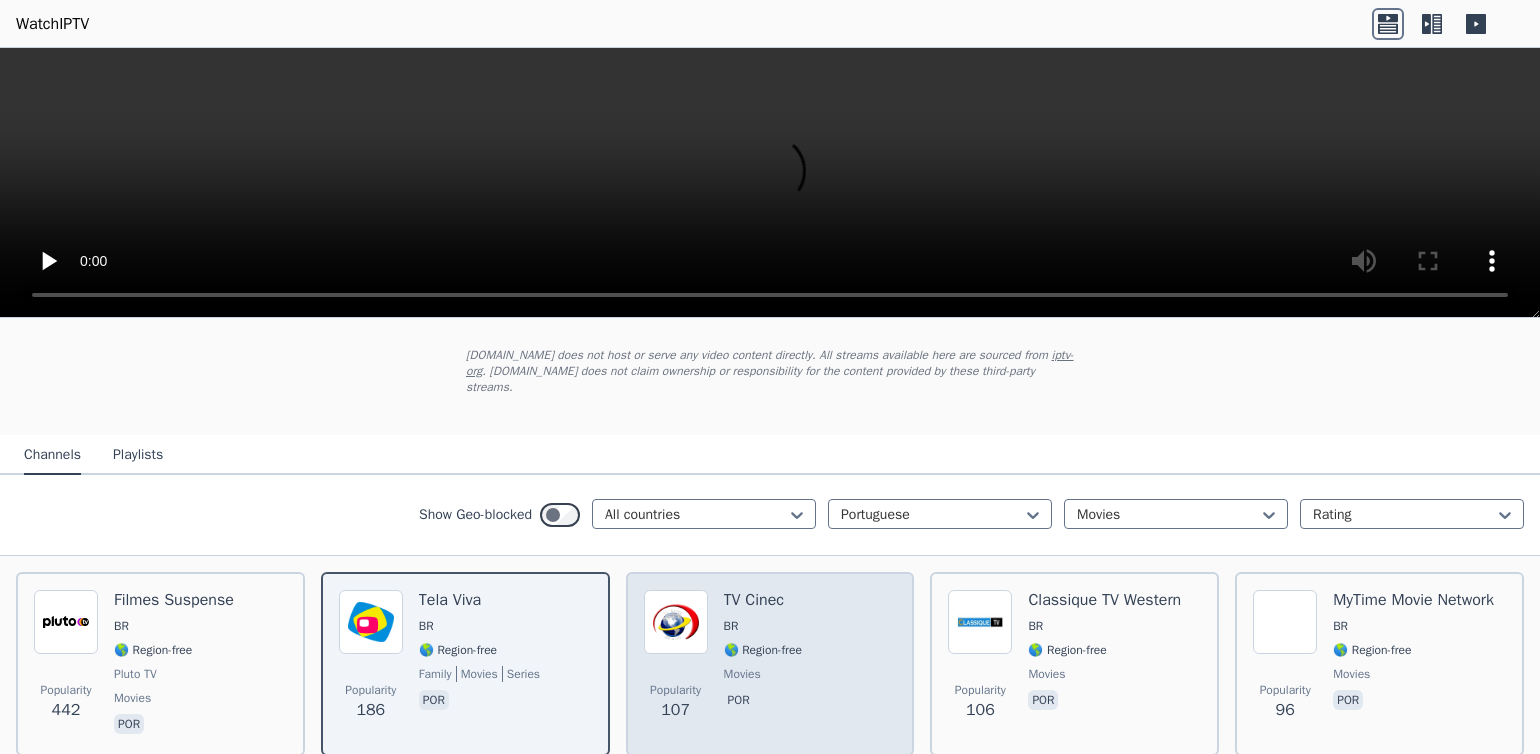 click at bounding box center (676, 622) 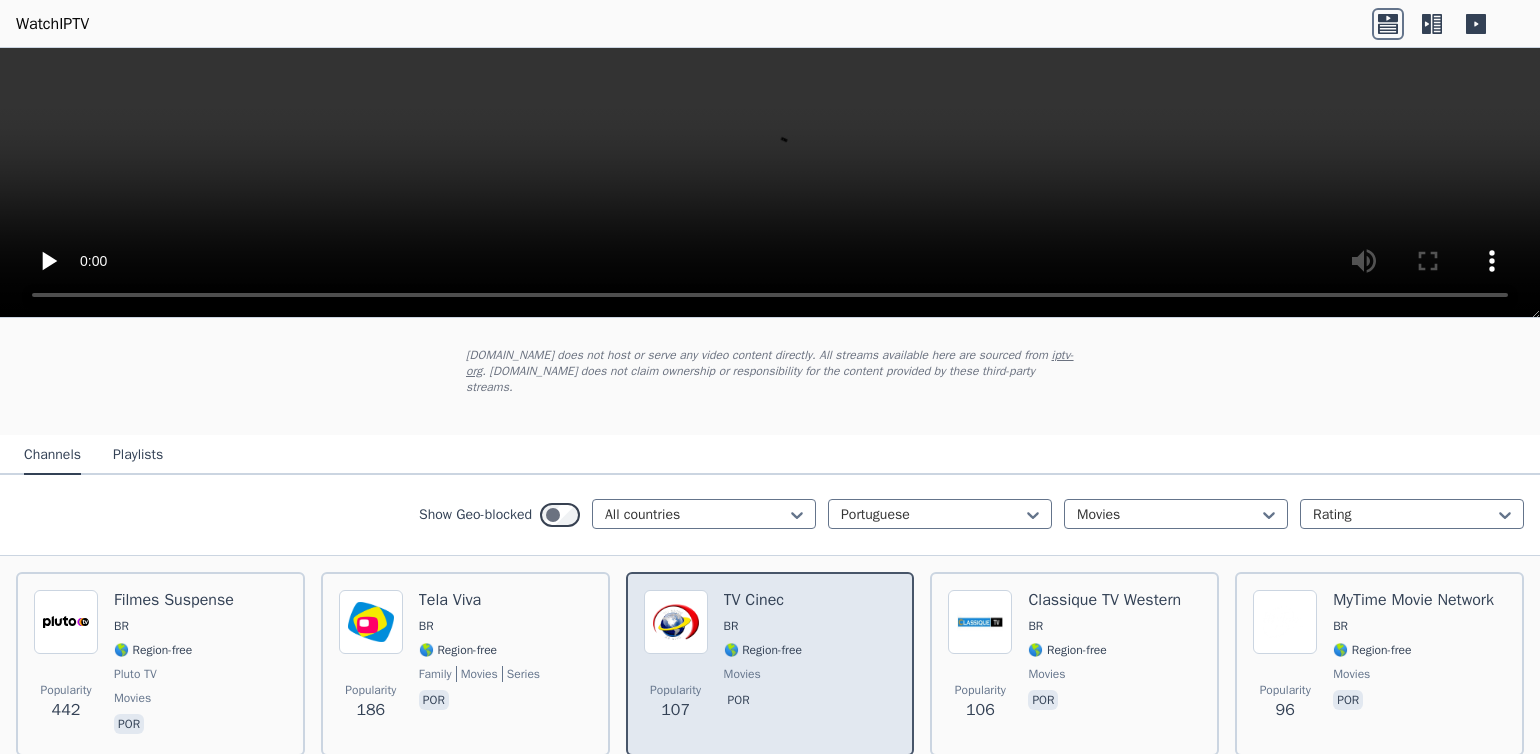 click at bounding box center [676, 622] 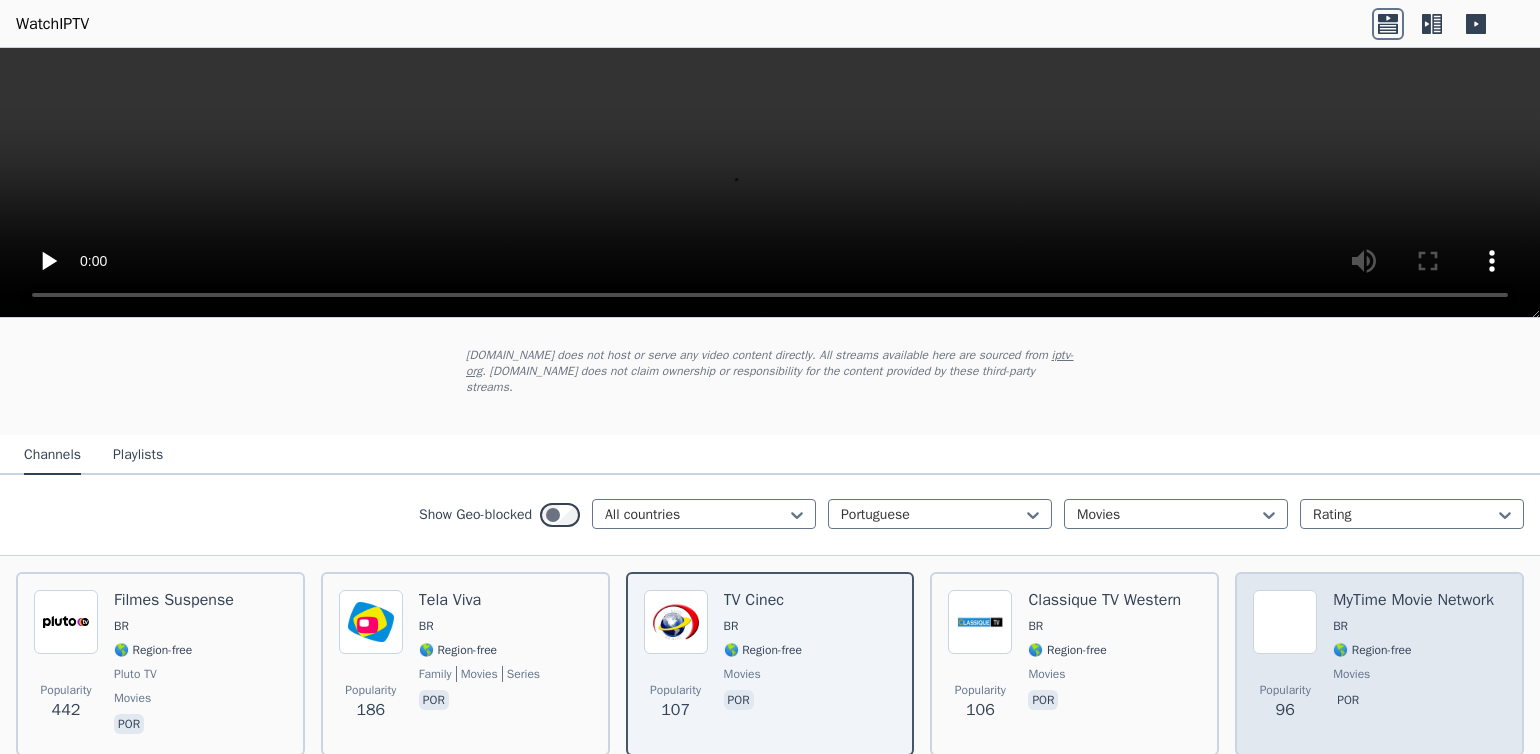click at bounding box center (1285, 622) 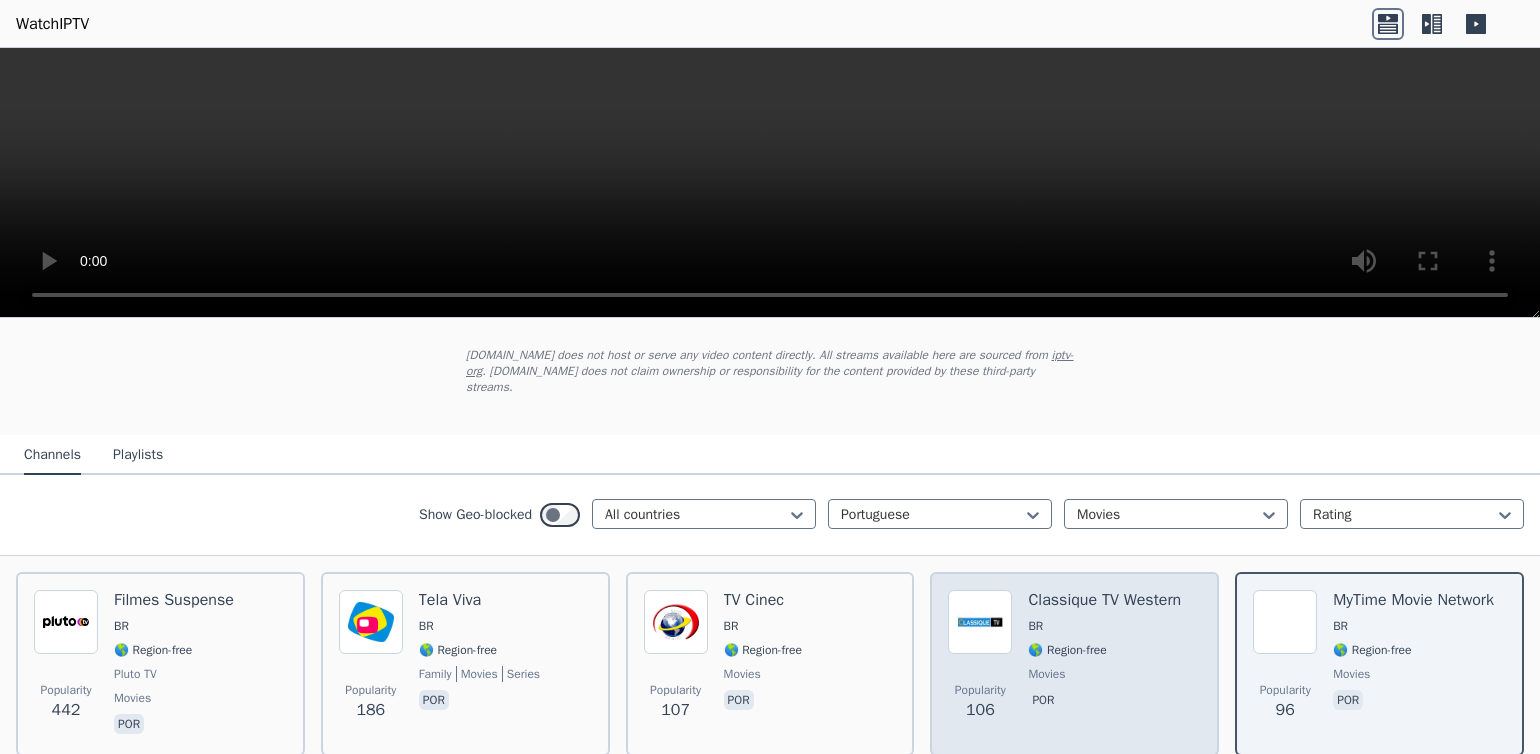 click at bounding box center [980, 622] 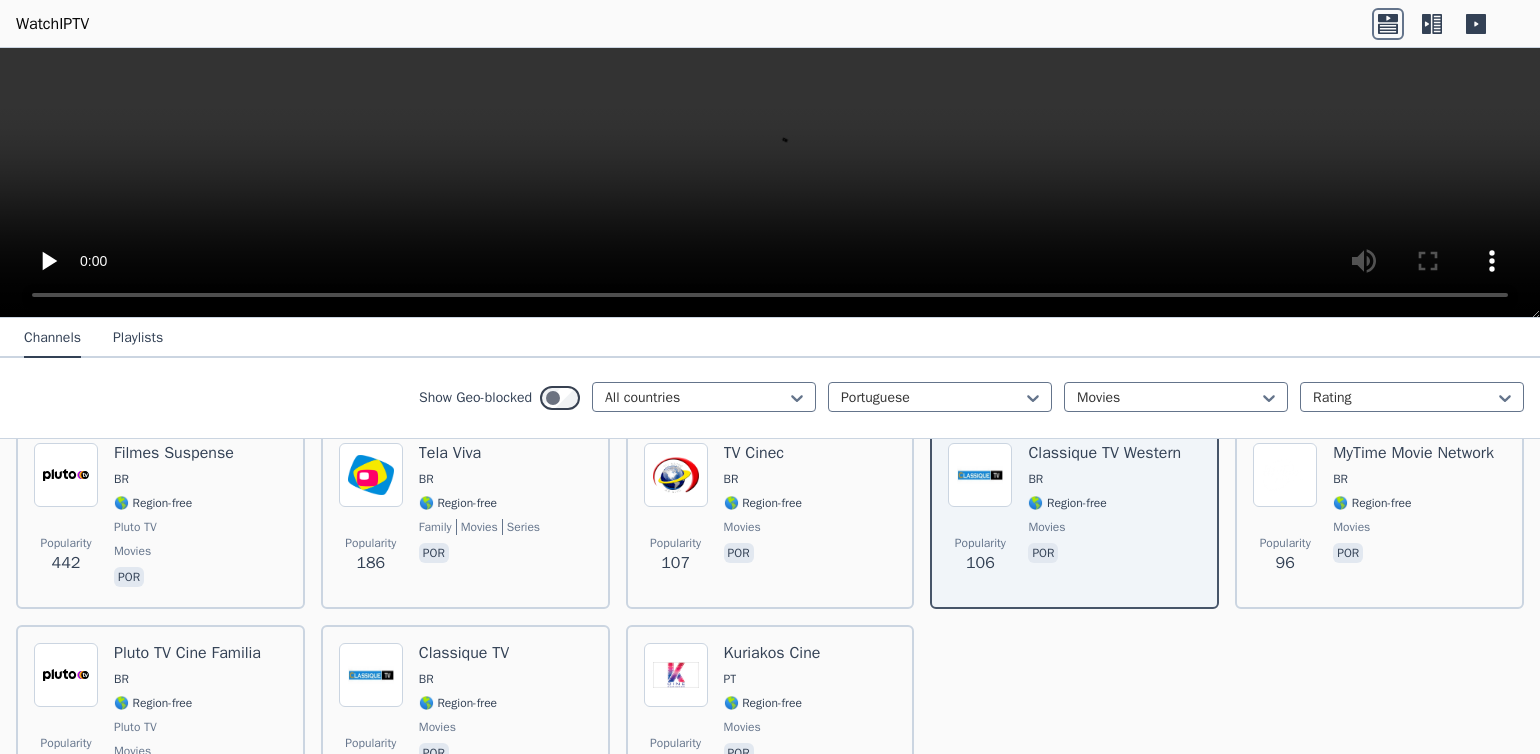 scroll, scrollTop: 372, scrollLeft: 0, axis: vertical 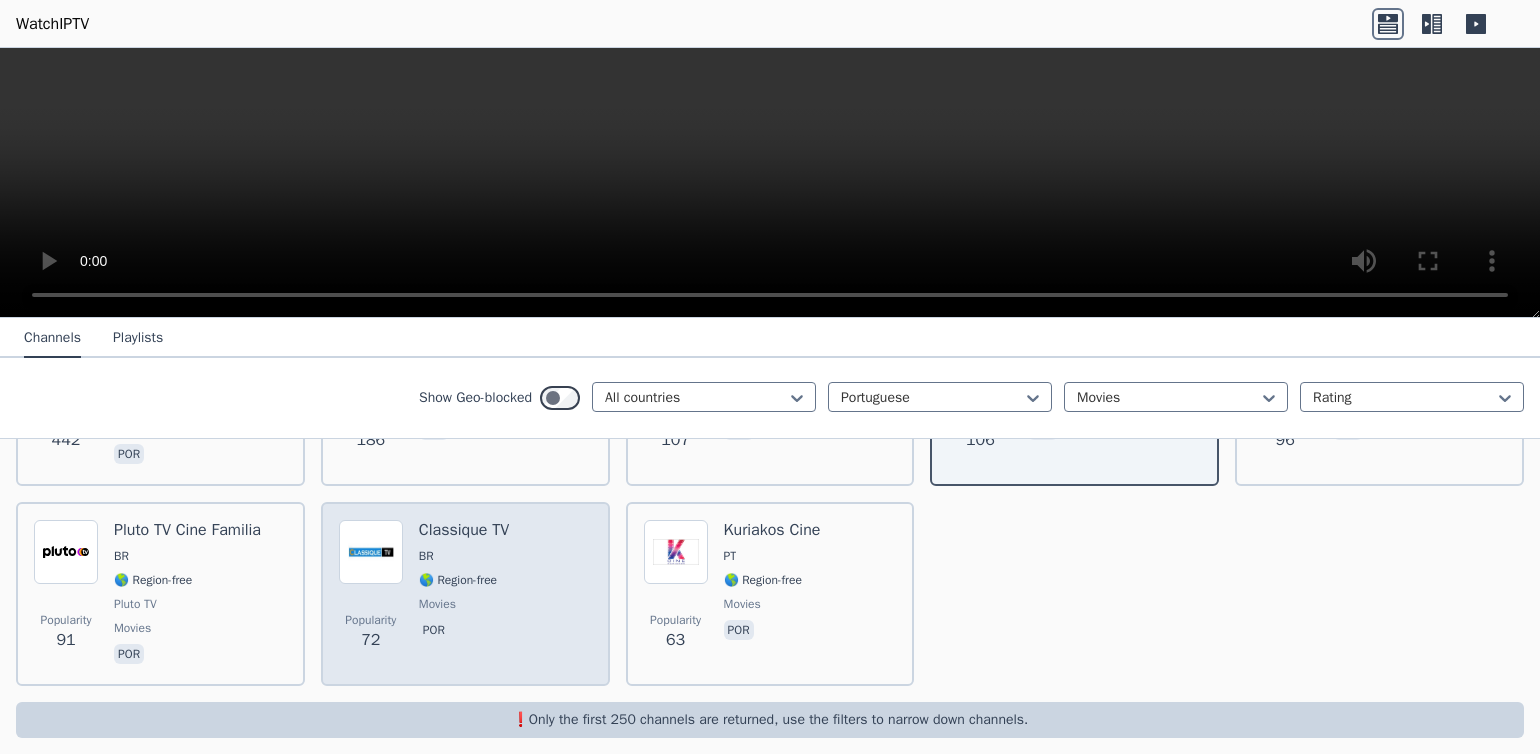 click at bounding box center (371, 552) 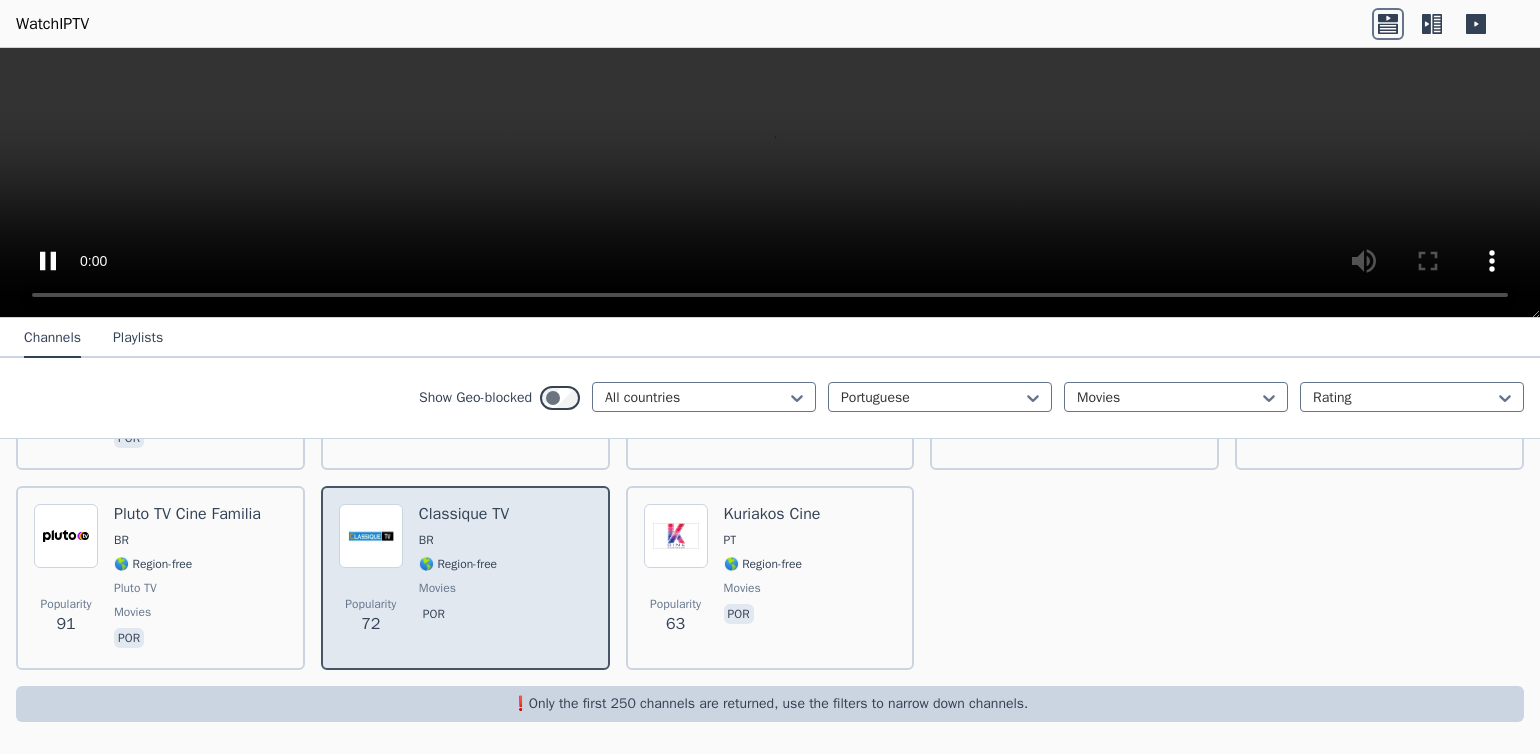 scroll, scrollTop: 118, scrollLeft: 0, axis: vertical 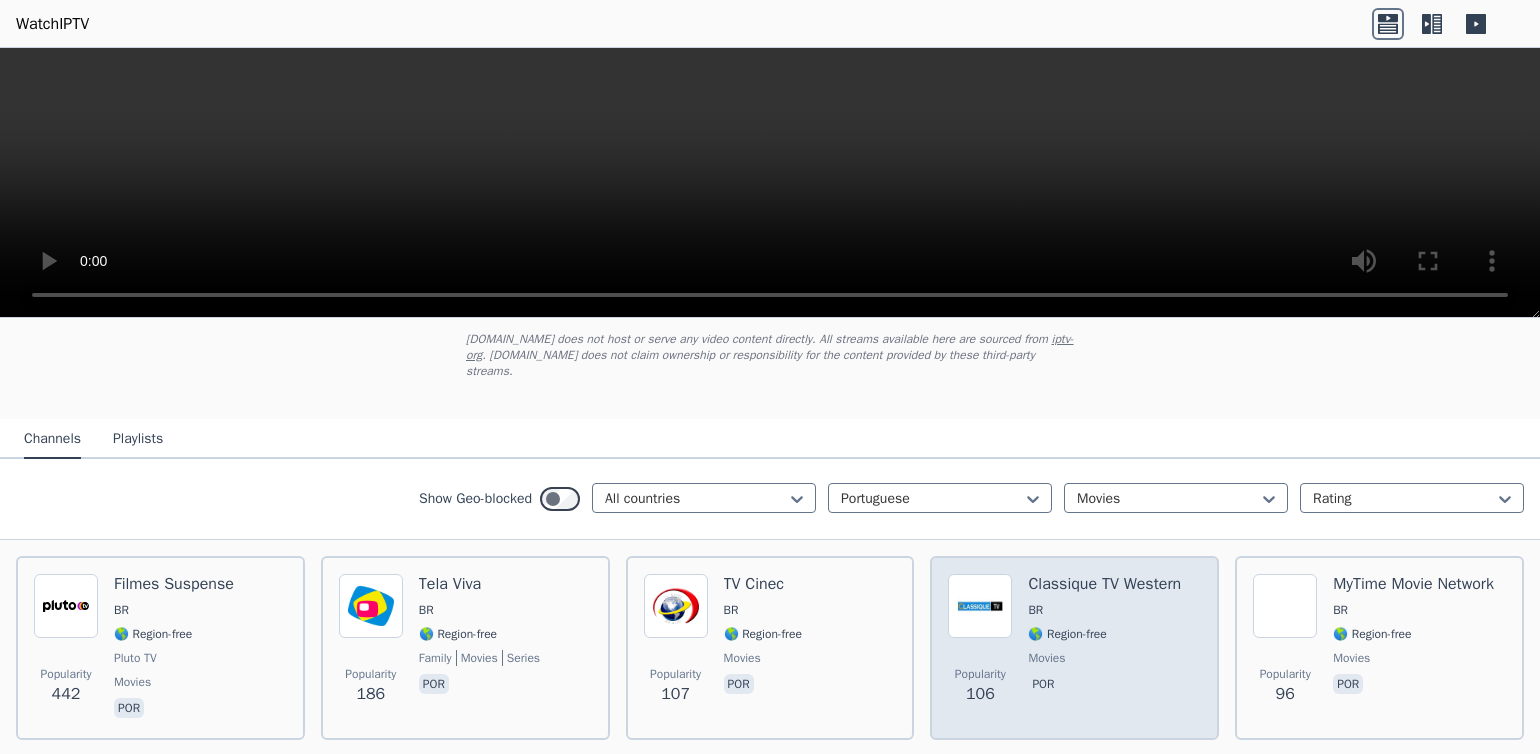 click at bounding box center [980, 606] 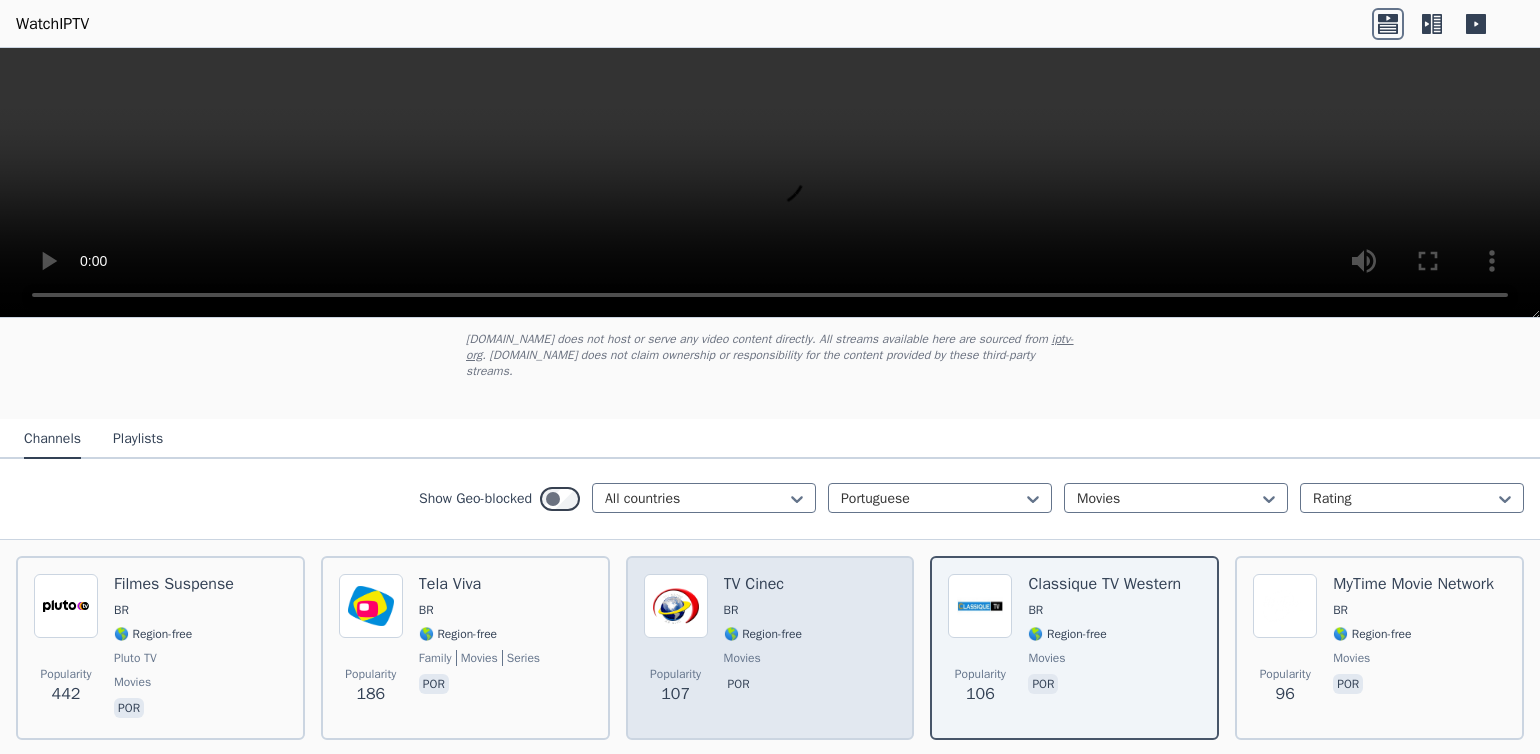 click at bounding box center (676, 606) 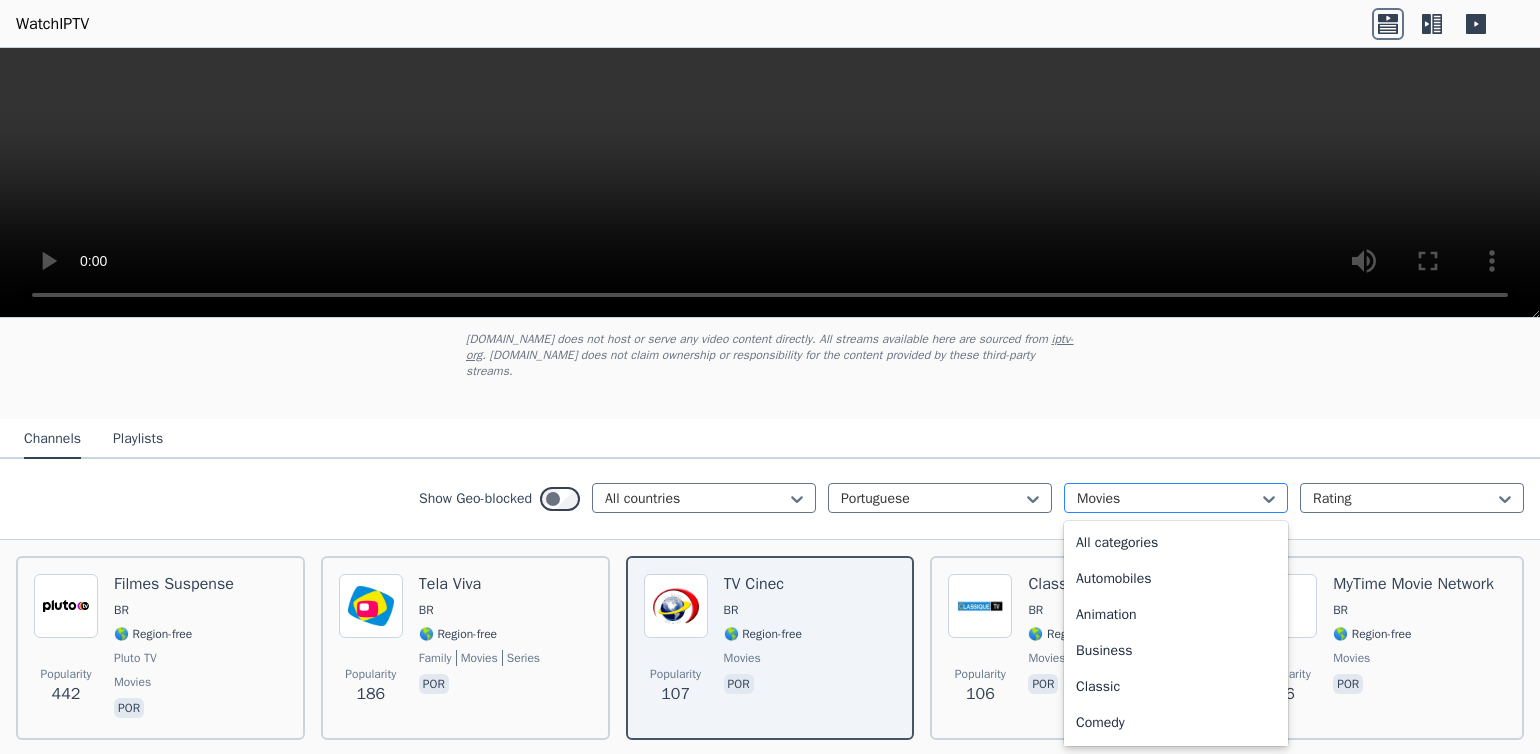 click on "Movies" at bounding box center (1168, 499) 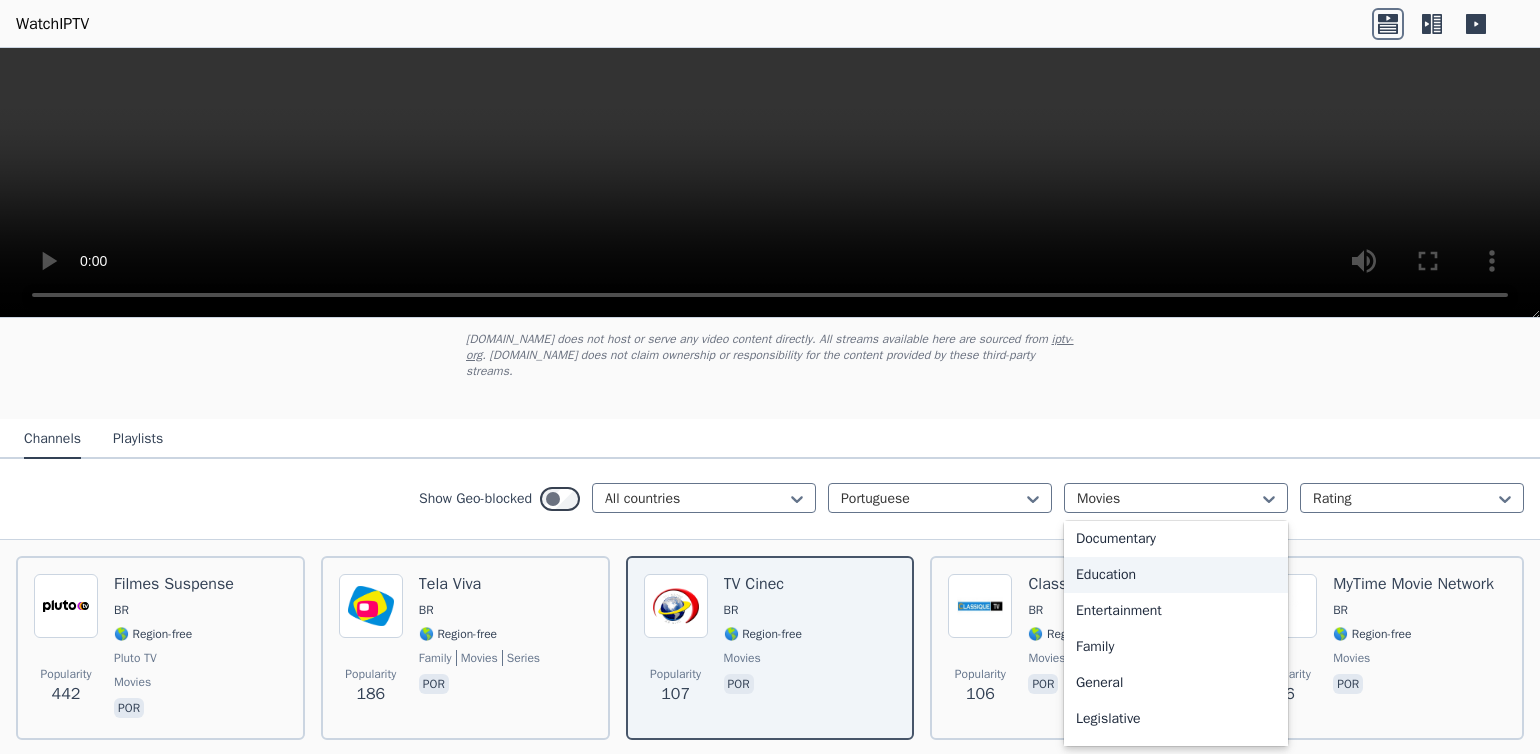 scroll, scrollTop: 0, scrollLeft: 0, axis: both 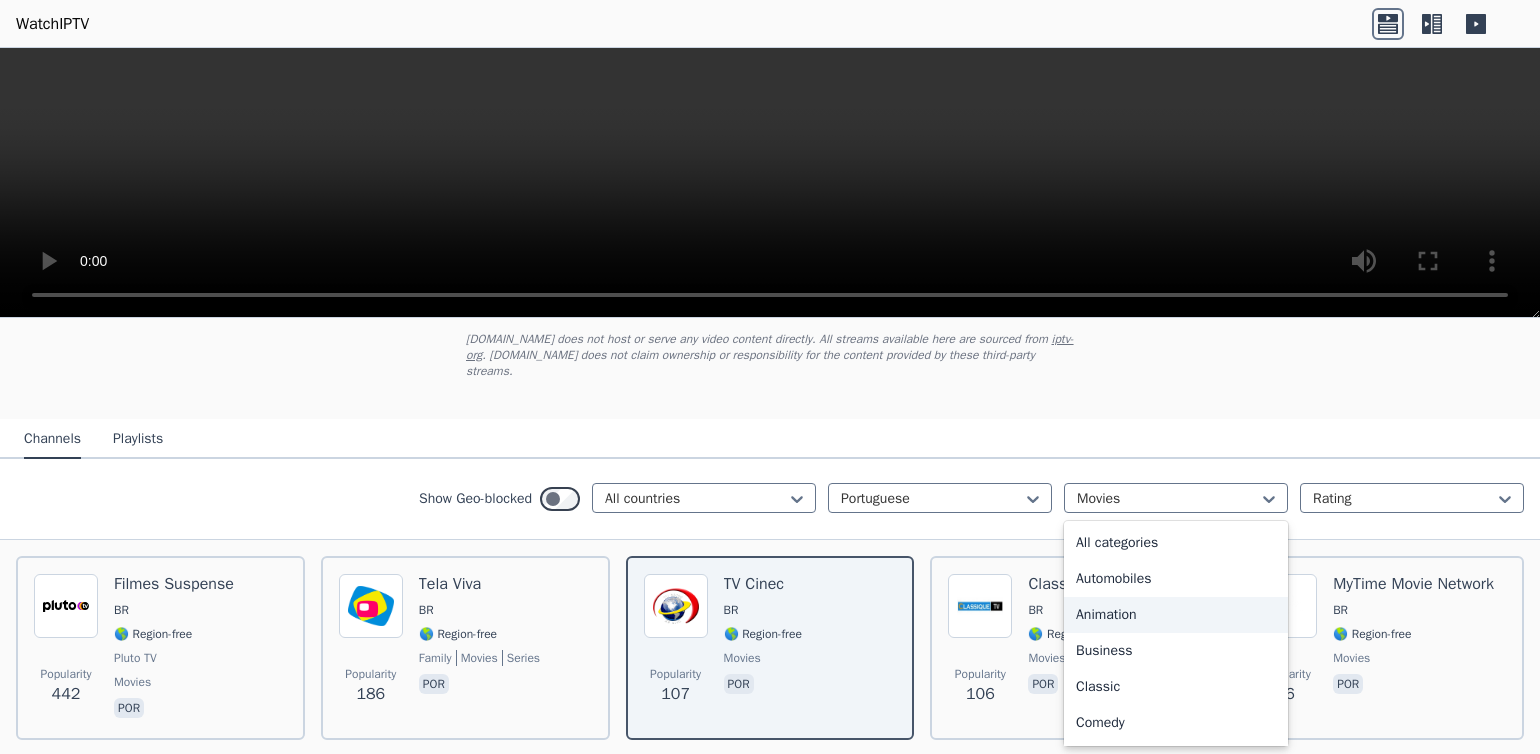 click on "Animation" at bounding box center [1176, 615] 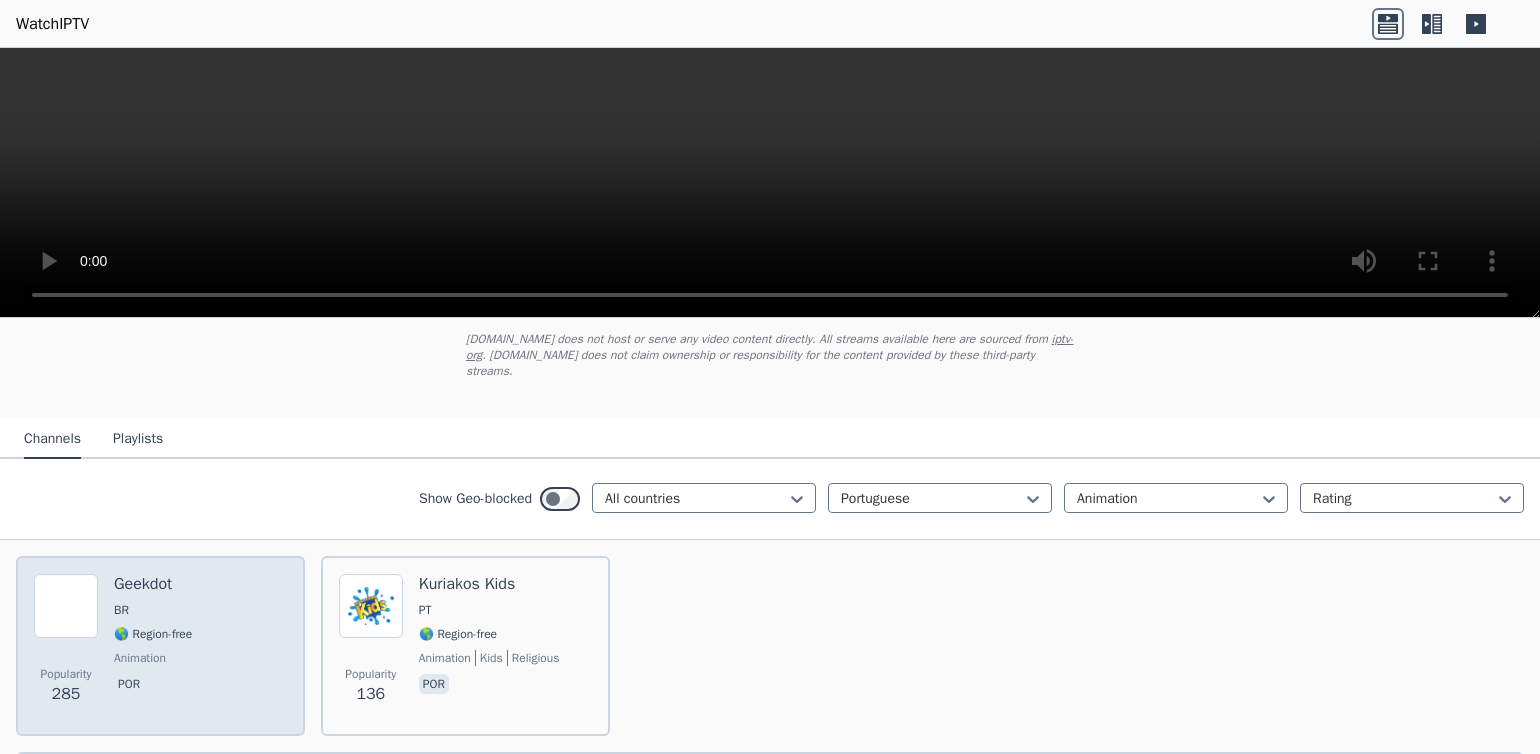 click at bounding box center (66, 606) 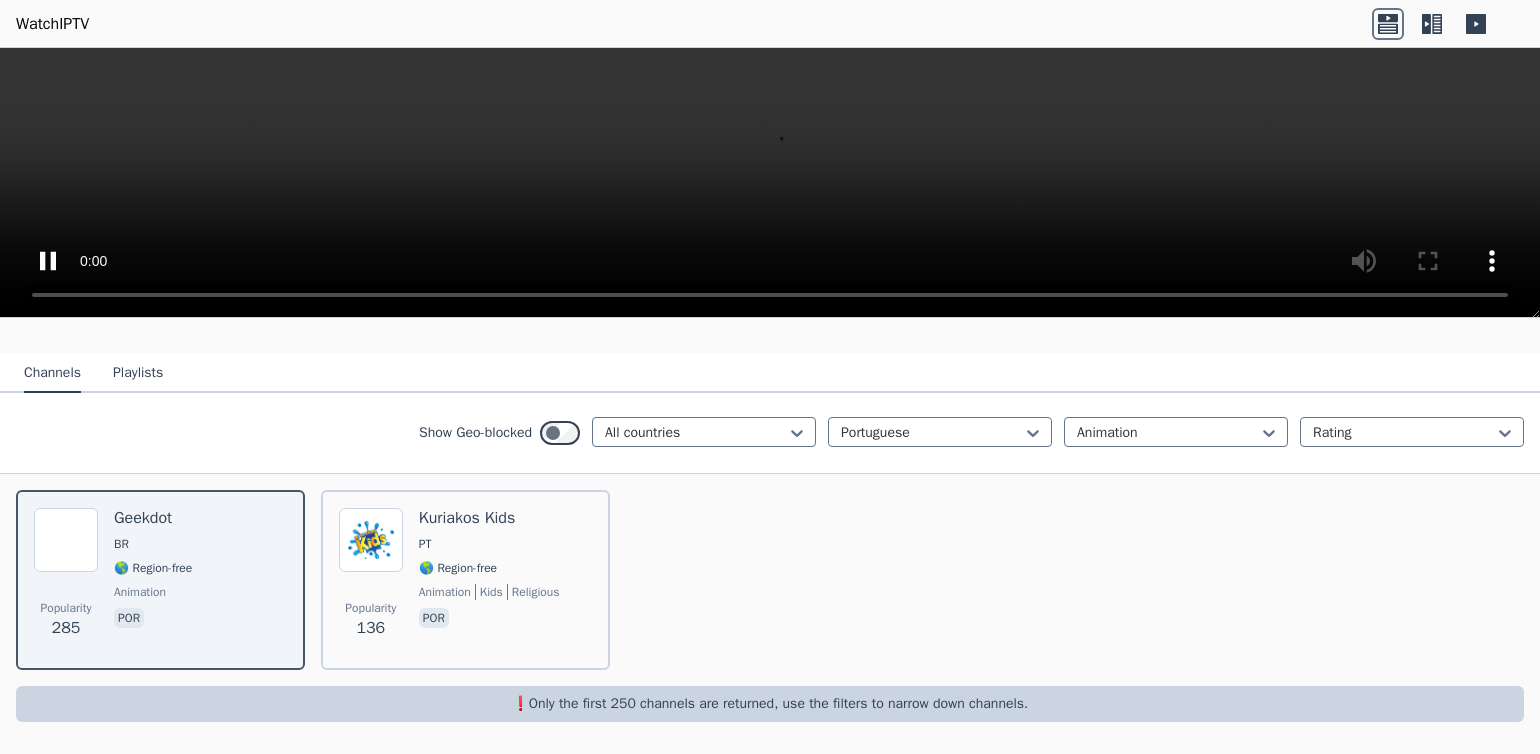 scroll, scrollTop: 0, scrollLeft: 0, axis: both 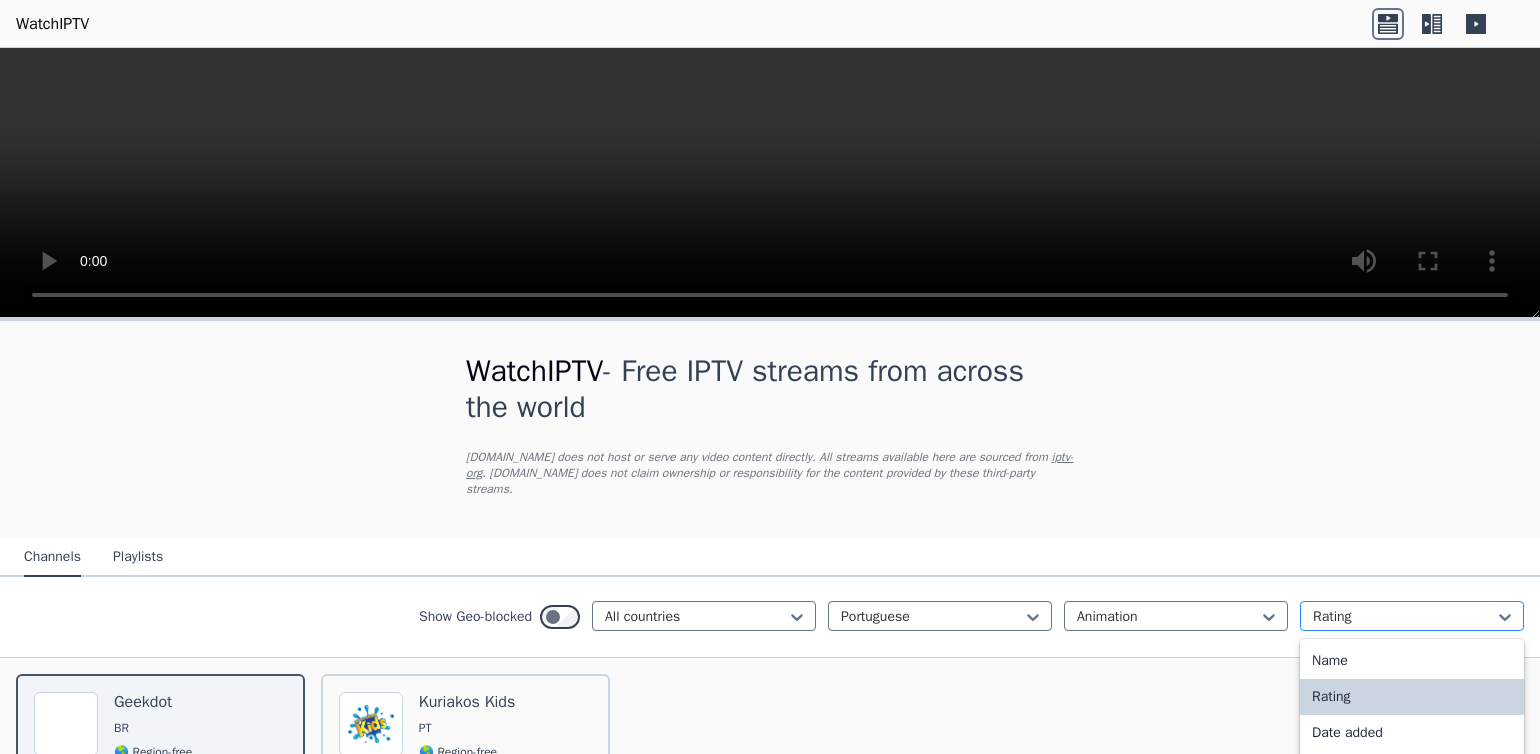 click at bounding box center (1404, 617) 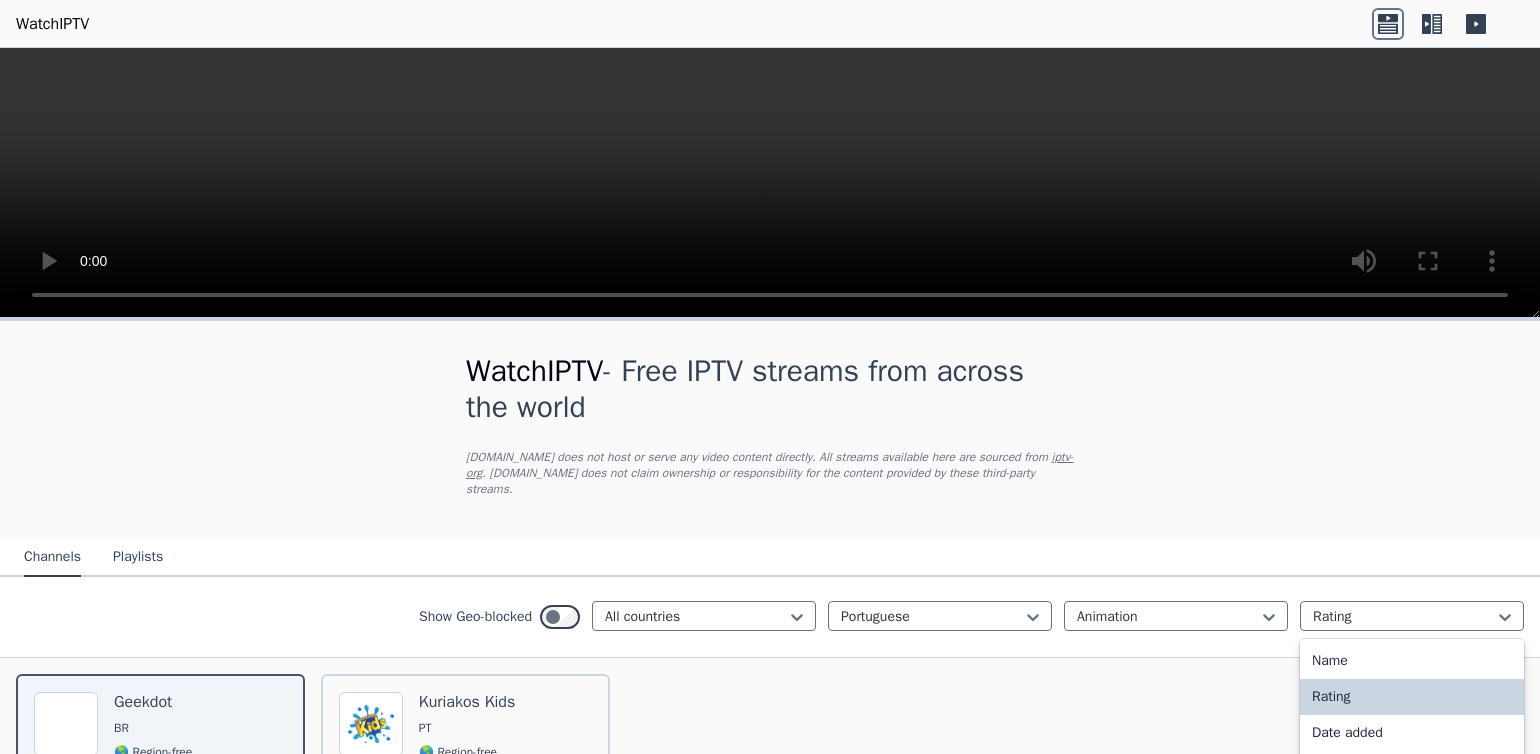 scroll, scrollTop: 184, scrollLeft: 0, axis: vertical 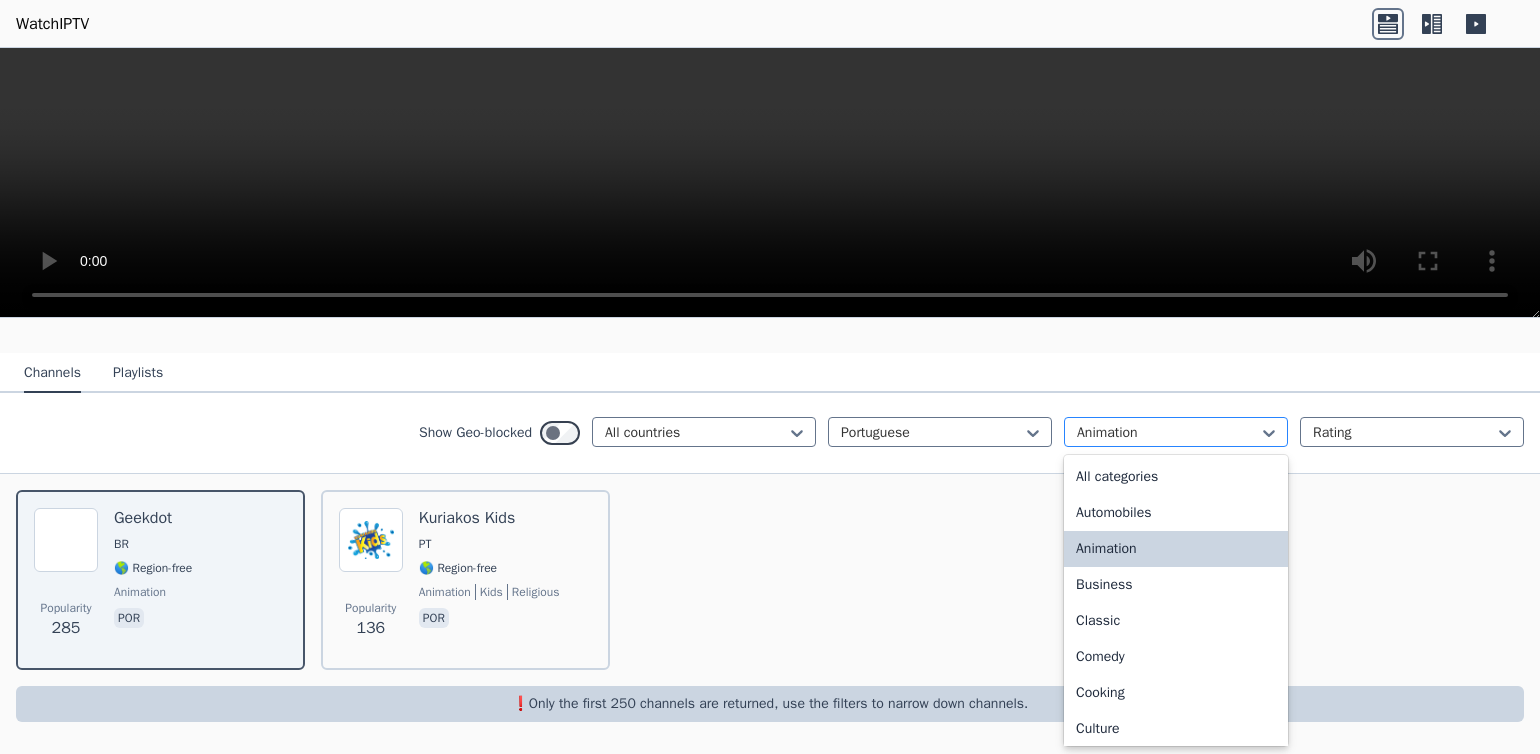click at bounding box center (1168, 433) 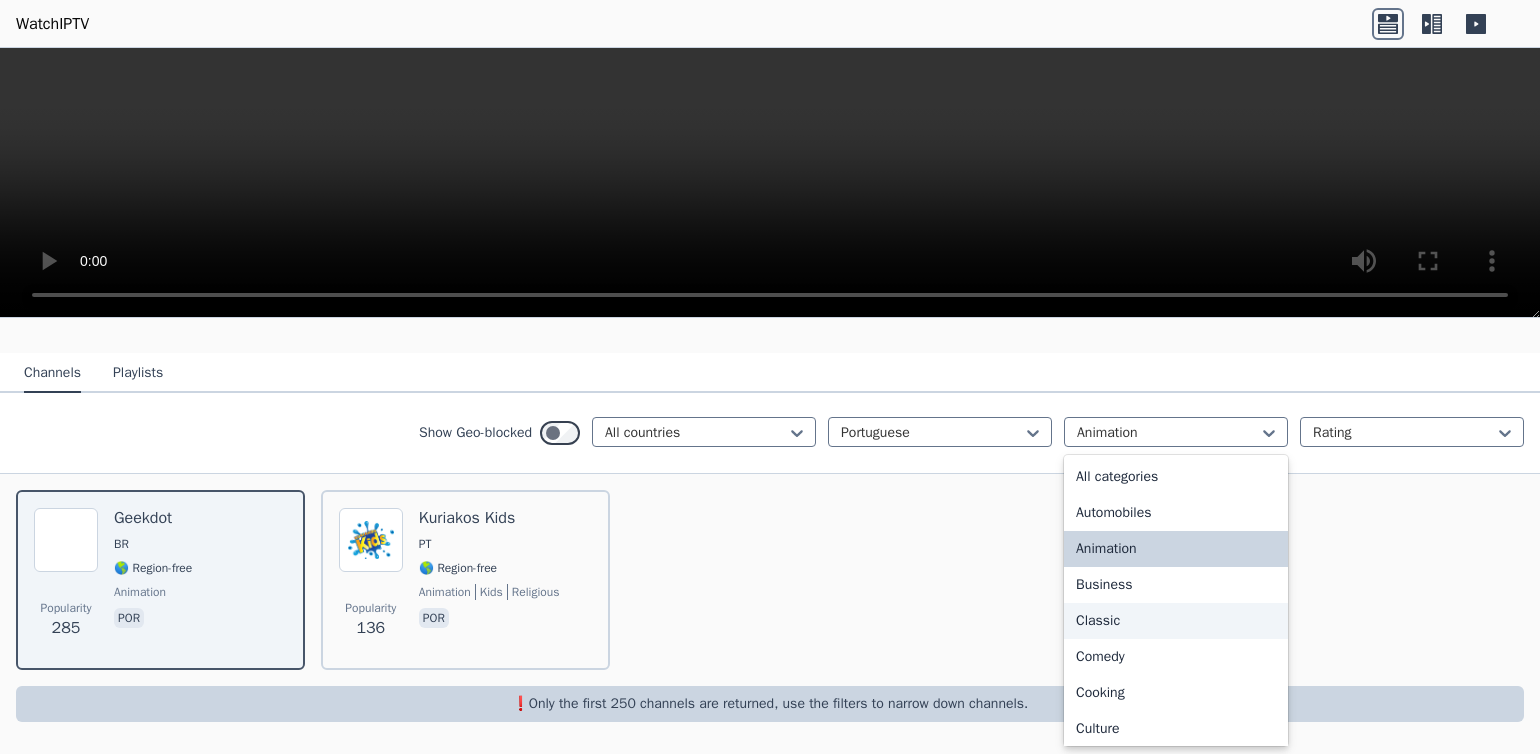 click on "Classic" at bounding box center [1176, 621] 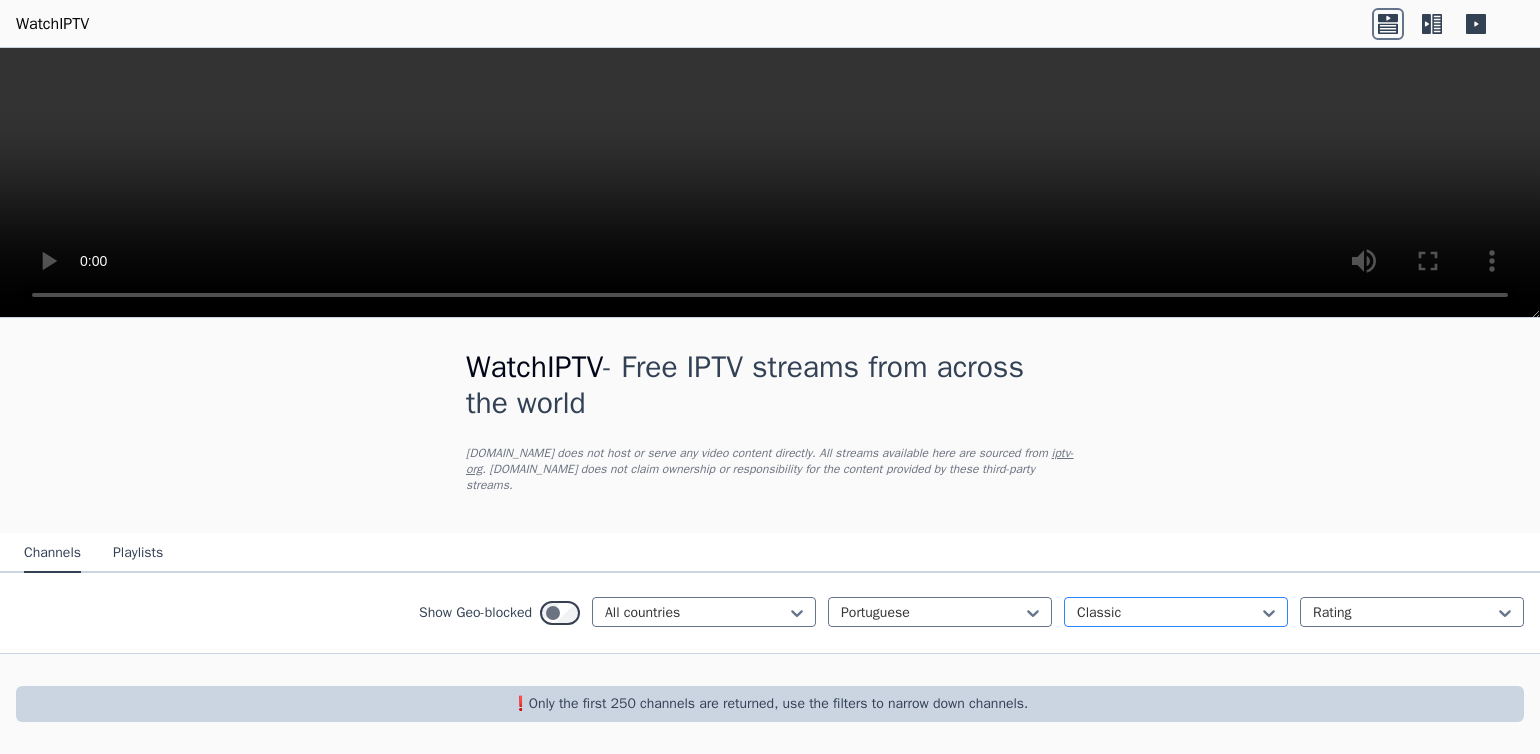scroll, scrollTop: 4, scrollLeft: 0, axis: vertical 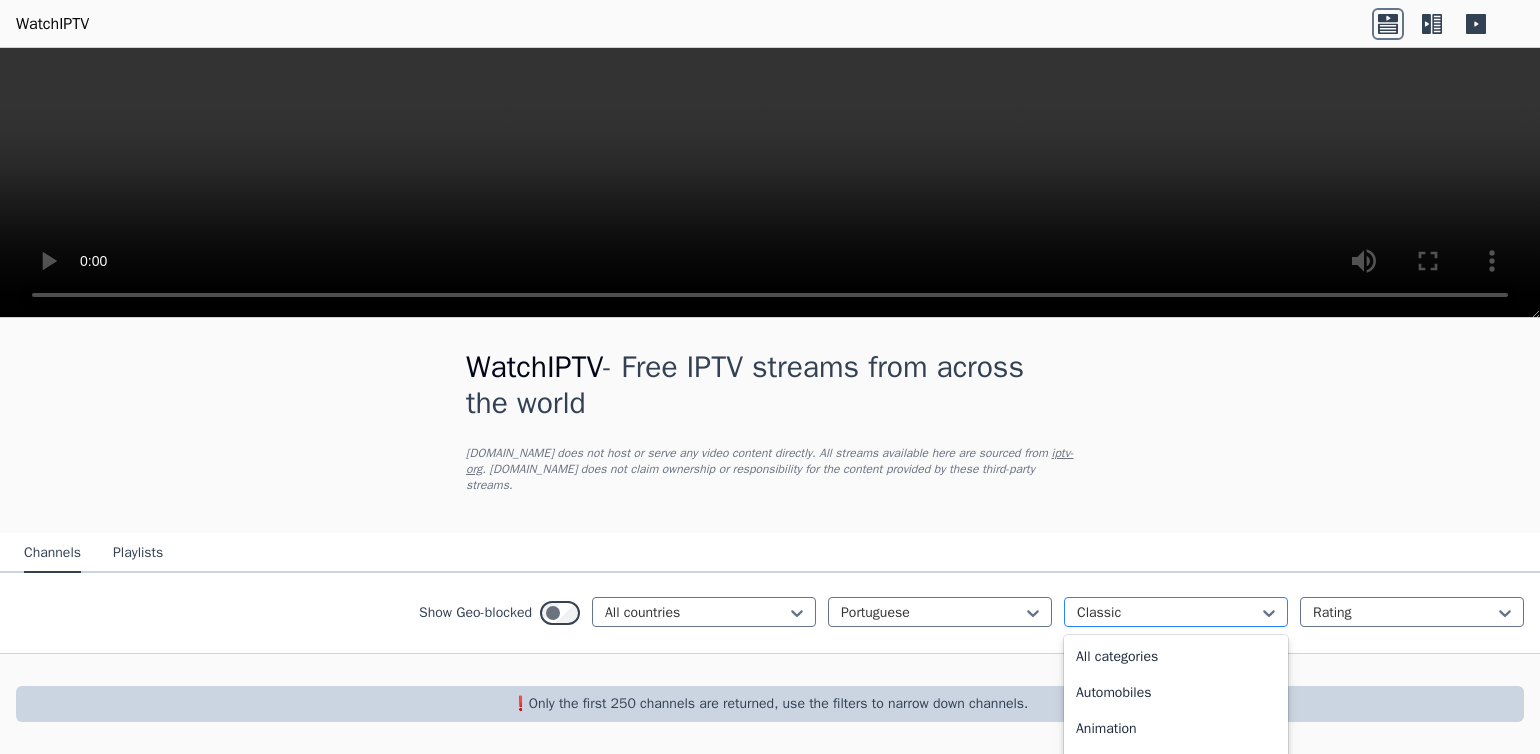 click at bounding box center (1168, 613) 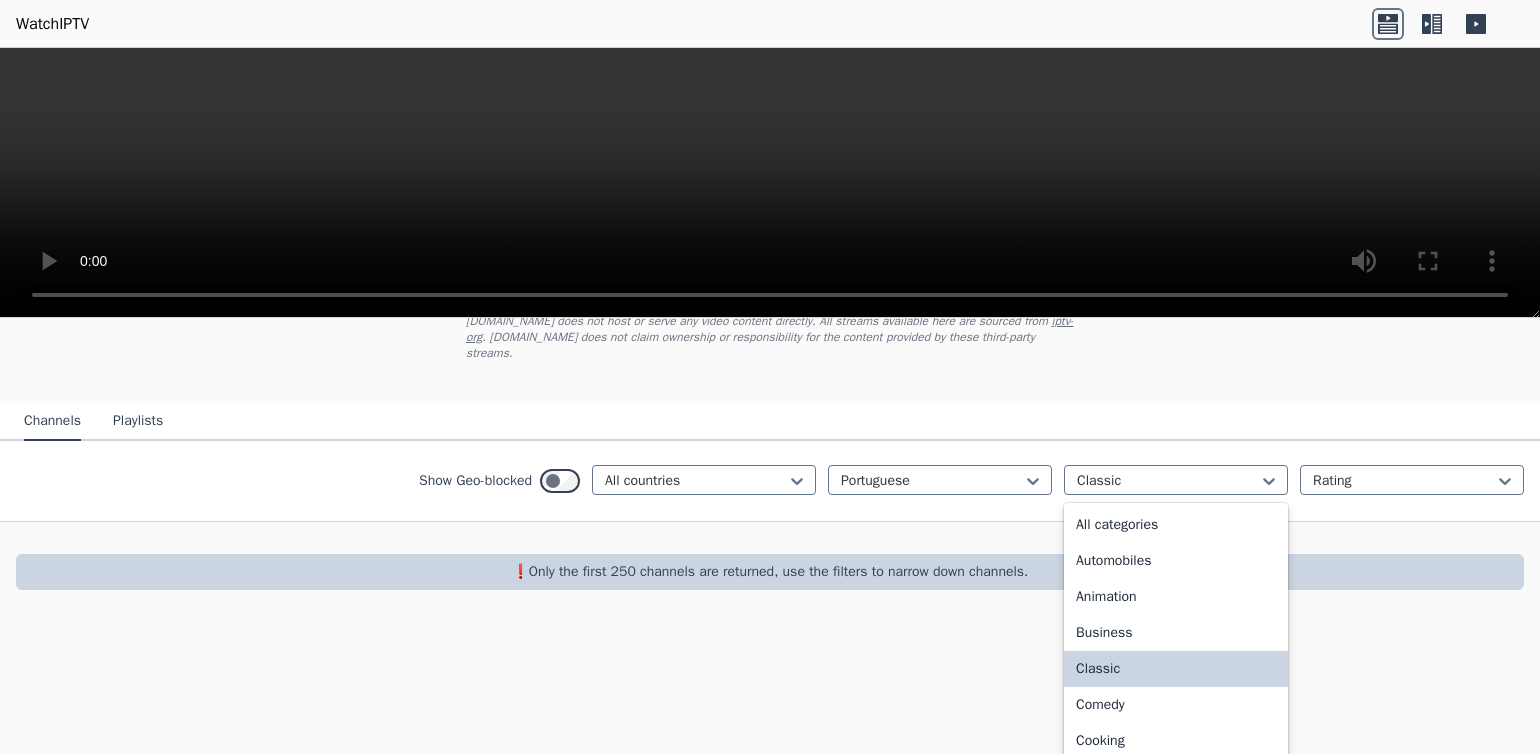 scroll, scrollTop: 164, scrollLeft: 0, axis: vertical 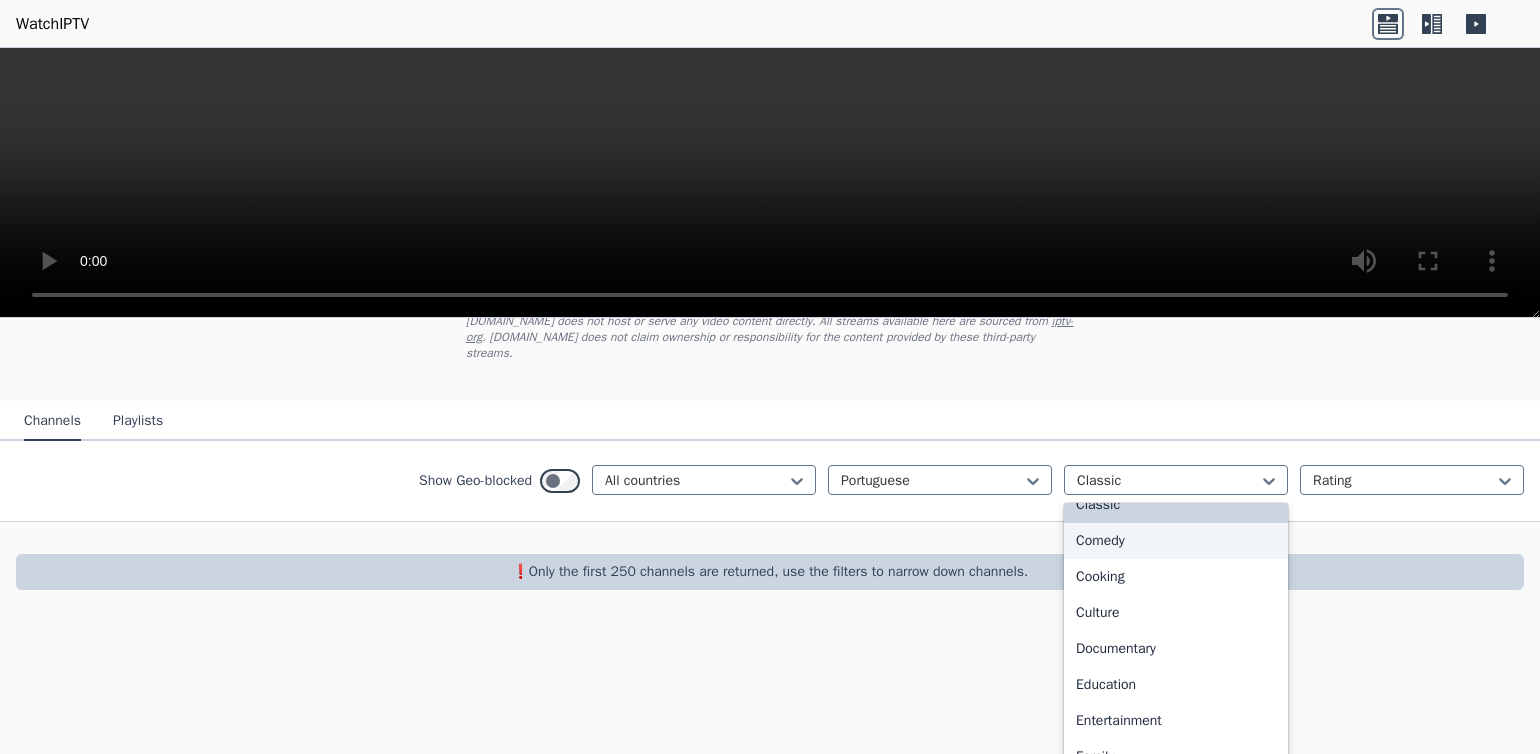 click on "Comedy" at bounding box center (1176, 541) 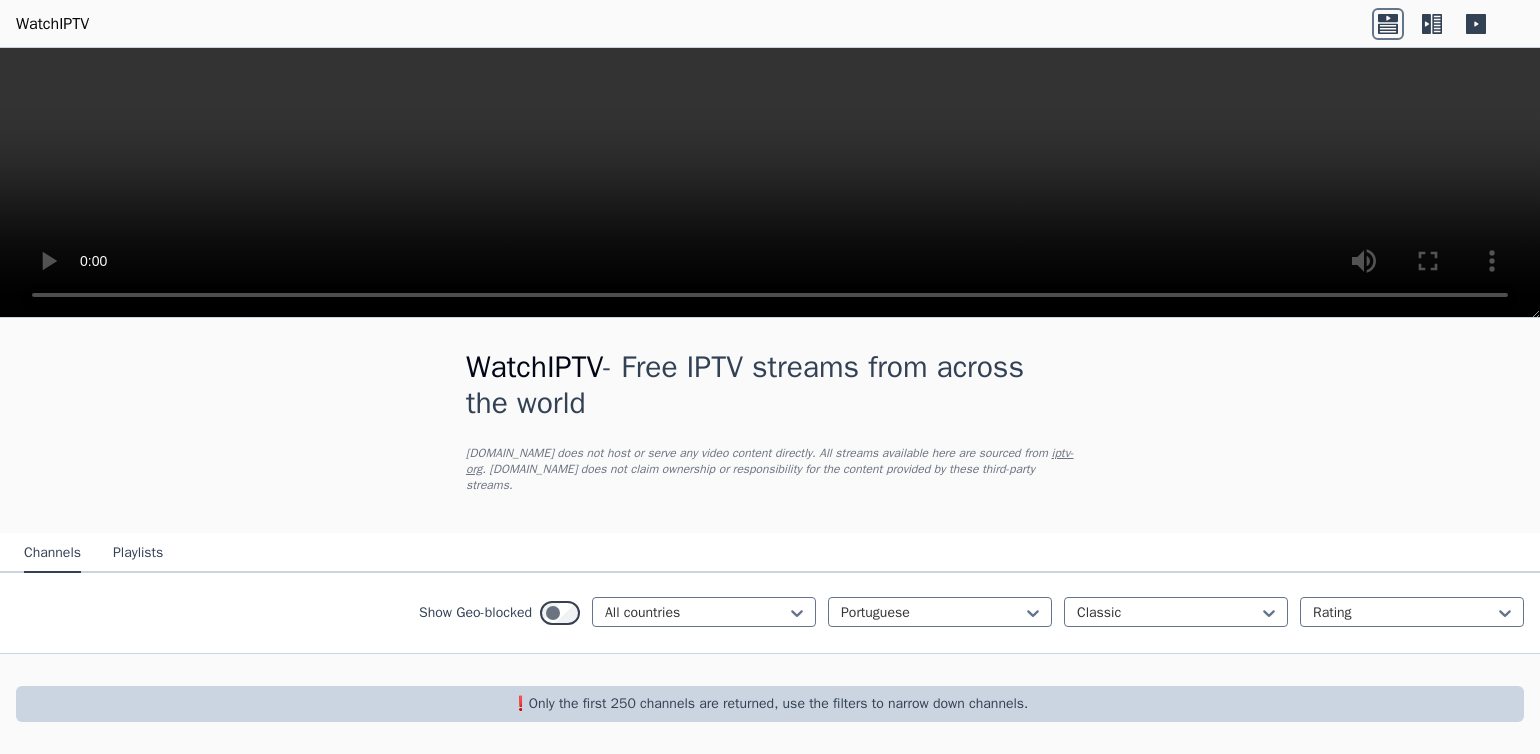 scroll, scrollTop: 4, scrollLeft: 0, axis: vertical 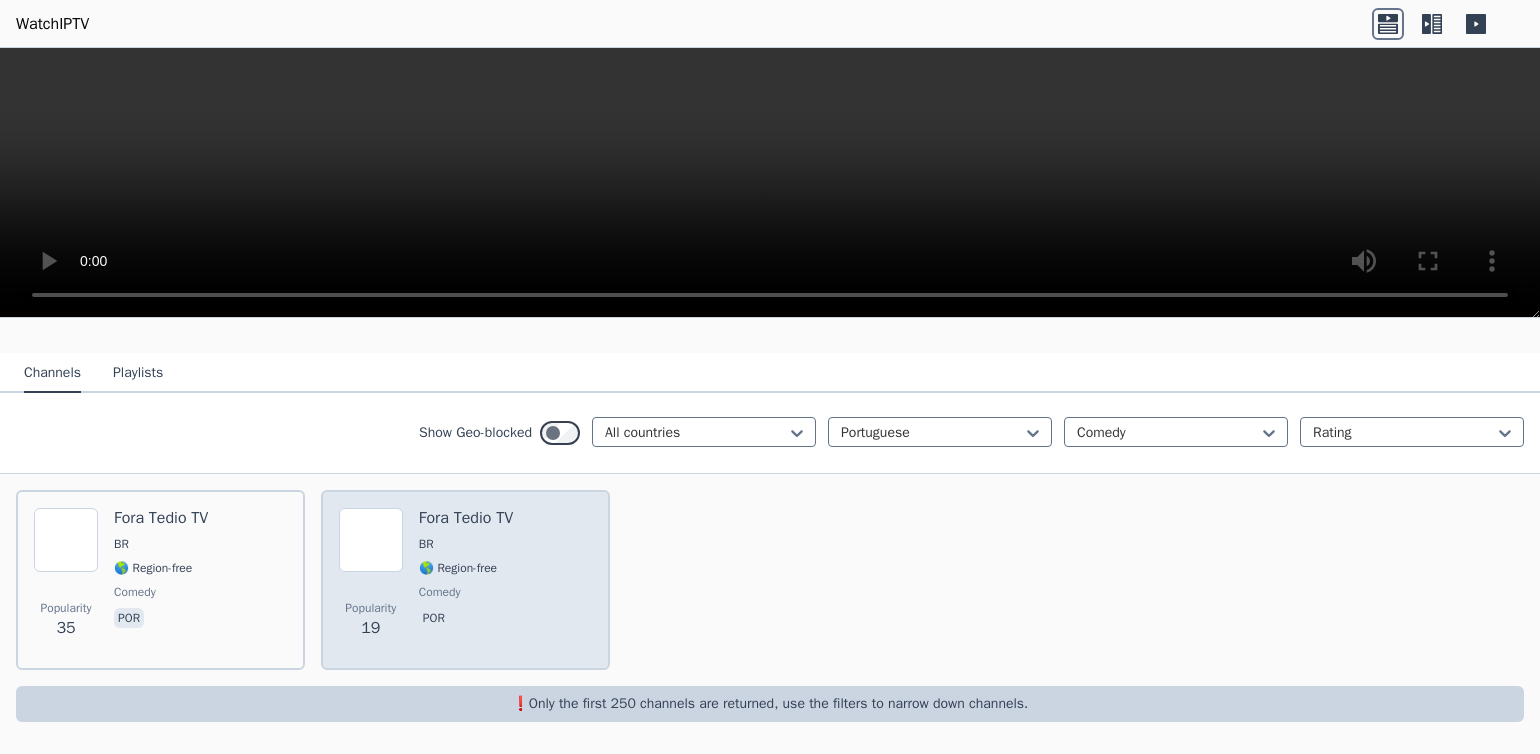click at bounding box center [371, 540] 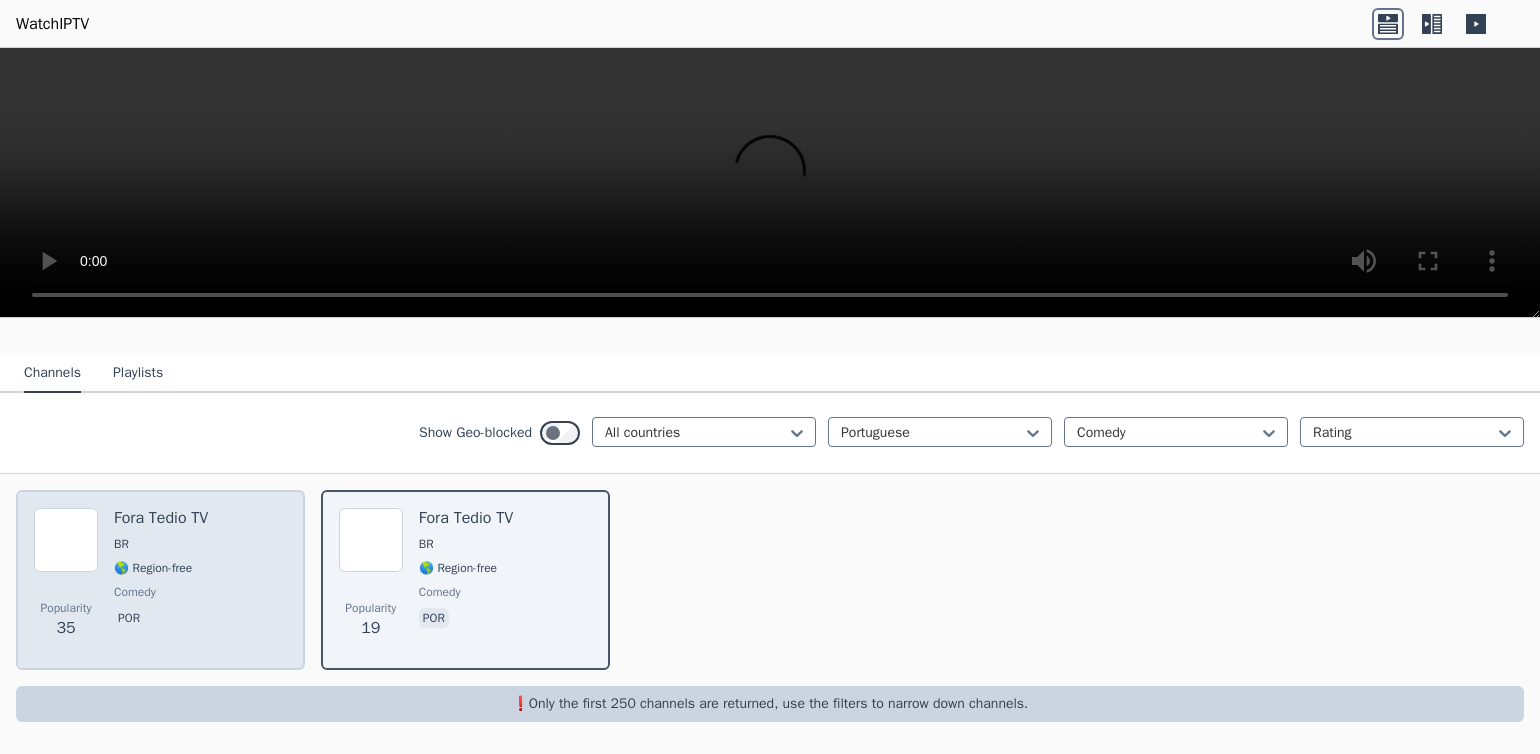click at bounding box center [66, 540] 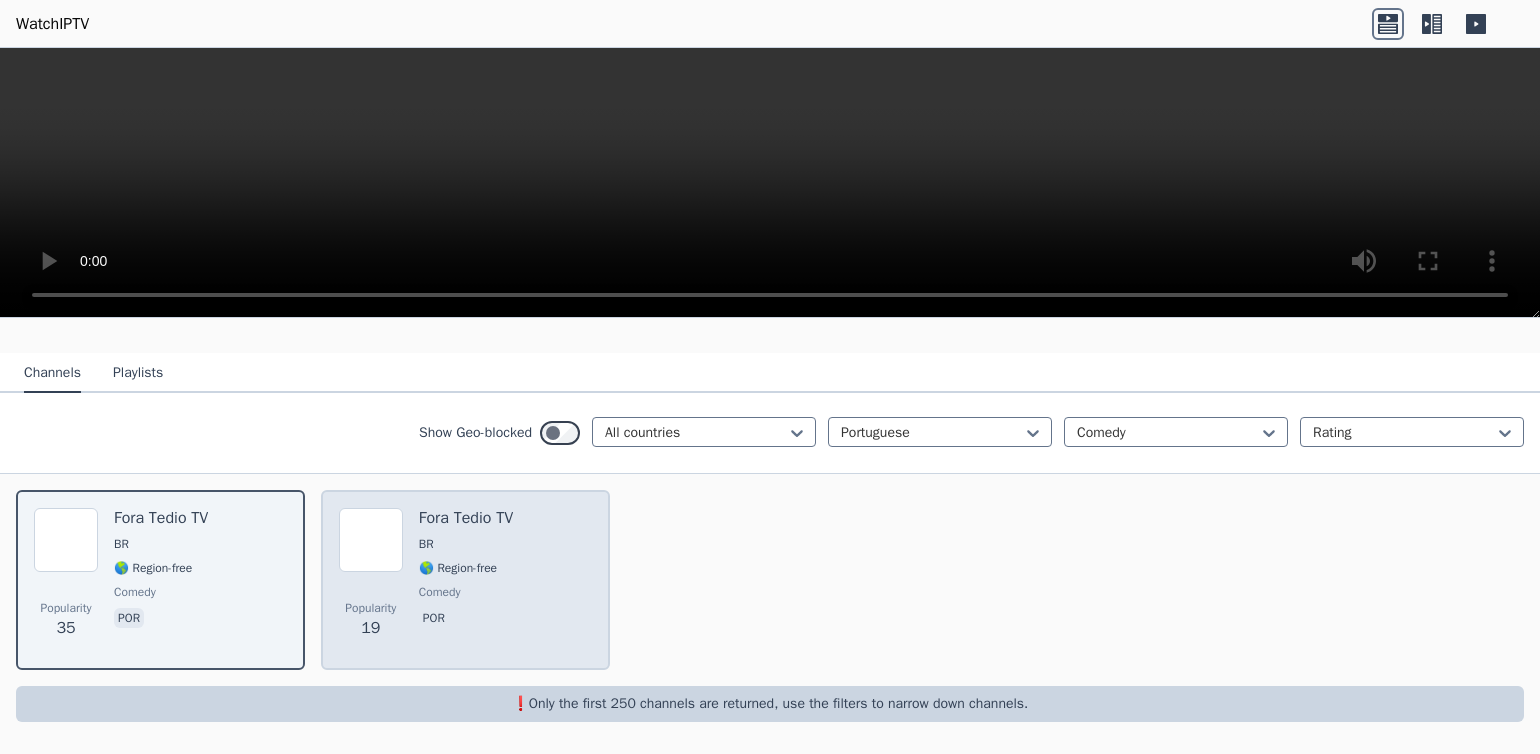 click at bounding box center [371, 540] 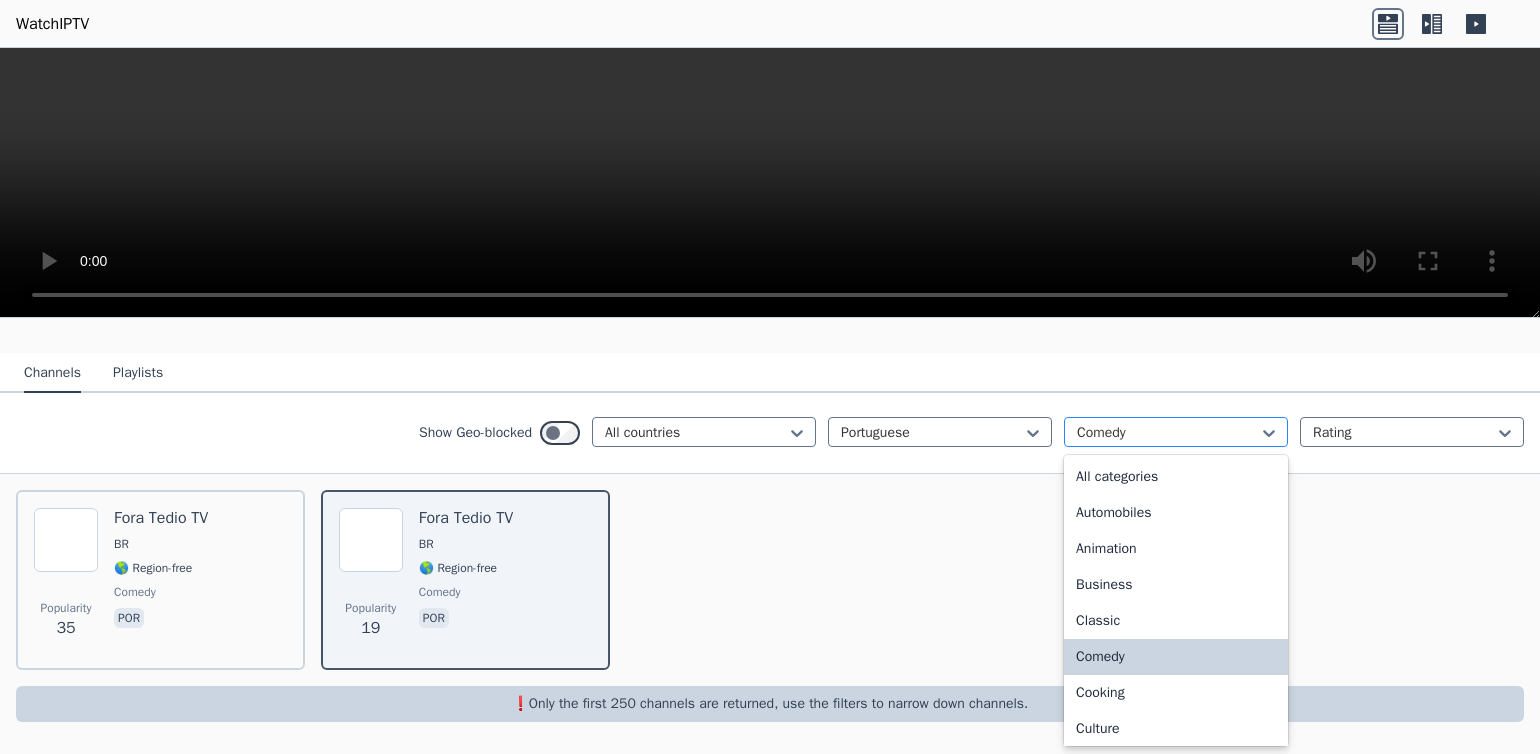 click at bounding box center [1168, 433] 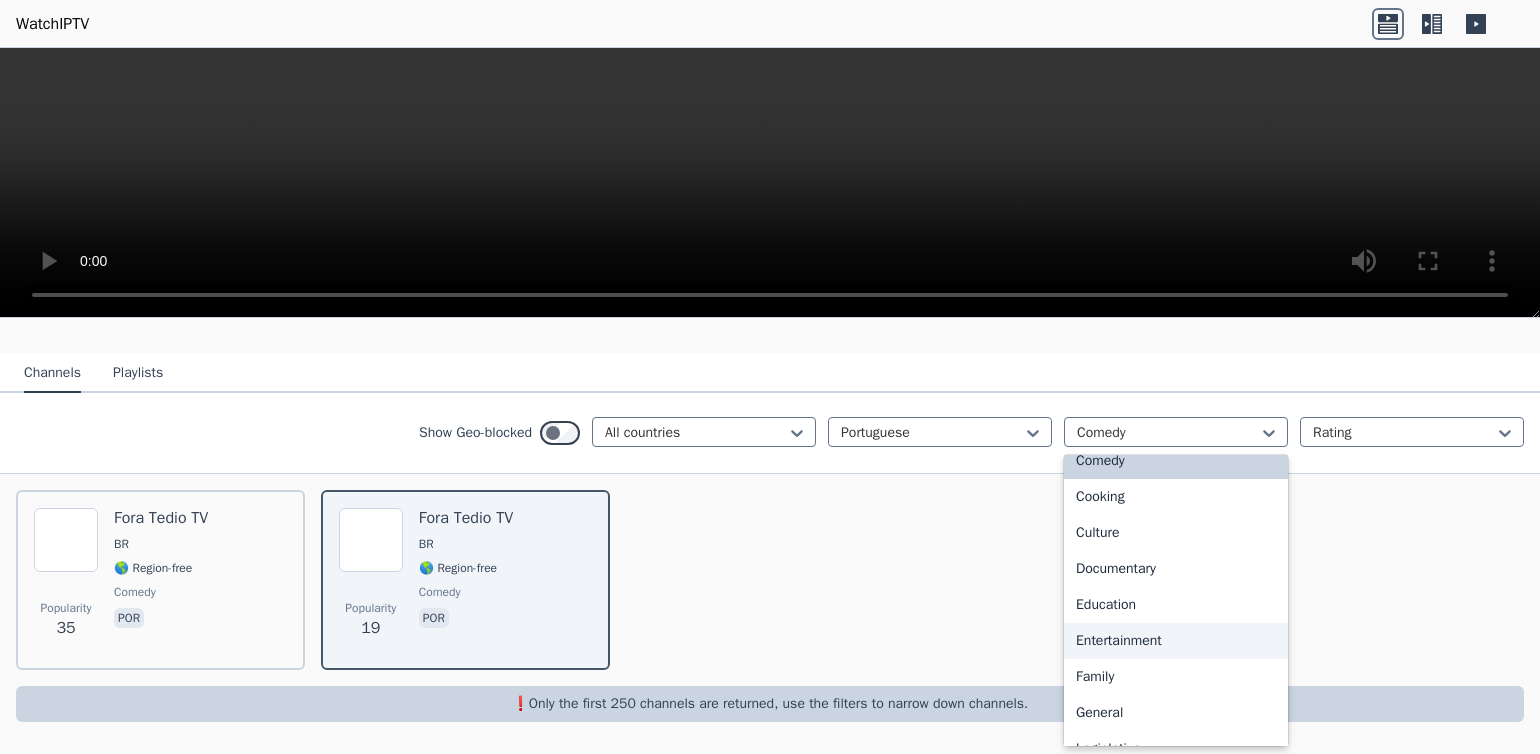 scroll, scrollTop: 196, scrollLeft: 0, axis: vertical 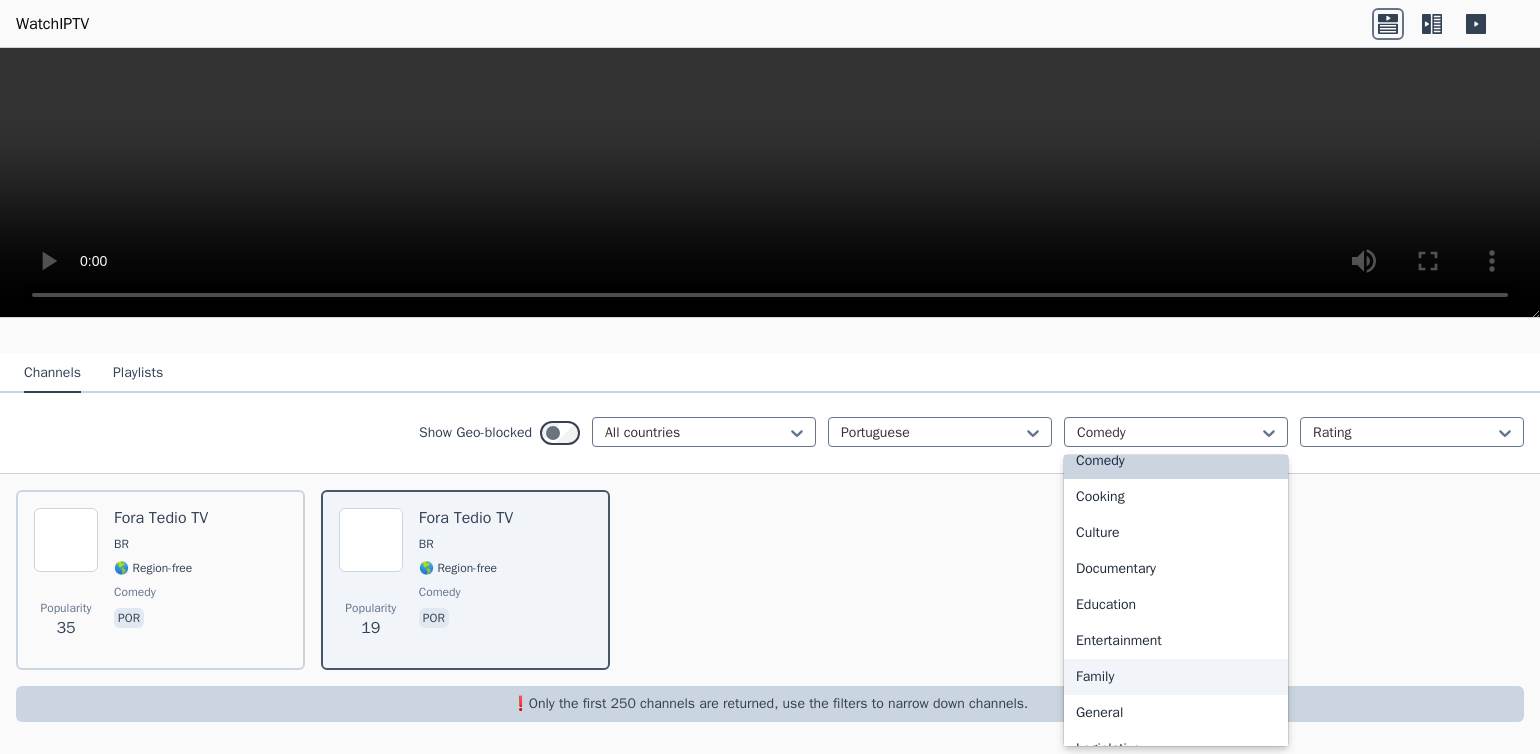 click on "Family" at bounding box center [1176, 677] 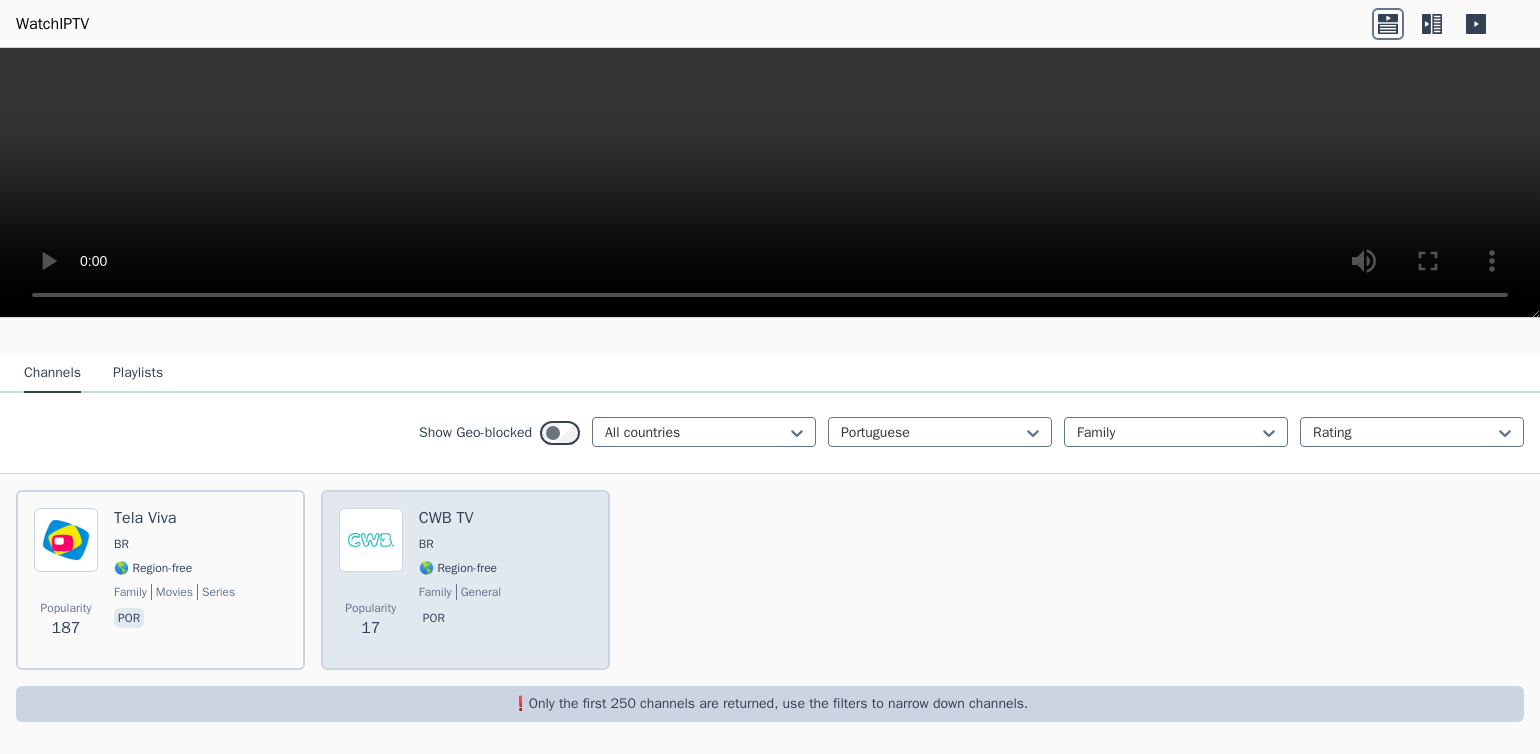 click at bounding box center (371, 540) 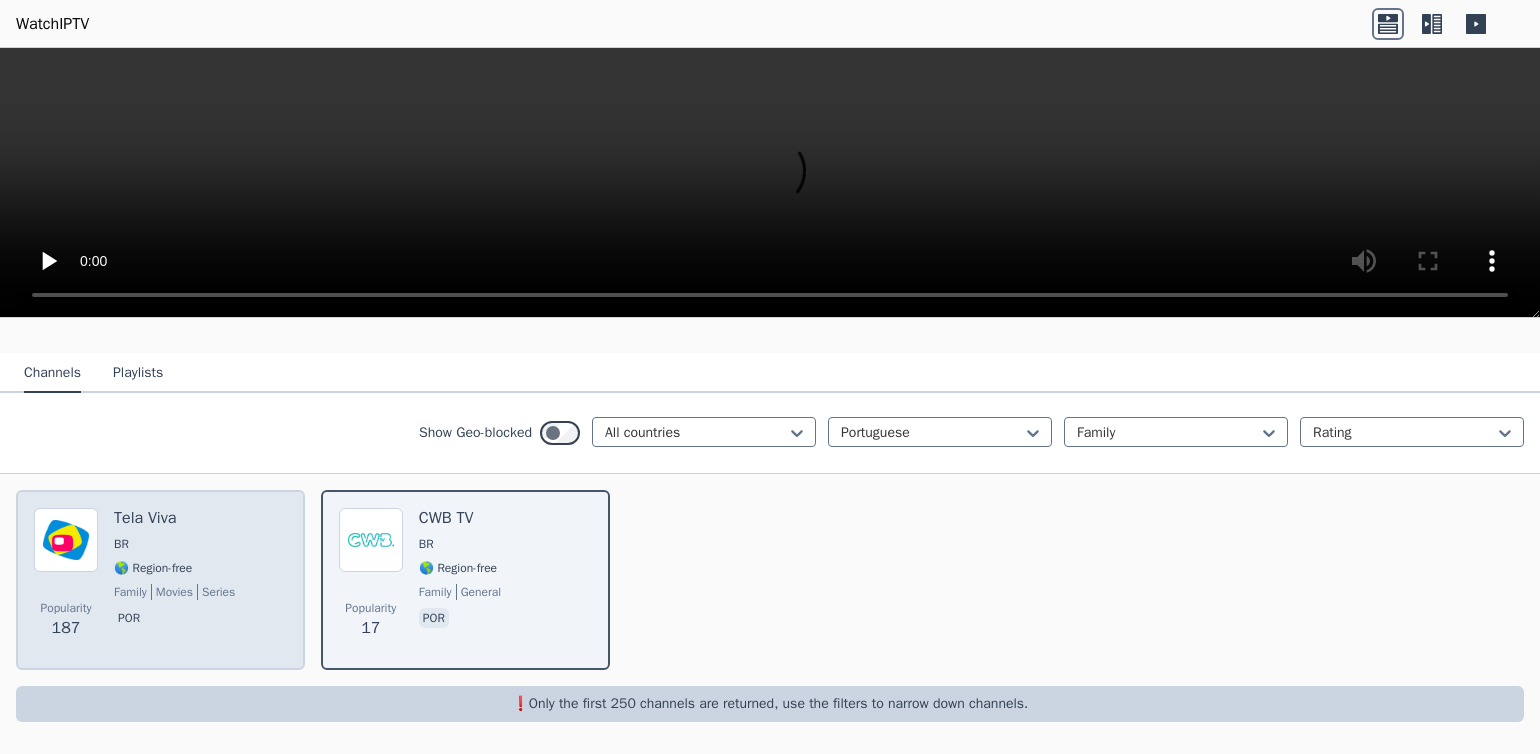 click at bounding box center [66, 540] 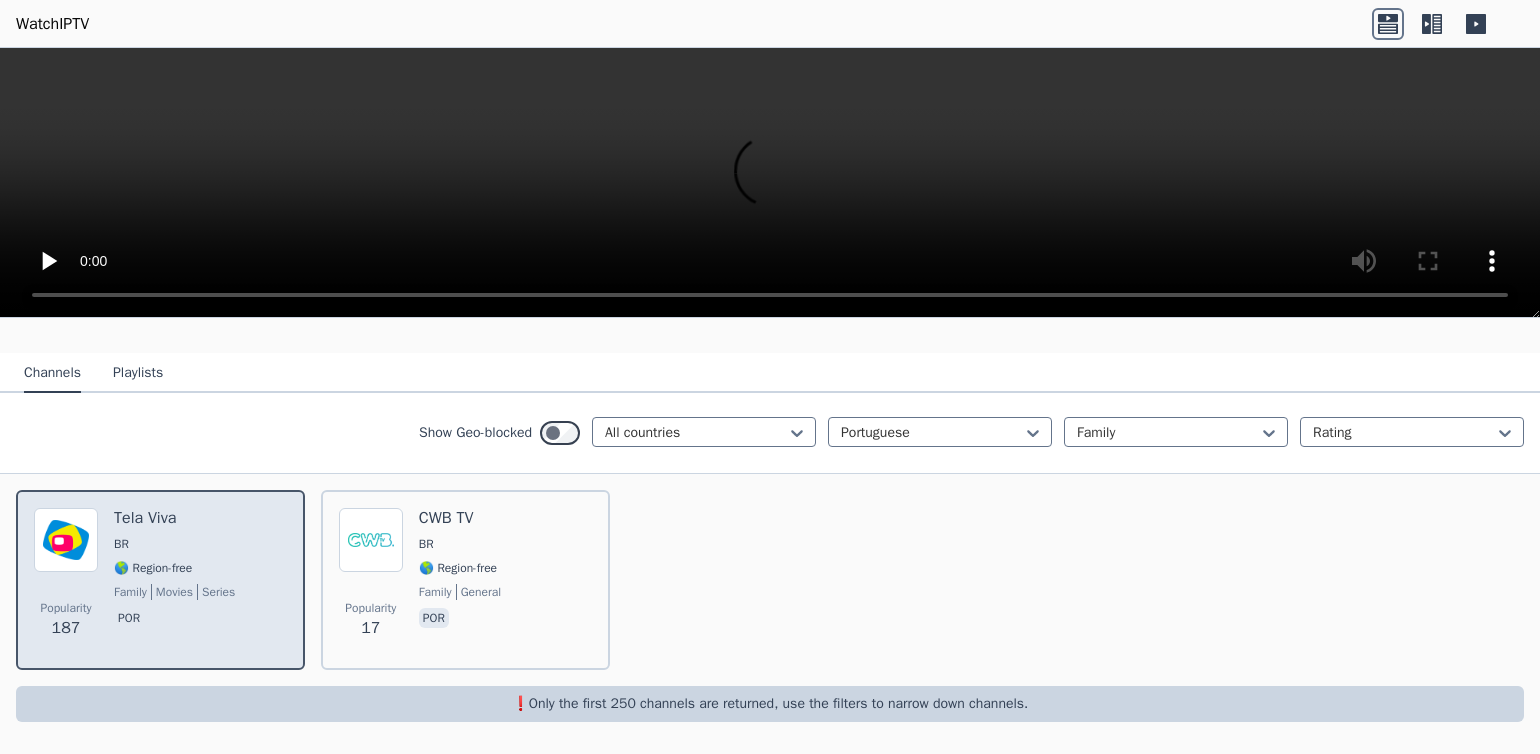 click at bounding box center [66, 540] 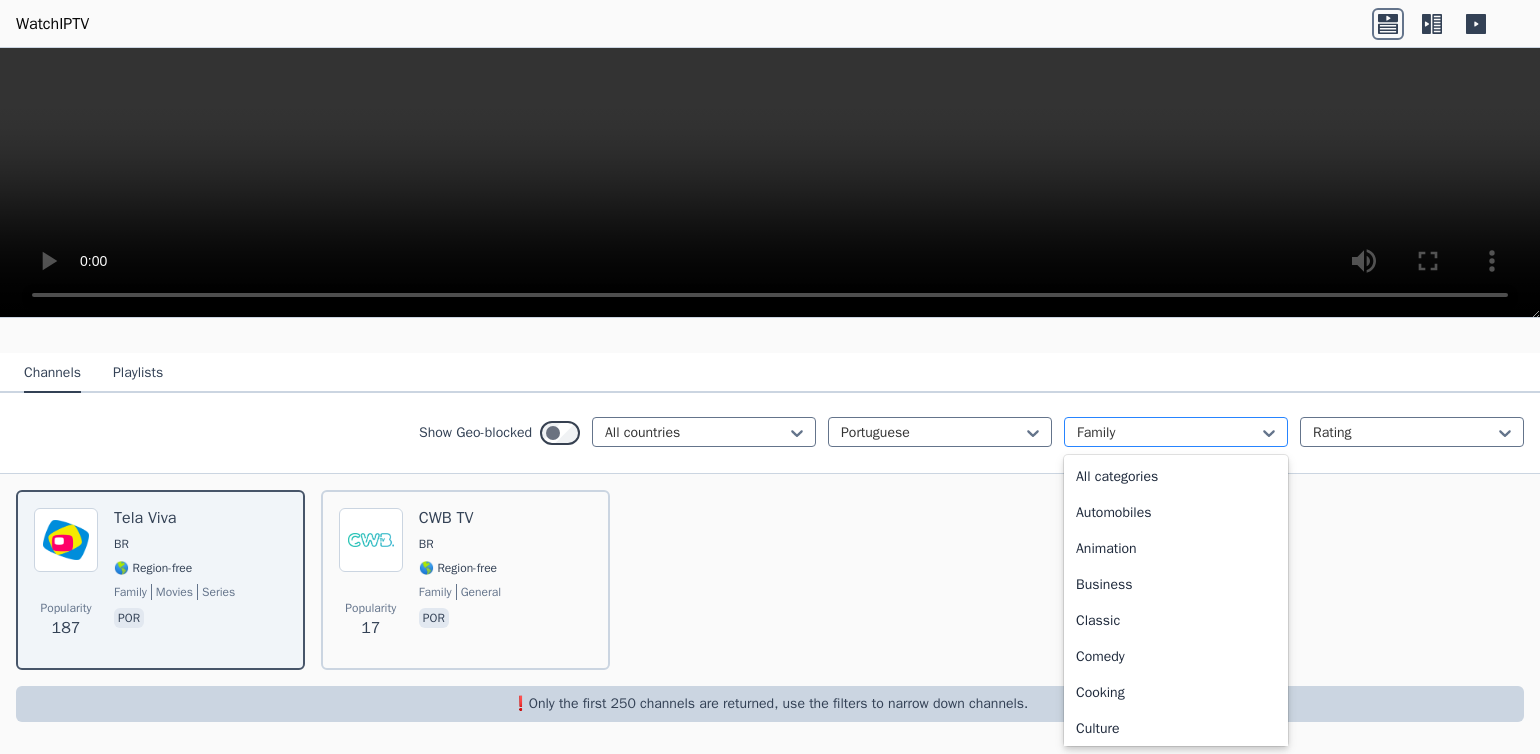 click at bounding box center [1168, 433] 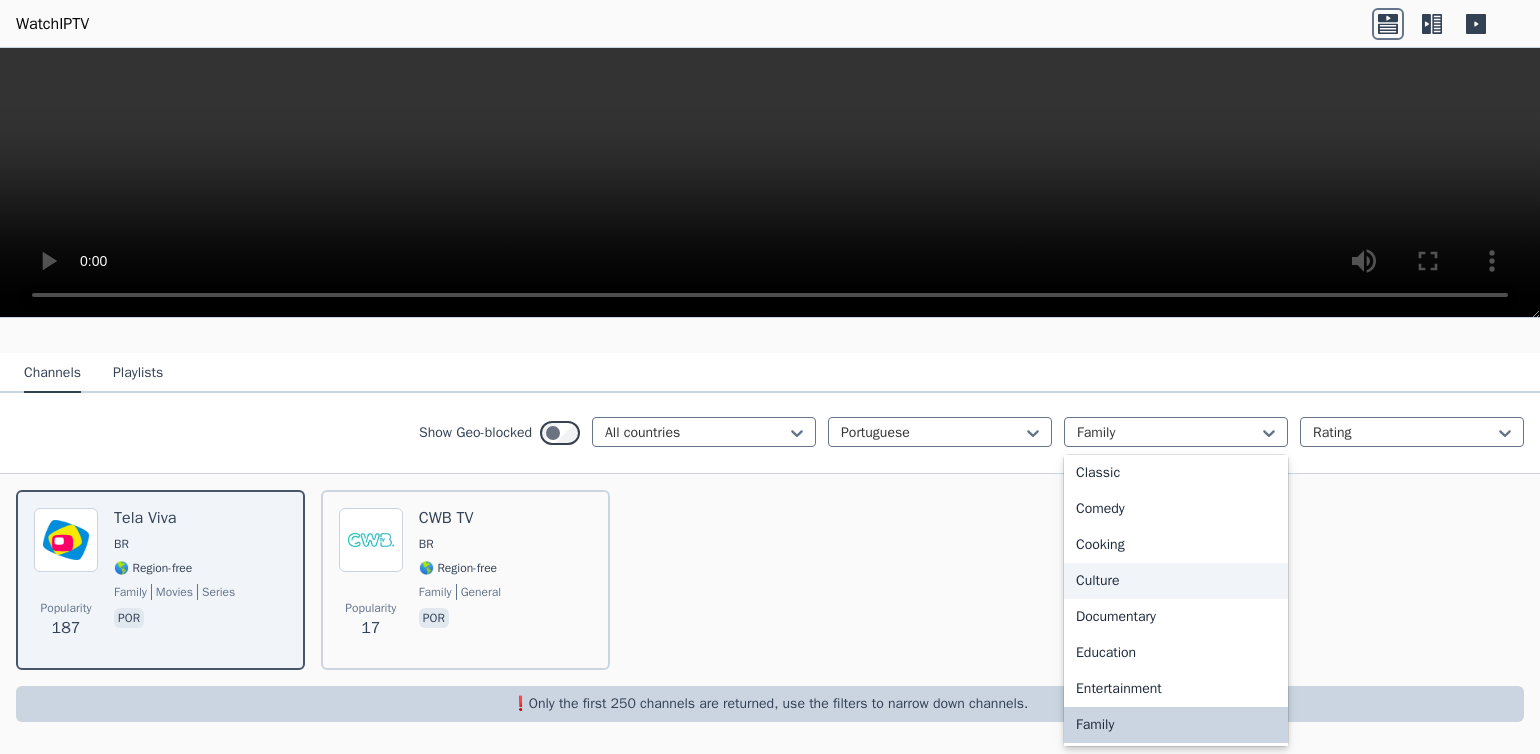 scroll, scrollTop: 536, scrollLeft: 0, axis: vertical 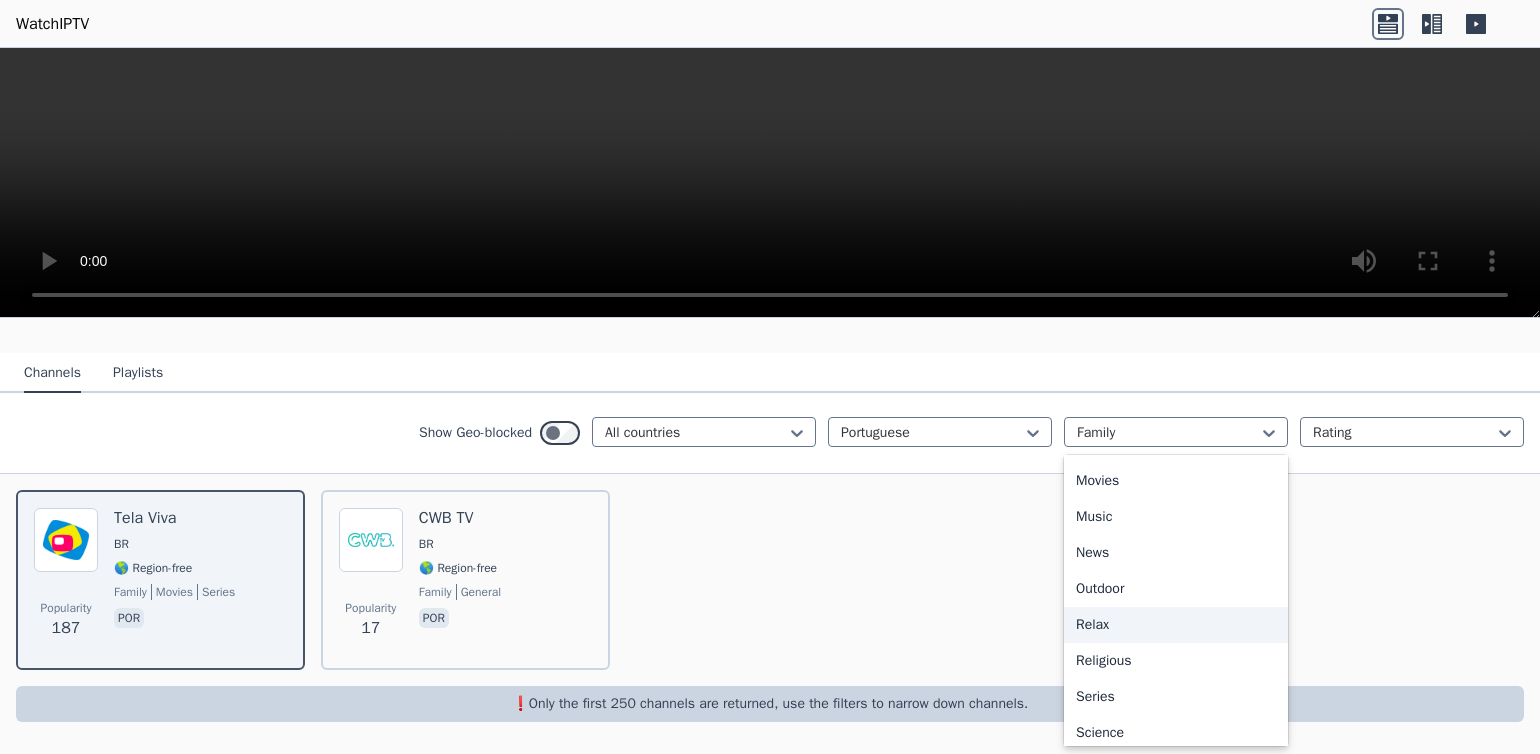 click on "Relax" at bounding box center [1176, 625] 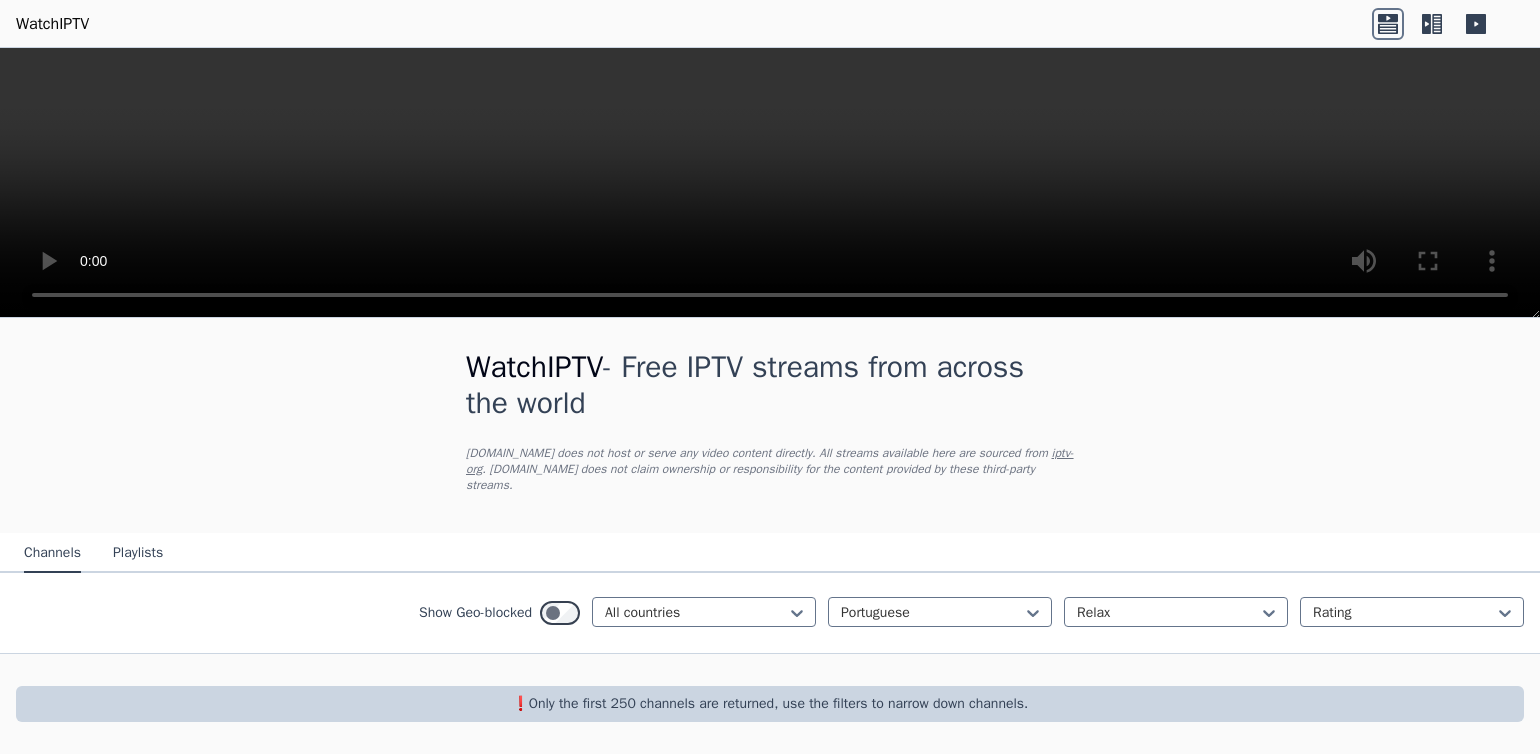 scroll, scrollTop: 4, scrollLeft: 0, axis: vertical 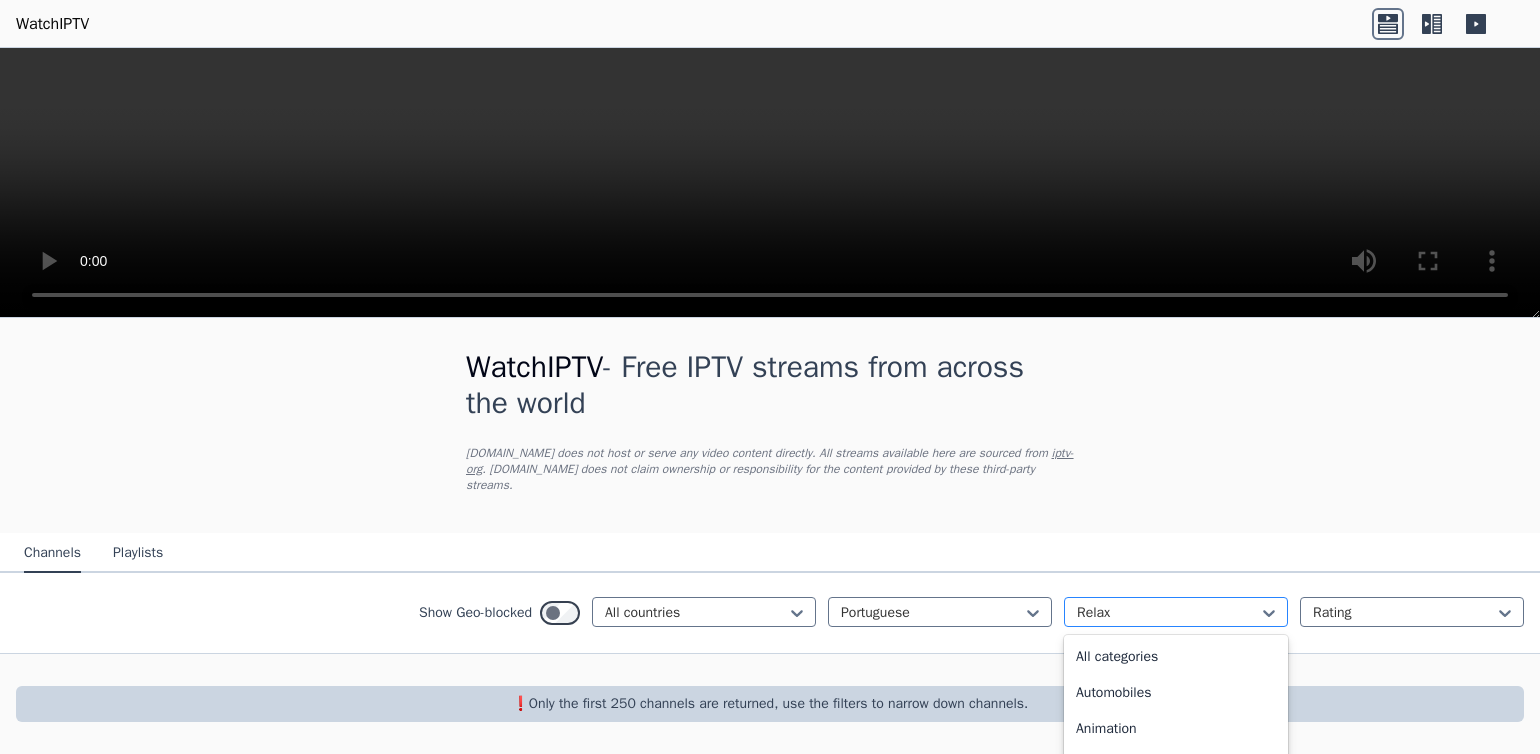 click on "Relax" at bounding box center (1176, 612) 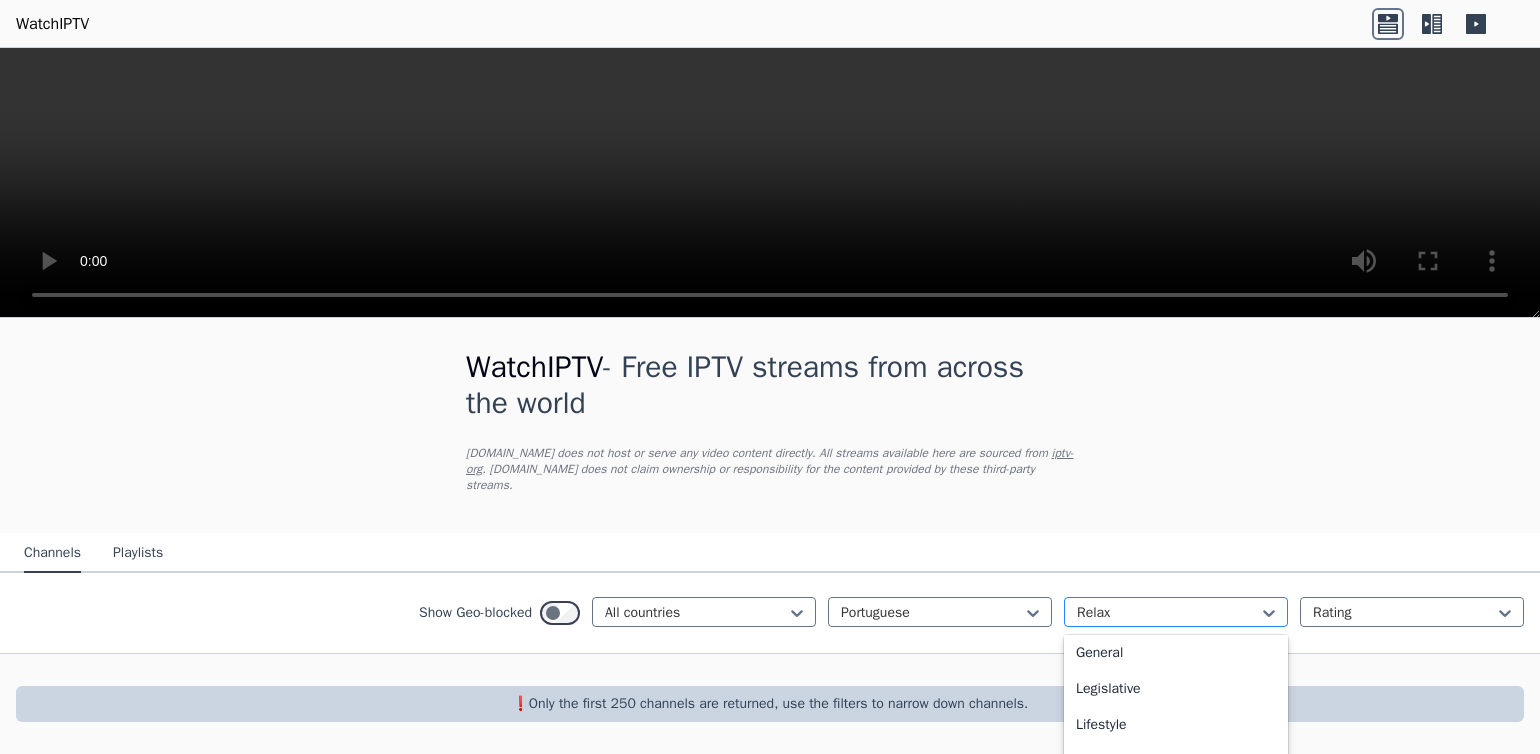 scroll, scrollTop: 436, scrollLeft: 0, axis: vertical 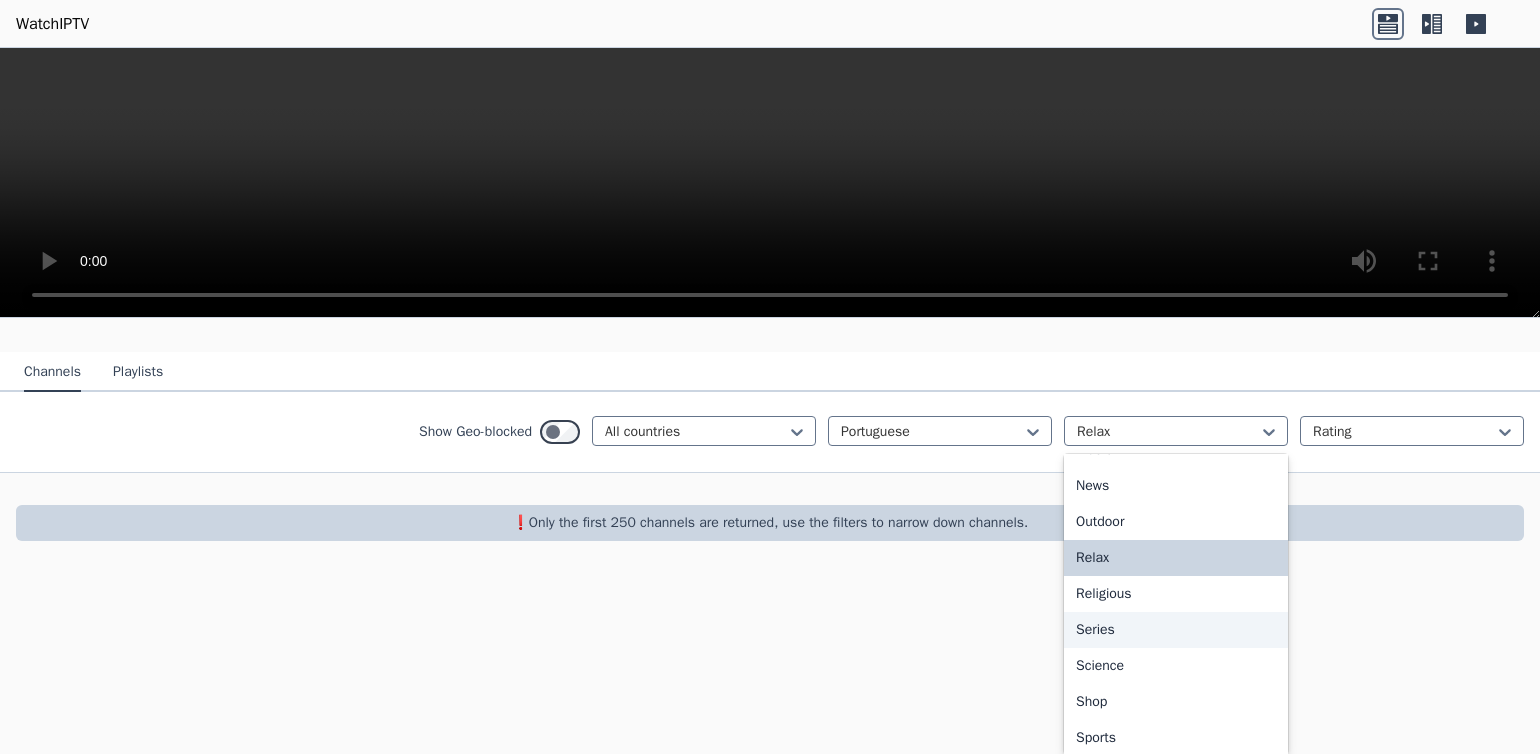 click on "Series" at bounding box center (1176, 630) 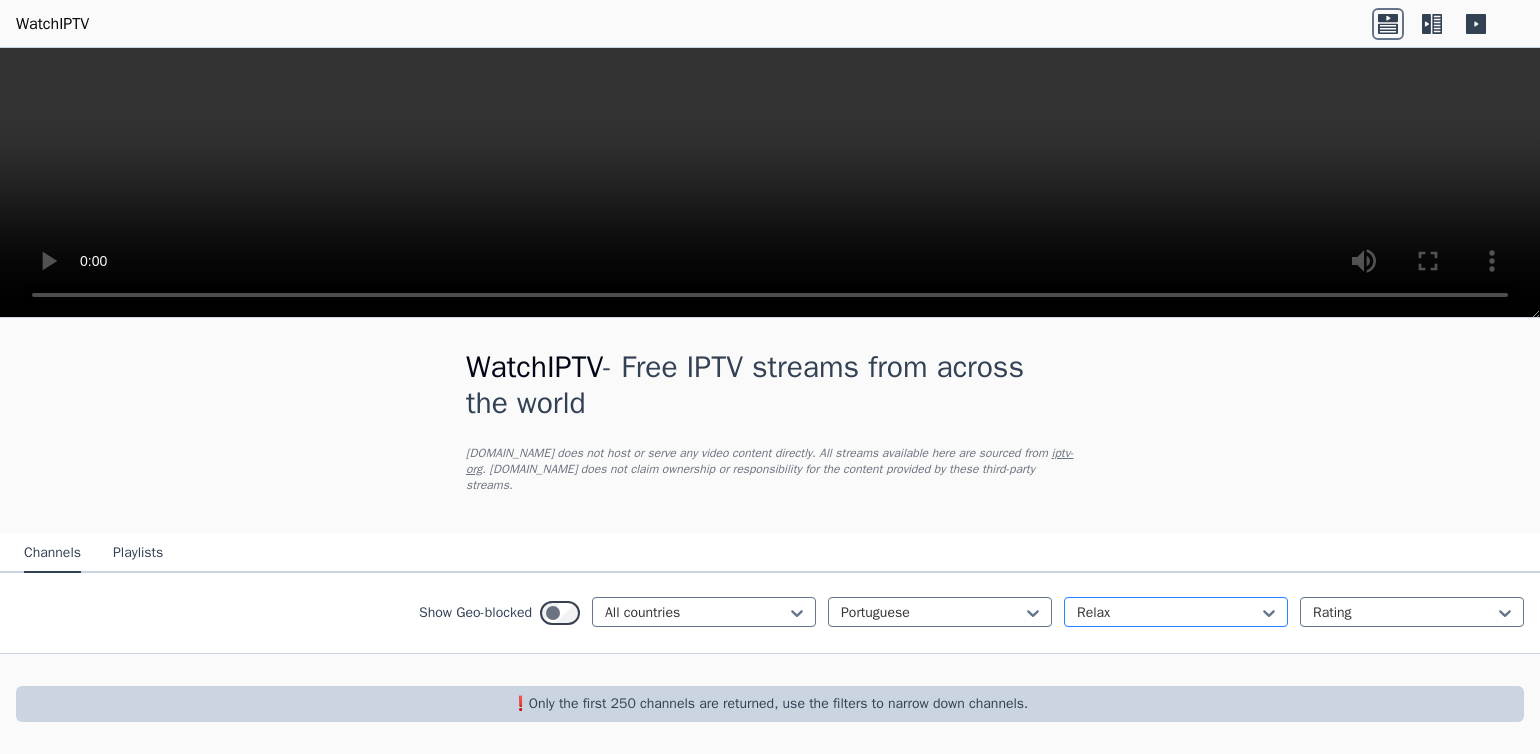 scroll, scrollTop: 4, scrollLeft: 0, axis: vertical 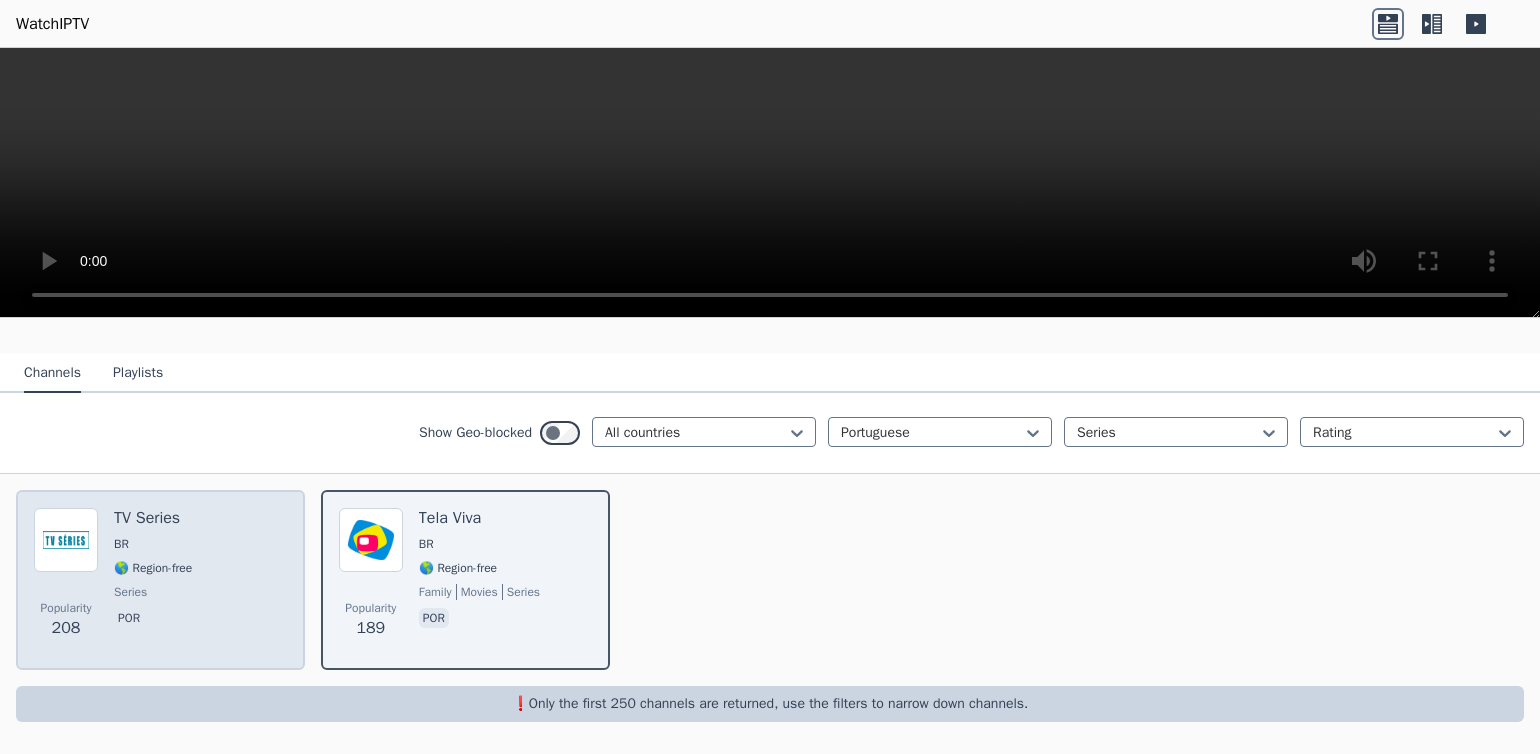 click at bounding box center (66, 540) 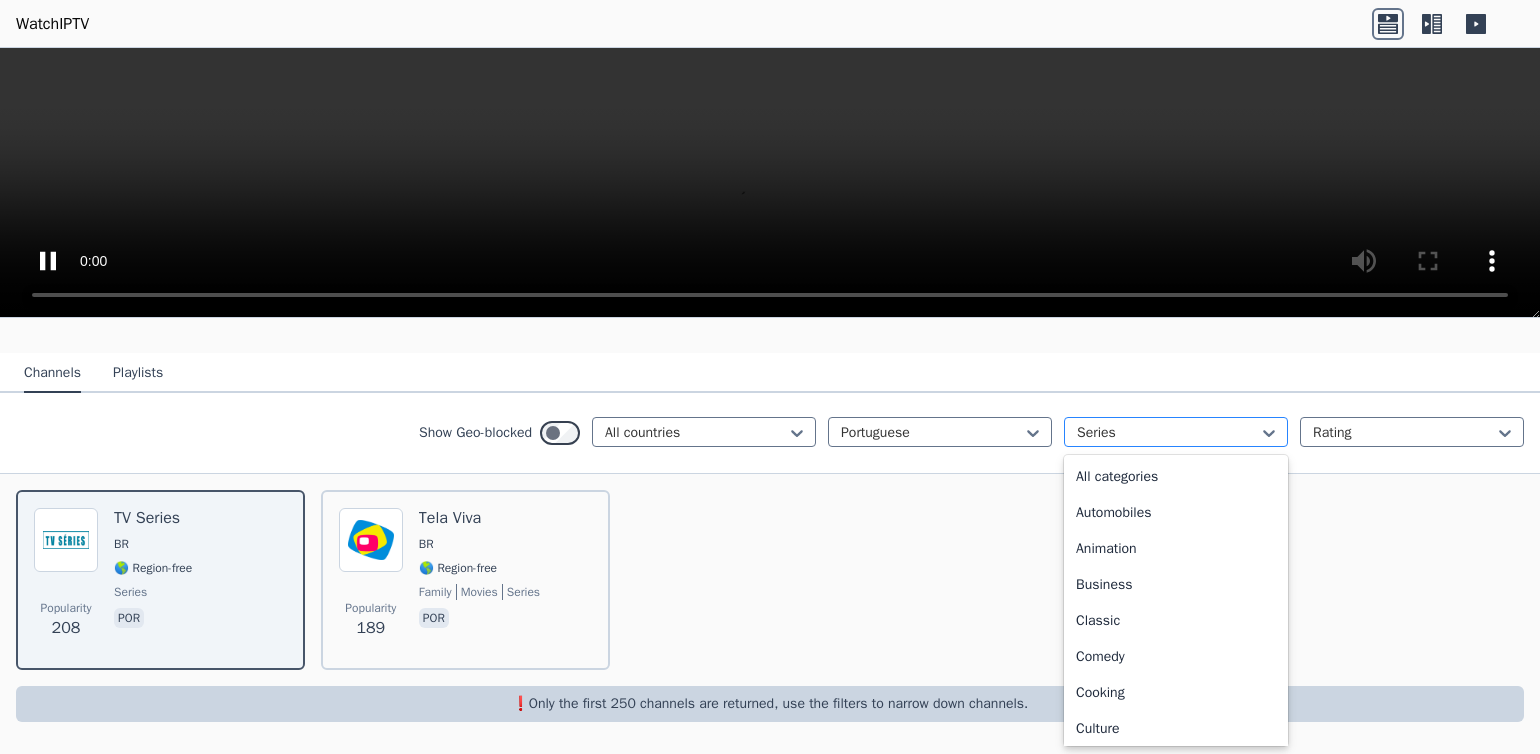 click at bounding box center [1168, 433] 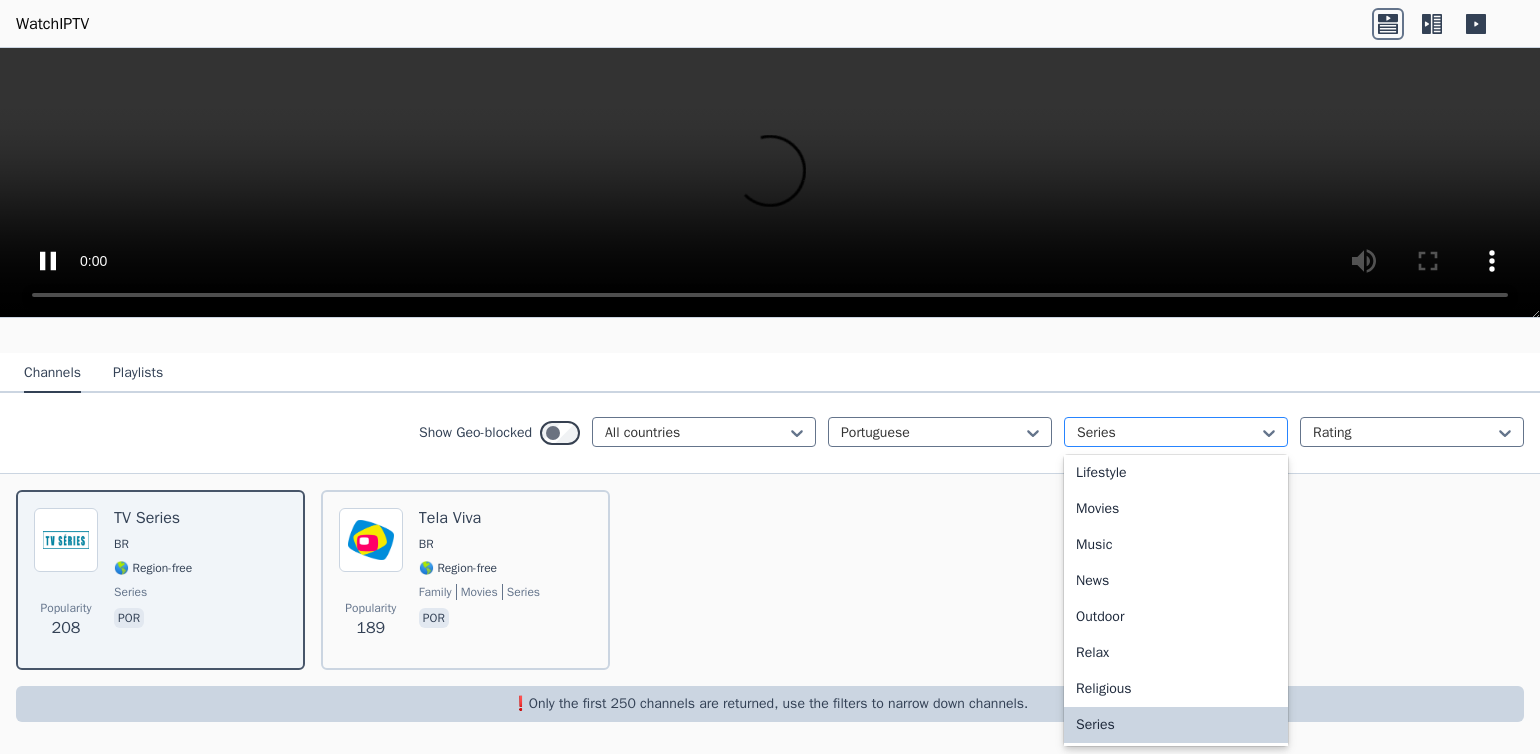scroll, scrollTop: 508, scrollLeft: 0, axis: vertical 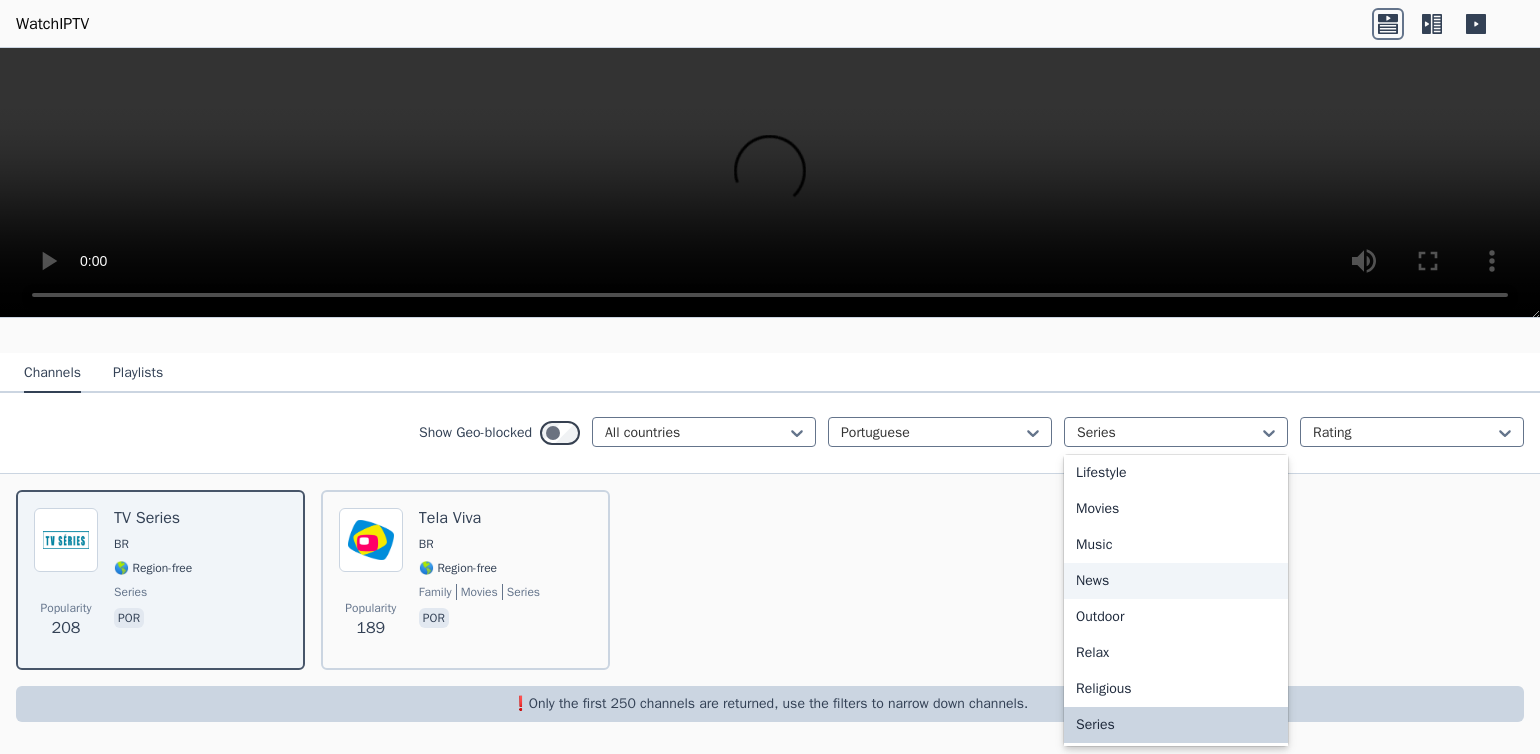 click on "News" at bounding box center [1176, 581] 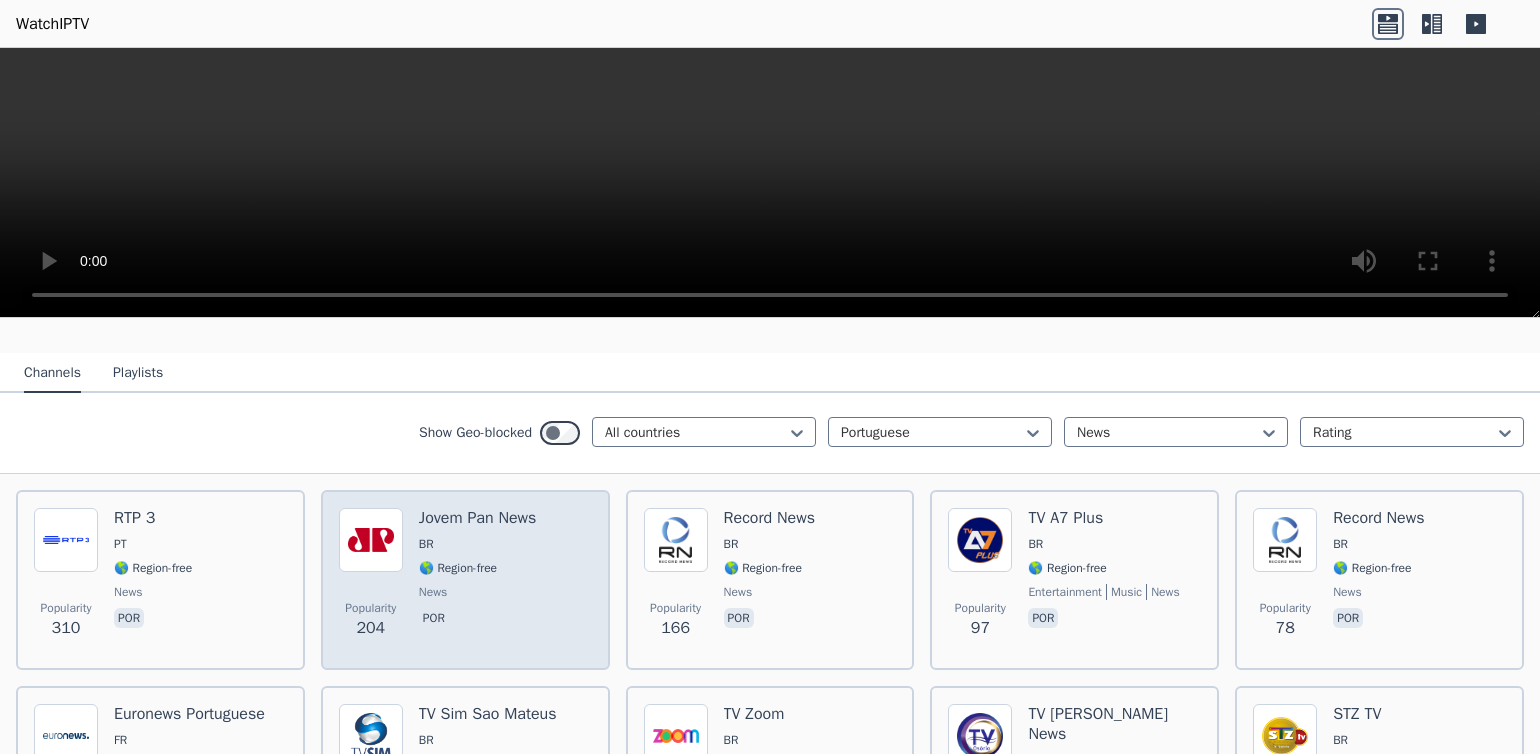 click at bounding box center [371, 540] 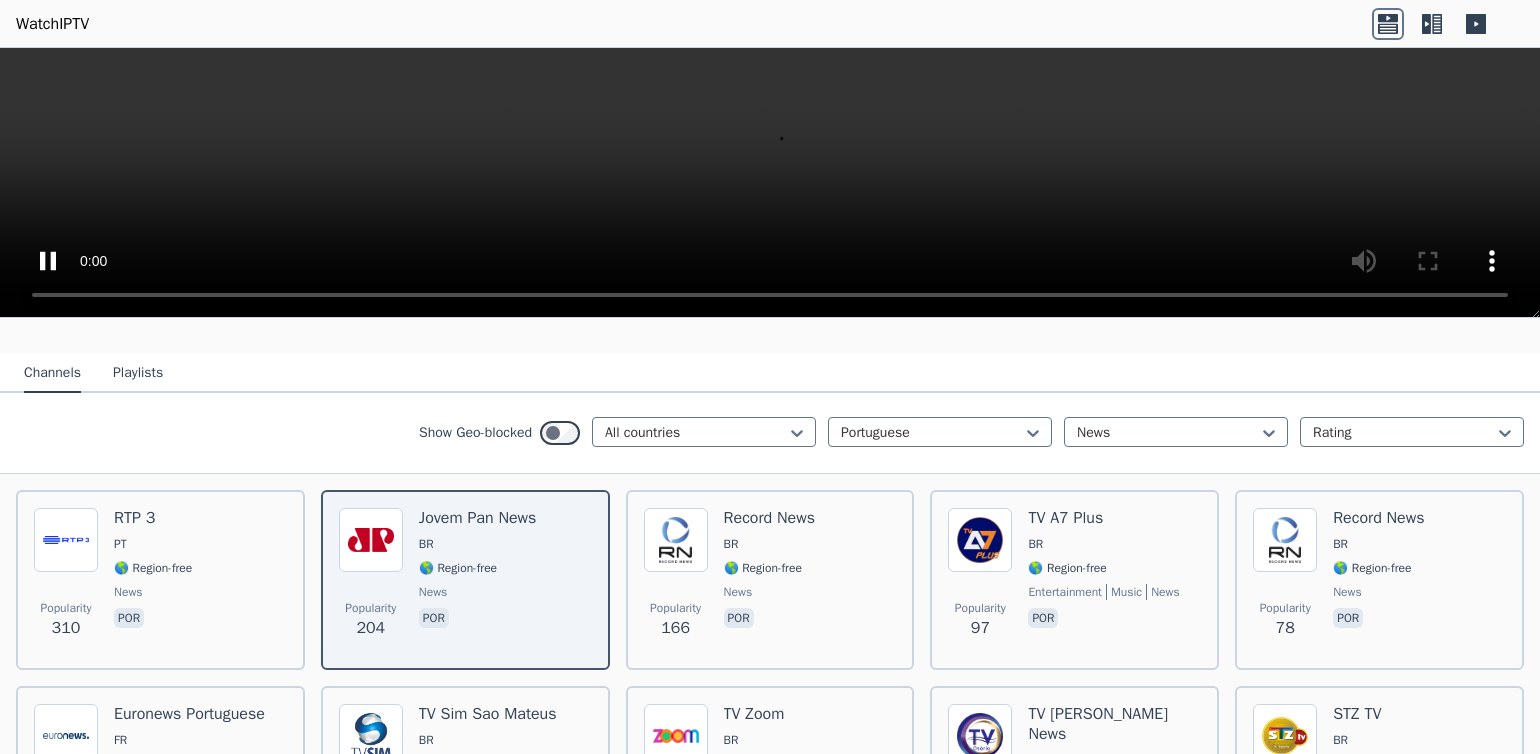 scroll, scrollTop: 0, scrollLeft: 0, axis: both 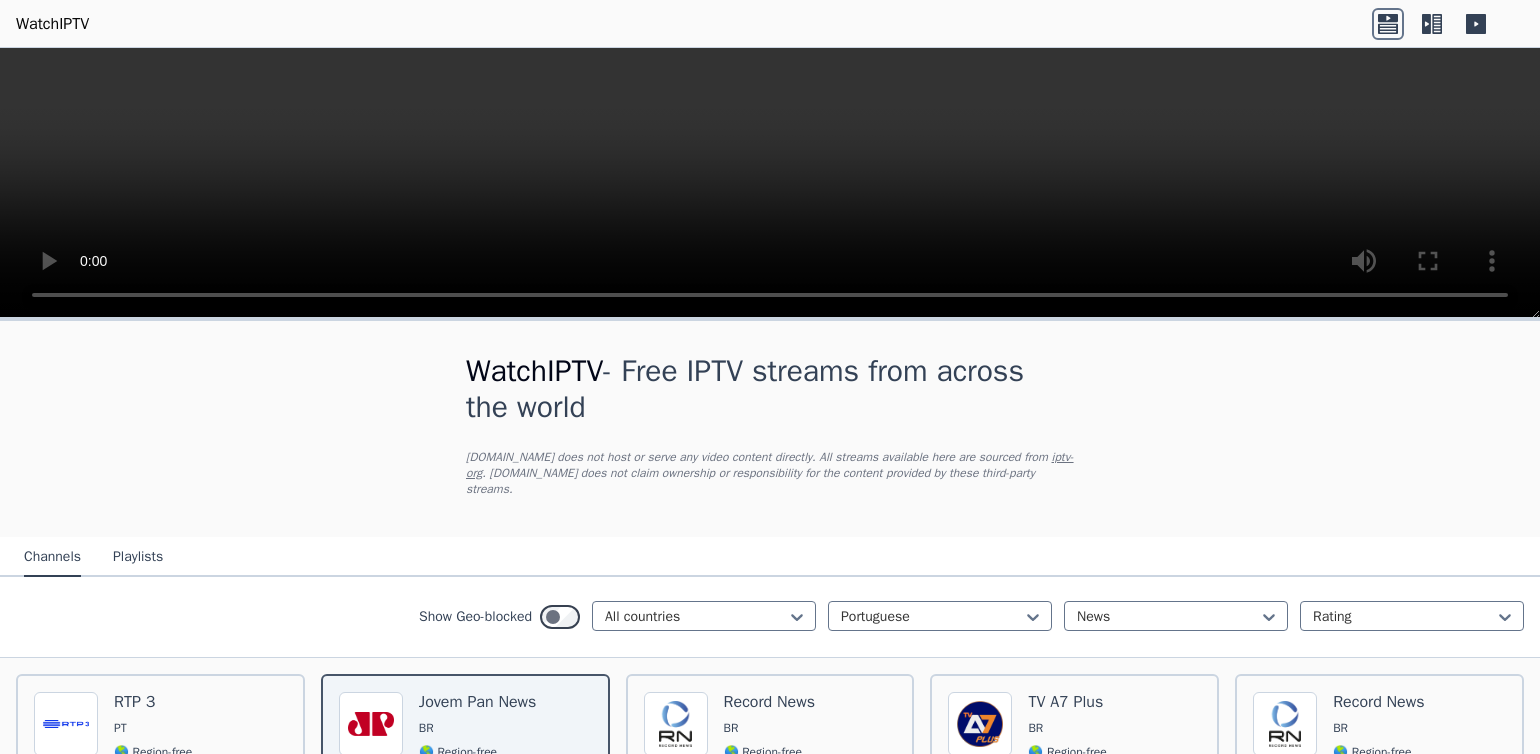 click at bounding box center (770, 183) 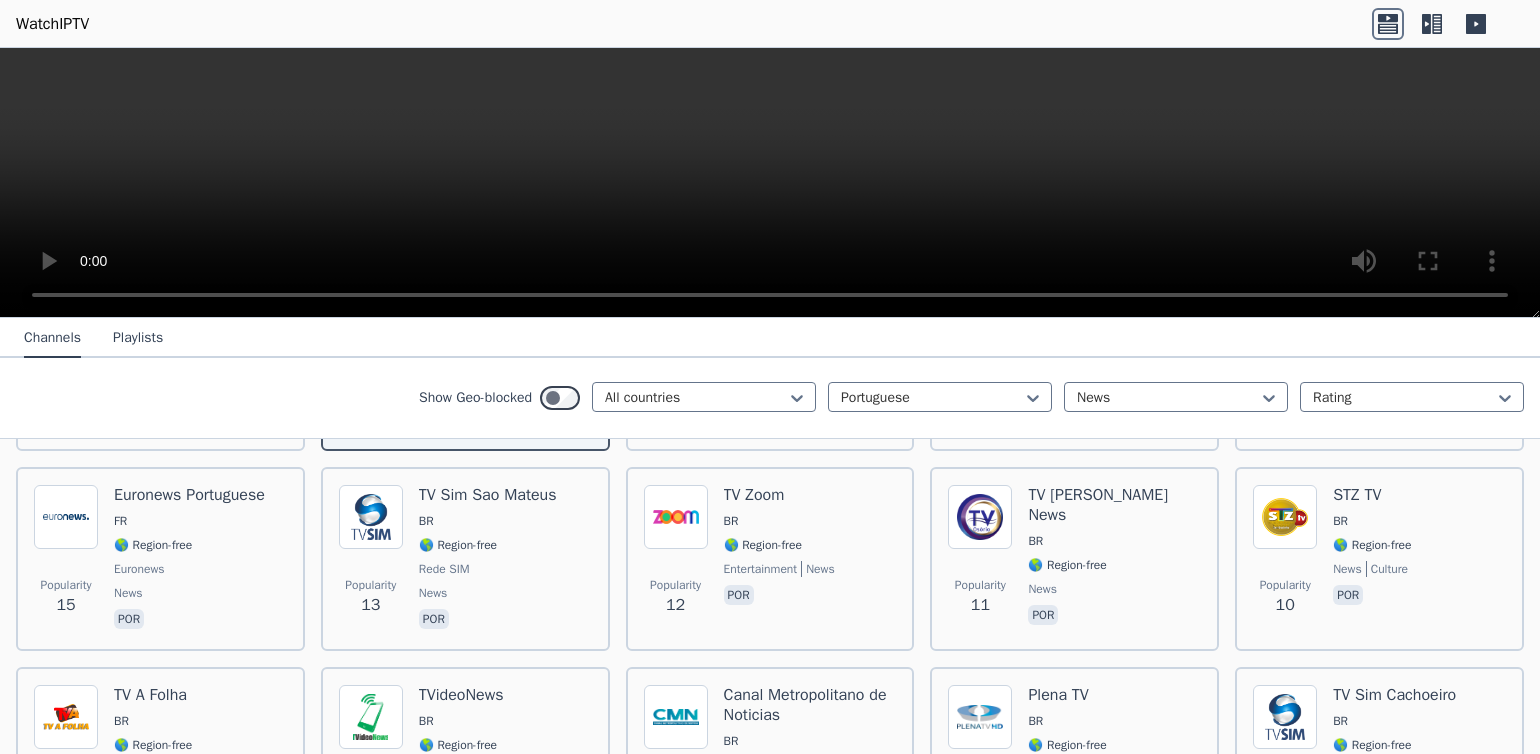 scroll, scrollTop: 196, scrollLeft: 0, axis: vertical 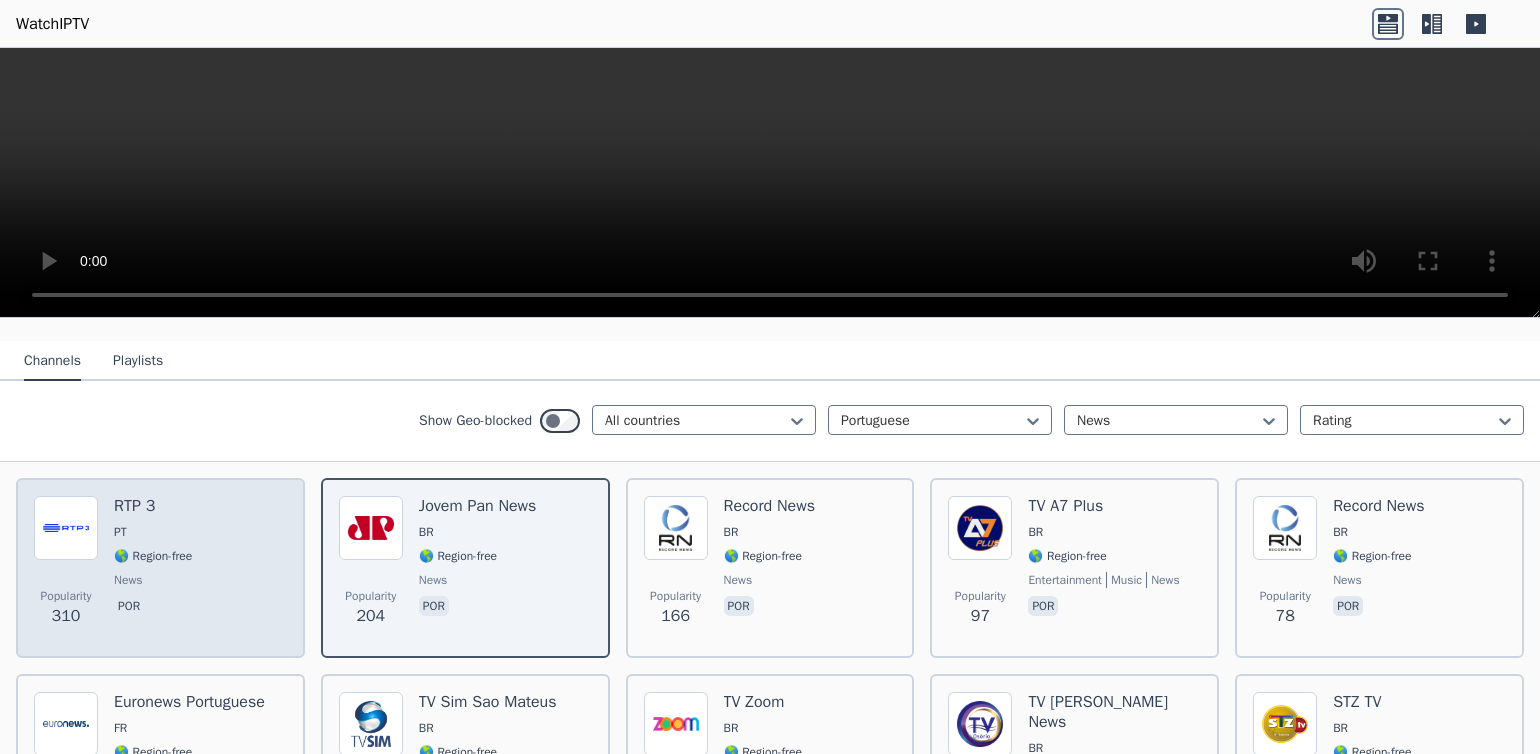 click at bounding box center (66, 528) 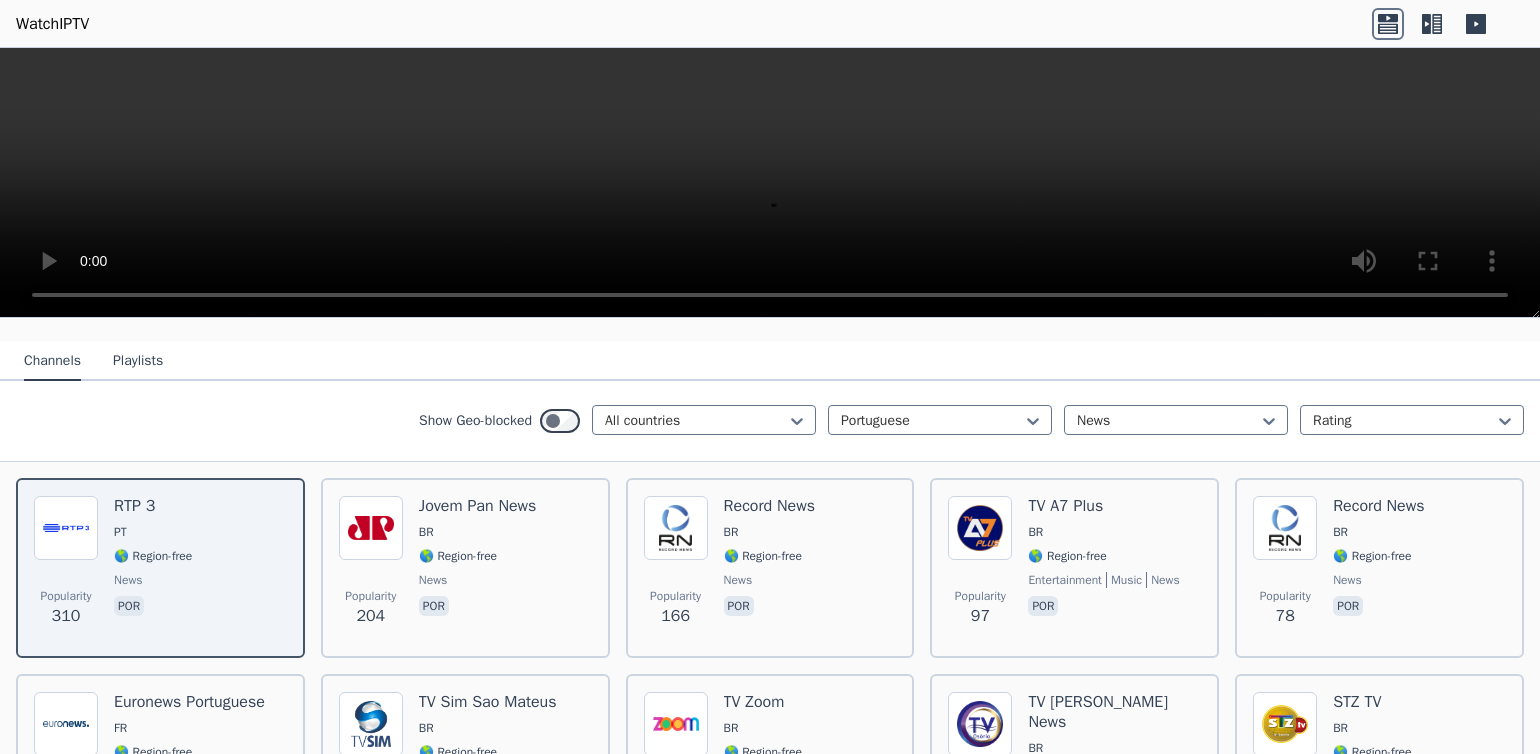 click at bounding box center (770, 183) 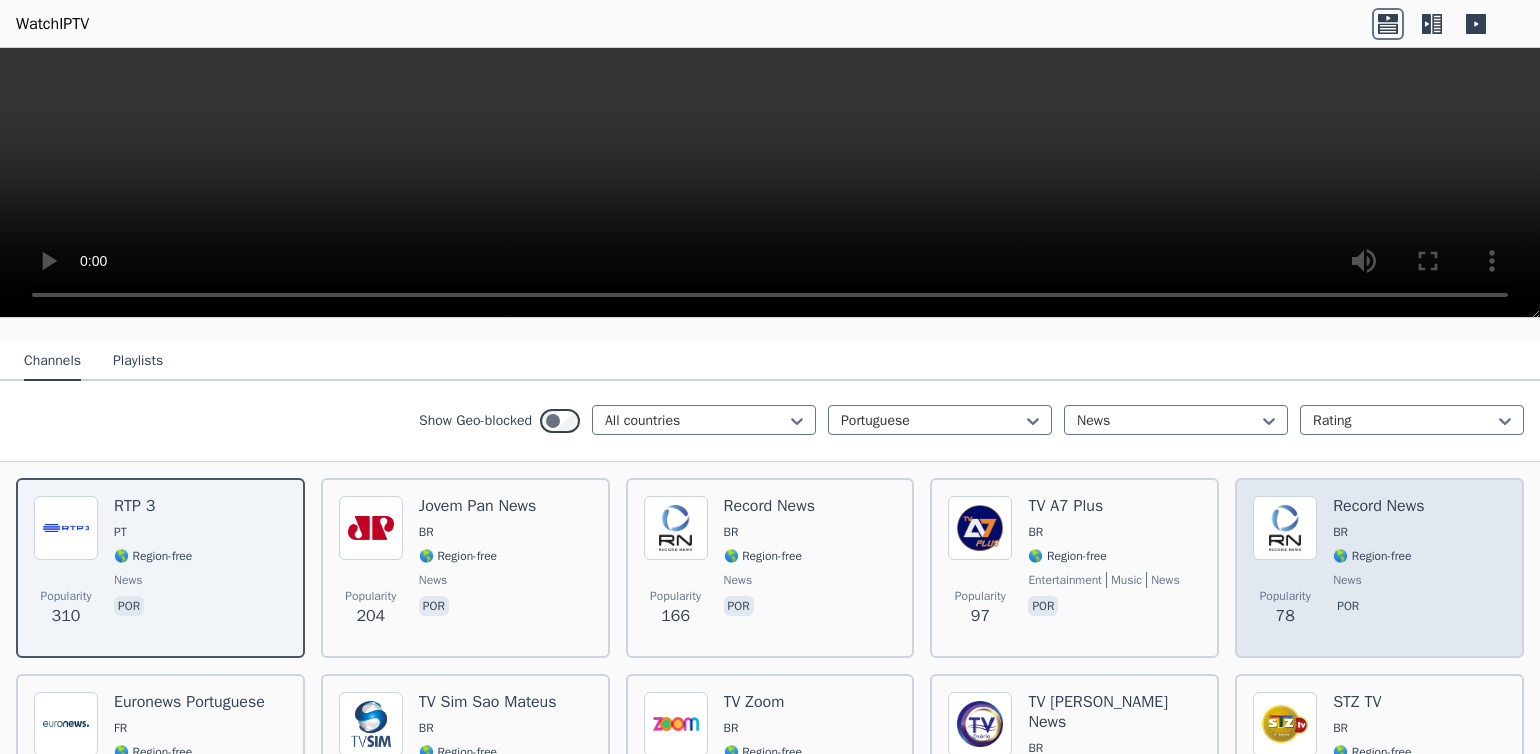 click at bounding box center [1285, 528] 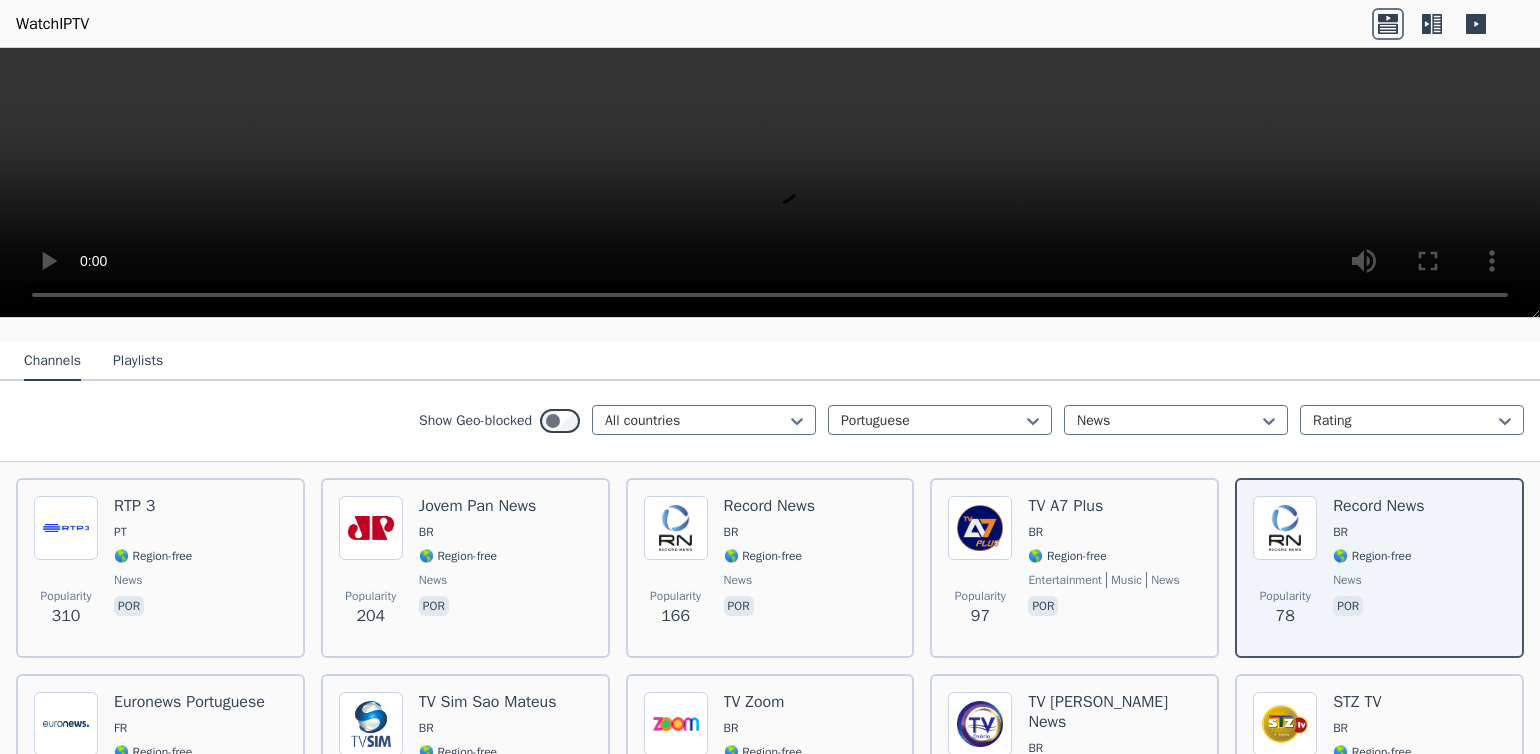 click at bounding box center (770, 183) 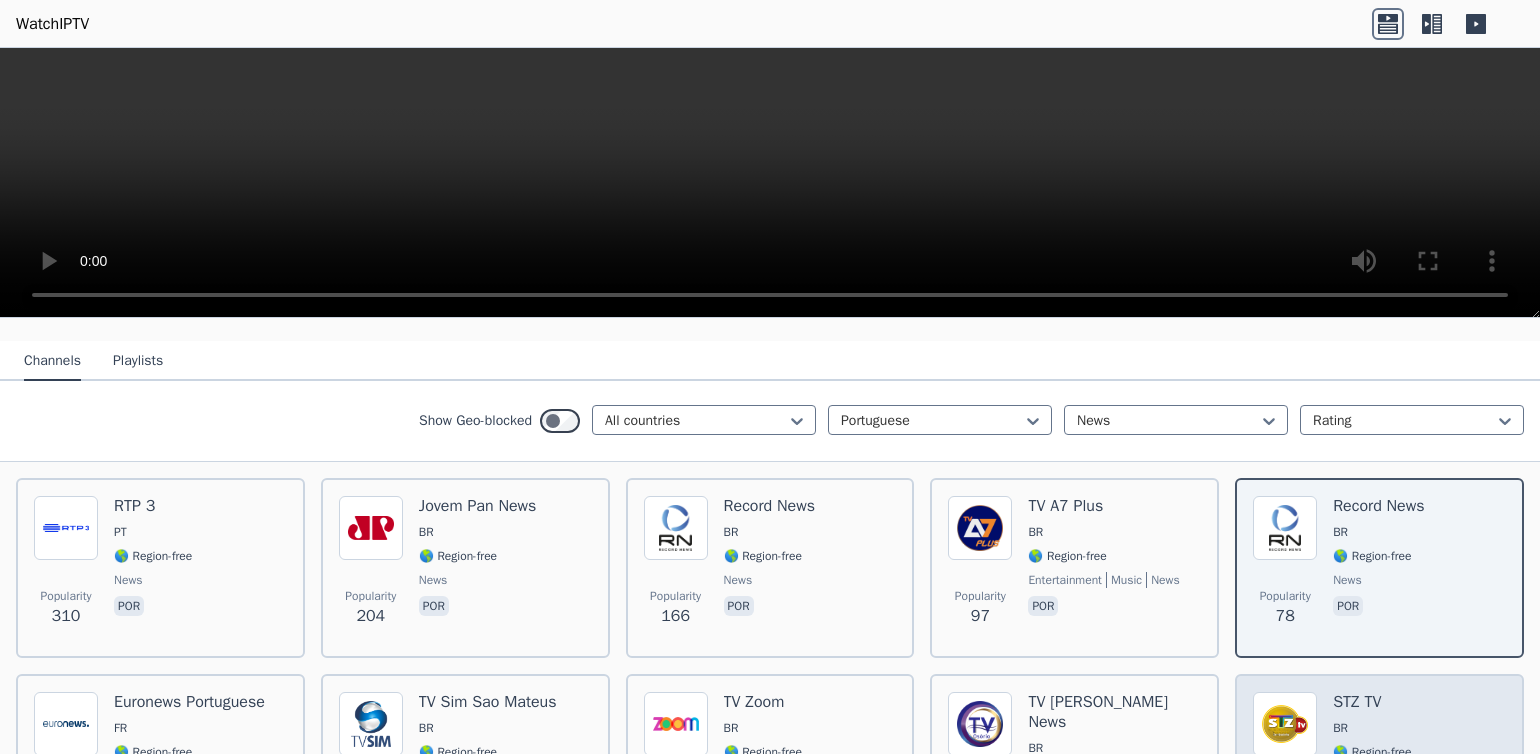 scroll, scrollTop: 335, scrollLeft: 0, axis: vertical 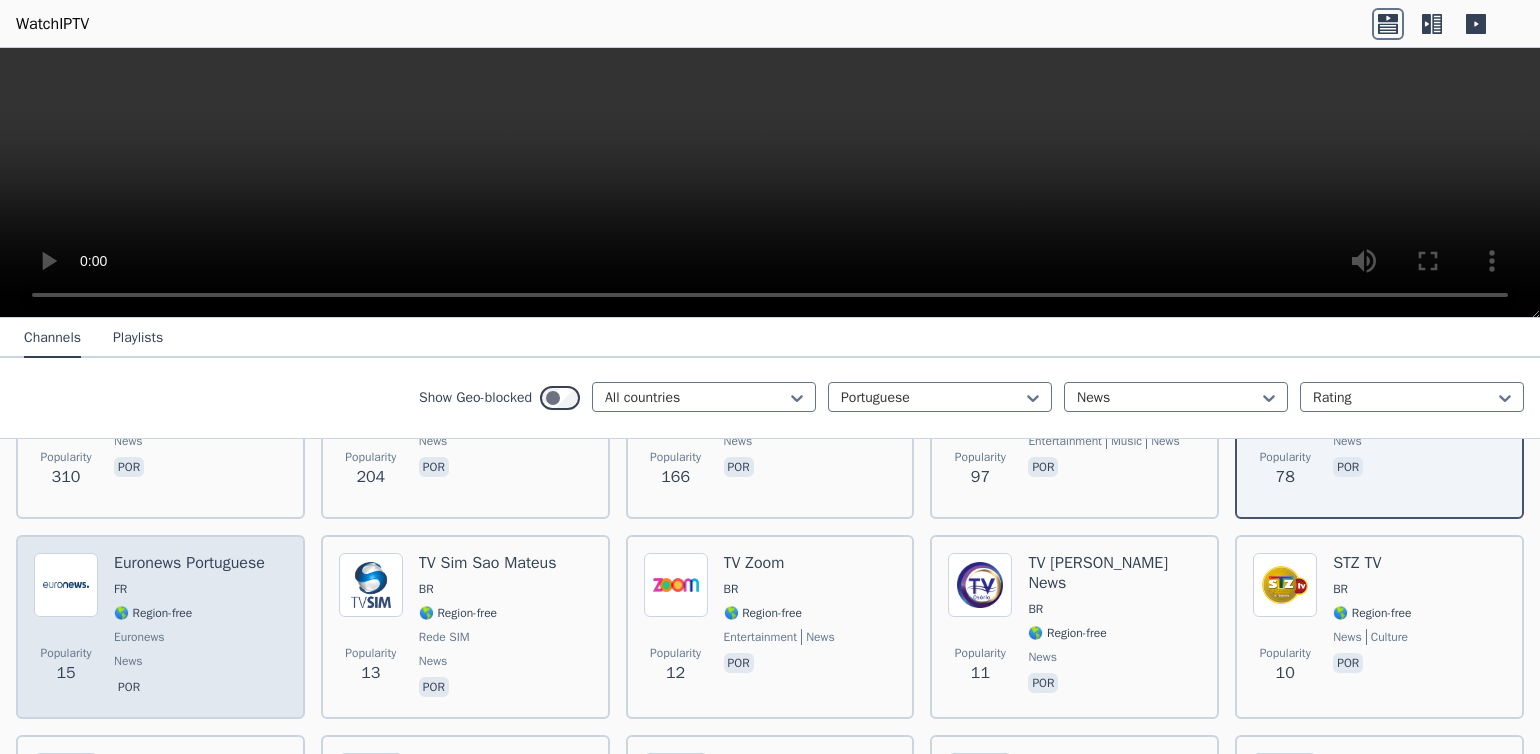 click at bounding box center [66, 585] 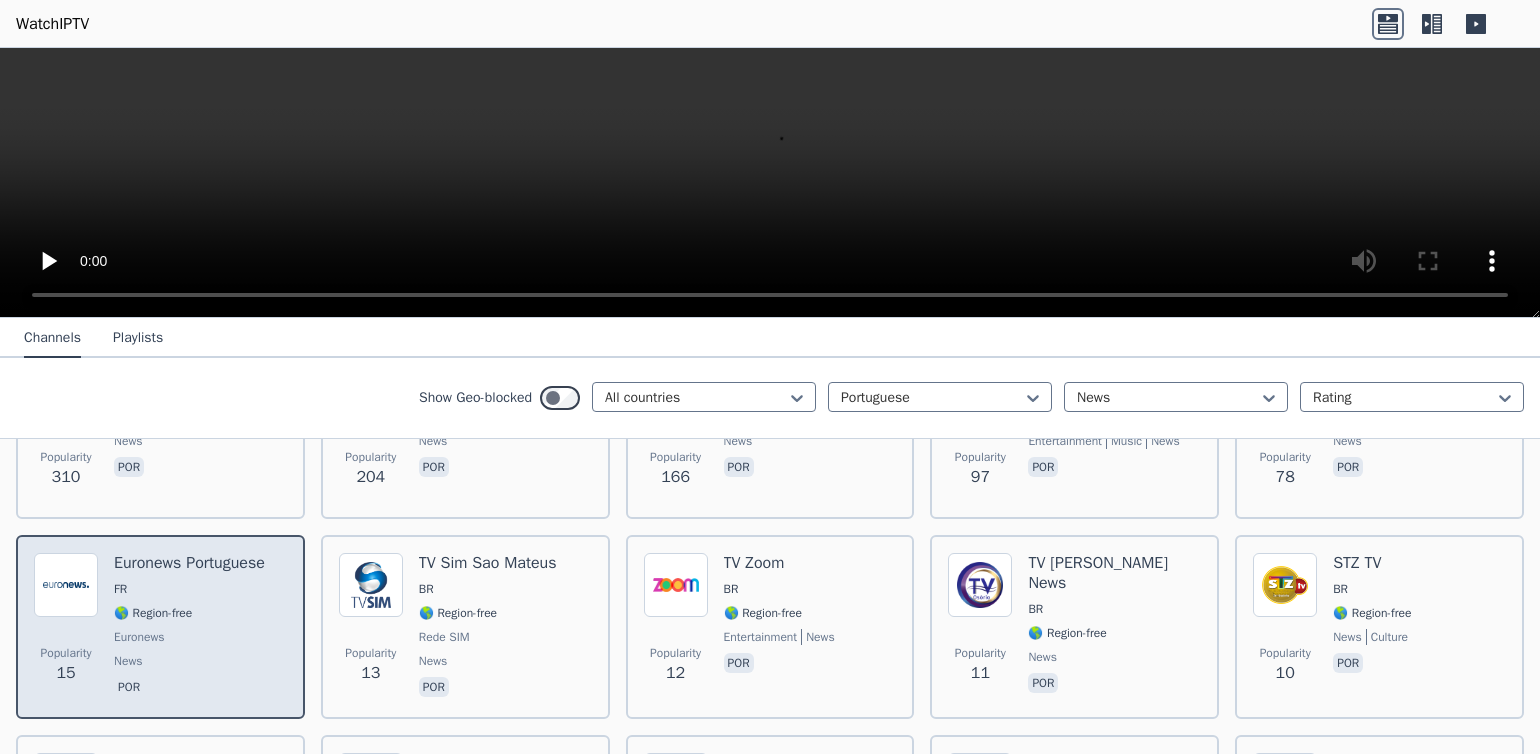 scroll, scrollTop: 415, scrollLeft: 0, axis: vertical 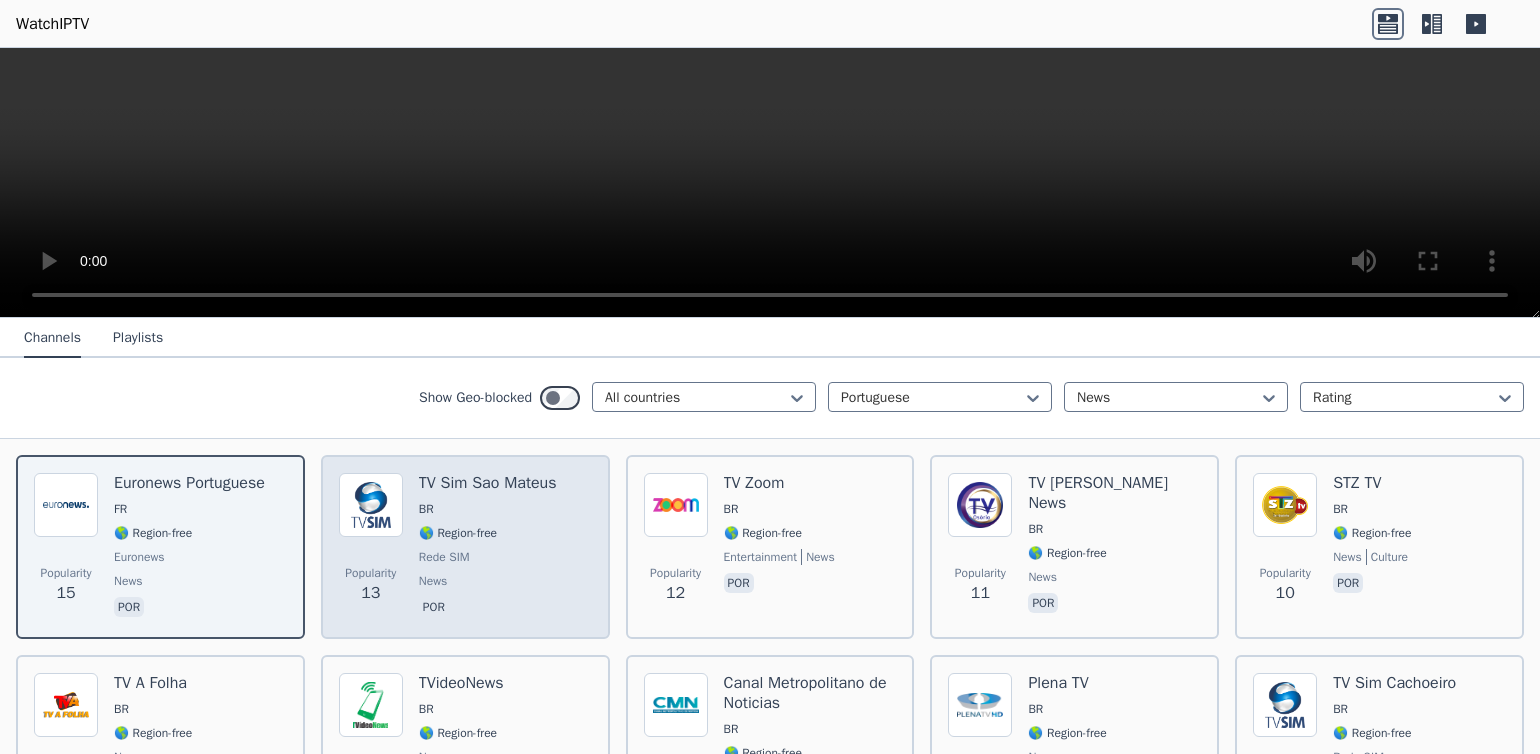 click at bounding box center [371, 505] 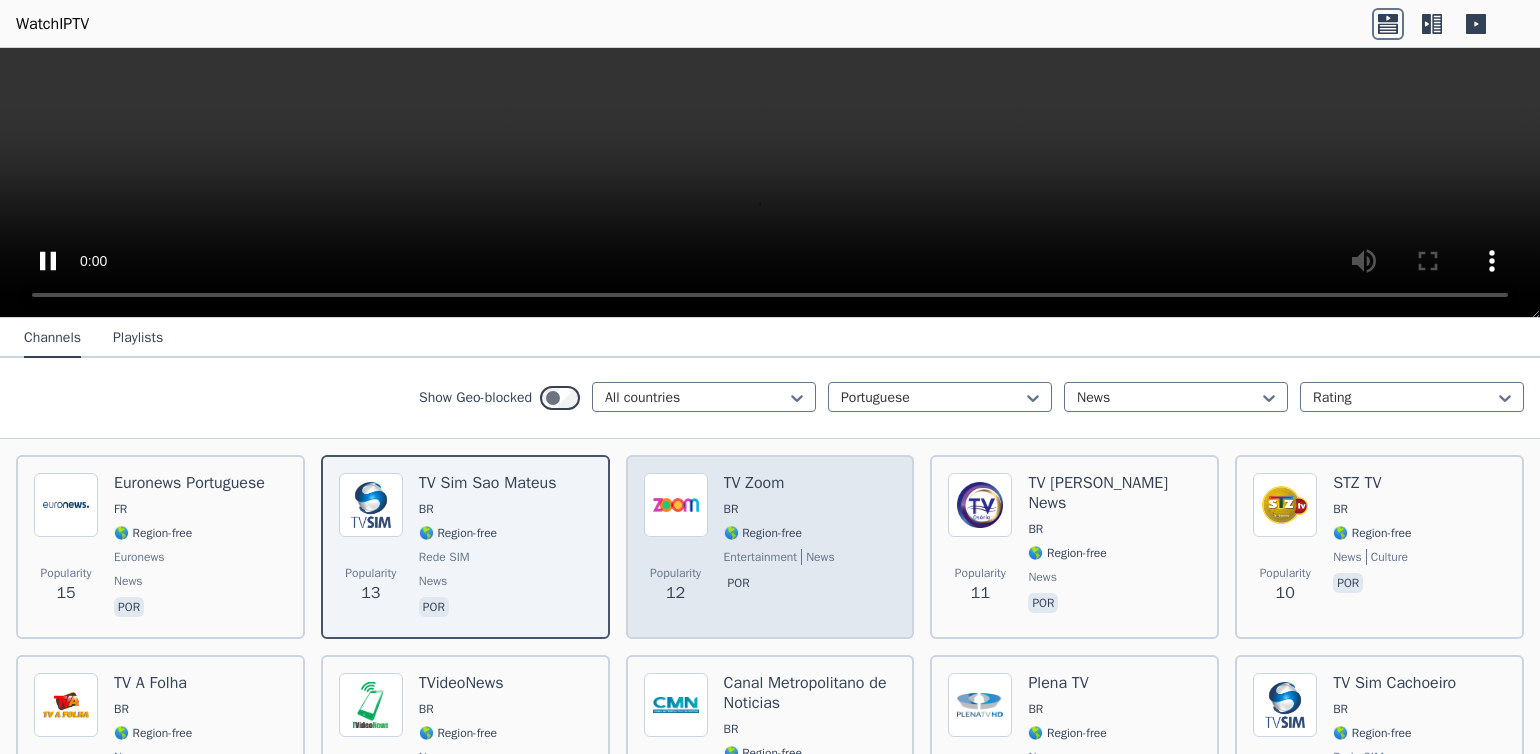 click at bounding box center (676, 505) 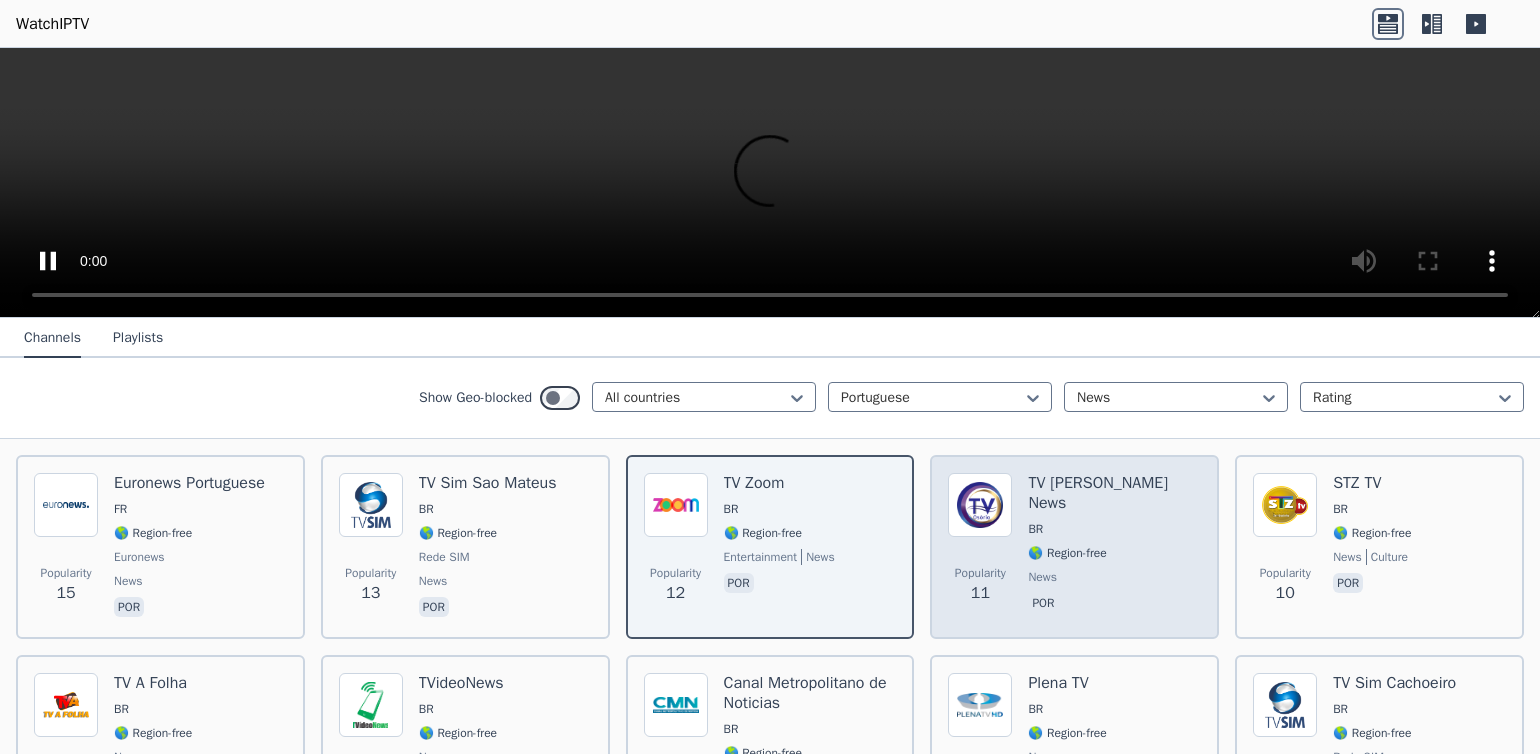 click at bounding box center [980, 505] 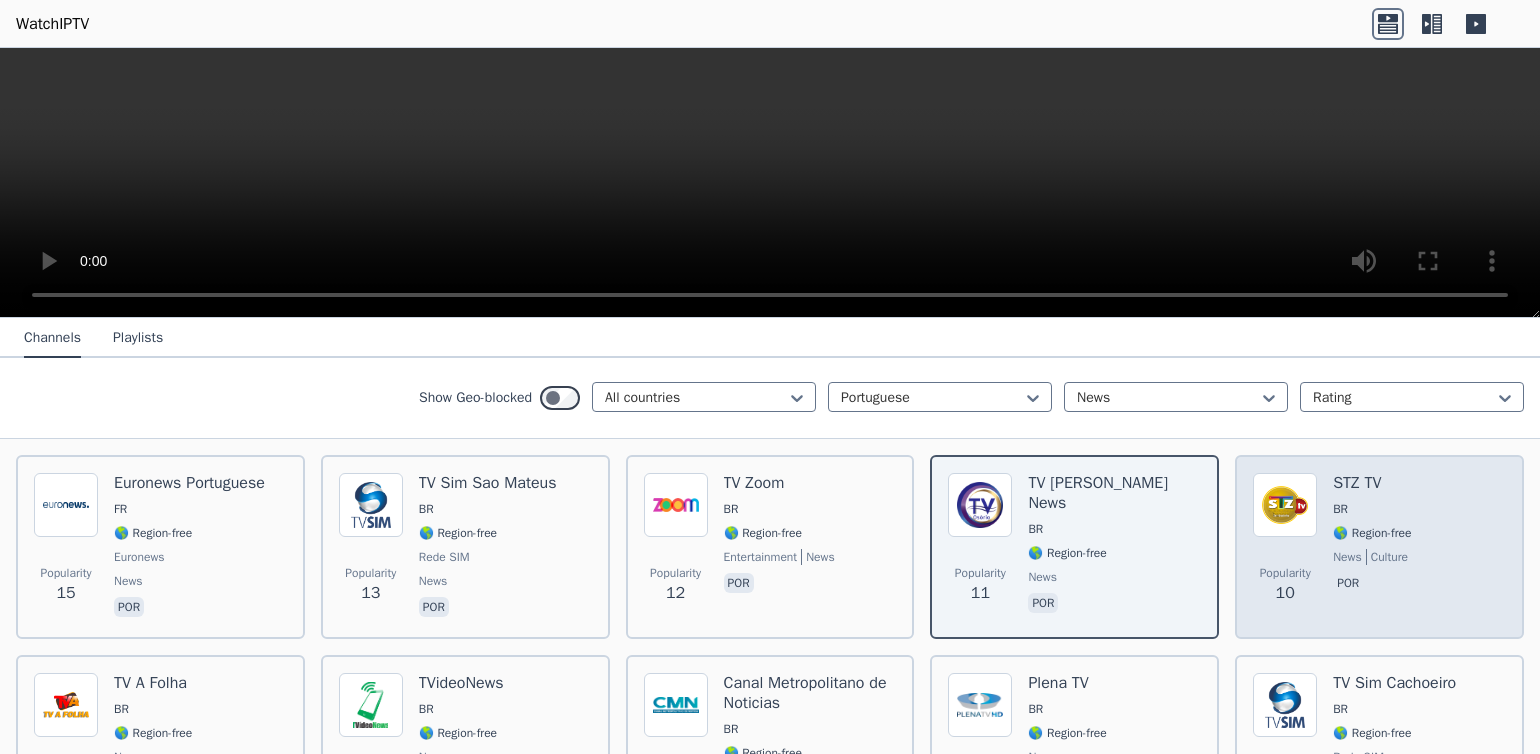 click at bounding box center [1285, 505] 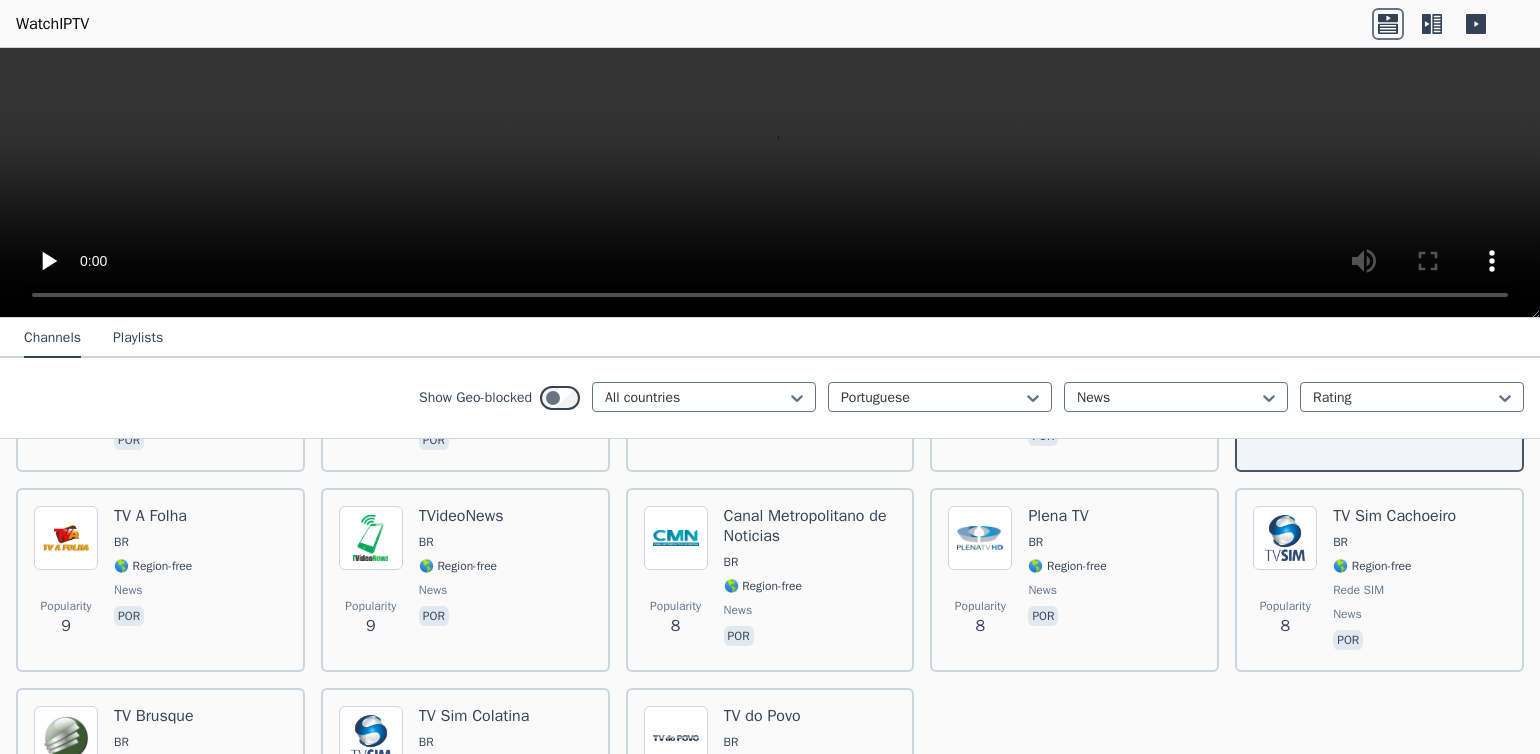 scroll, scrollTop: 552, scrollLeft: 0, axis: vertical 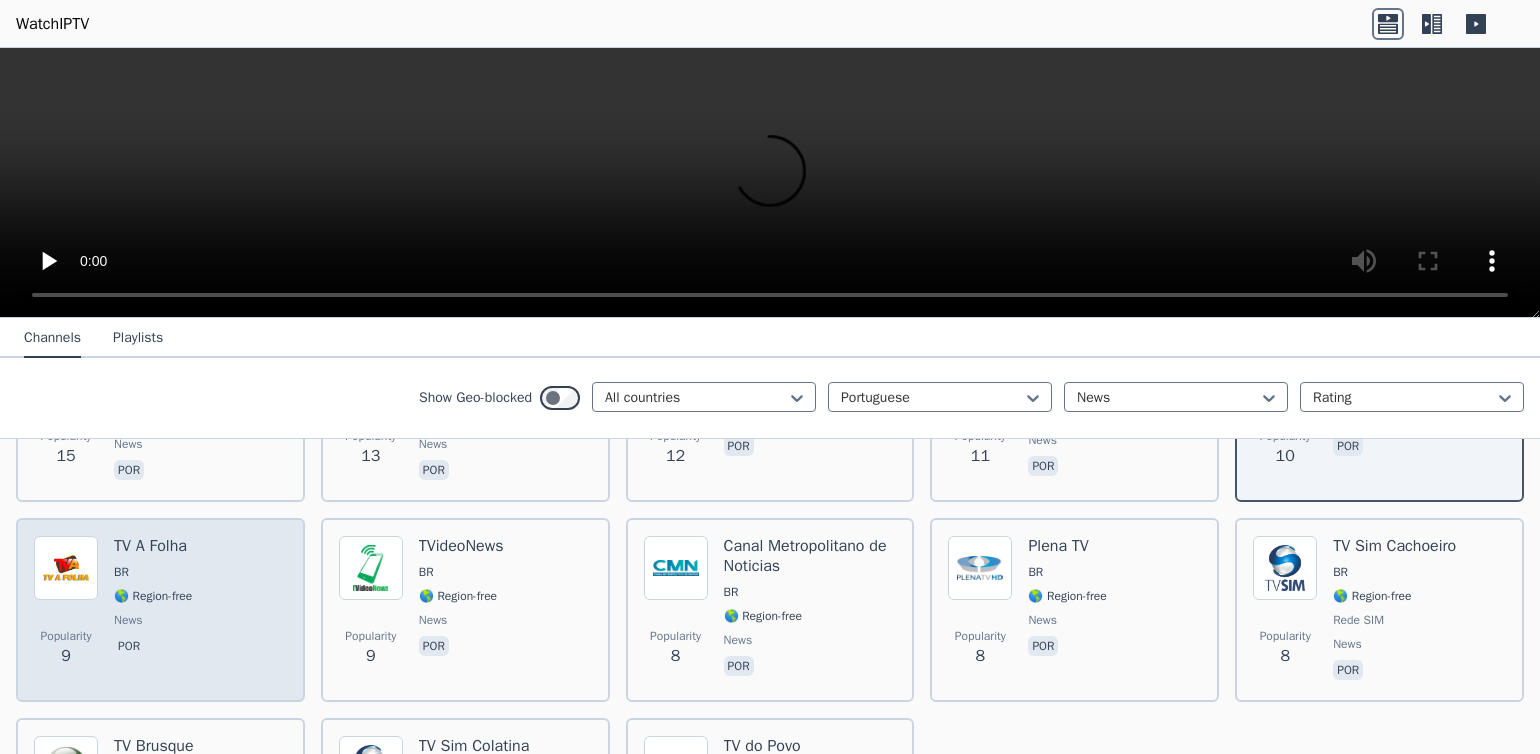 click at bounding box center [66, 568] 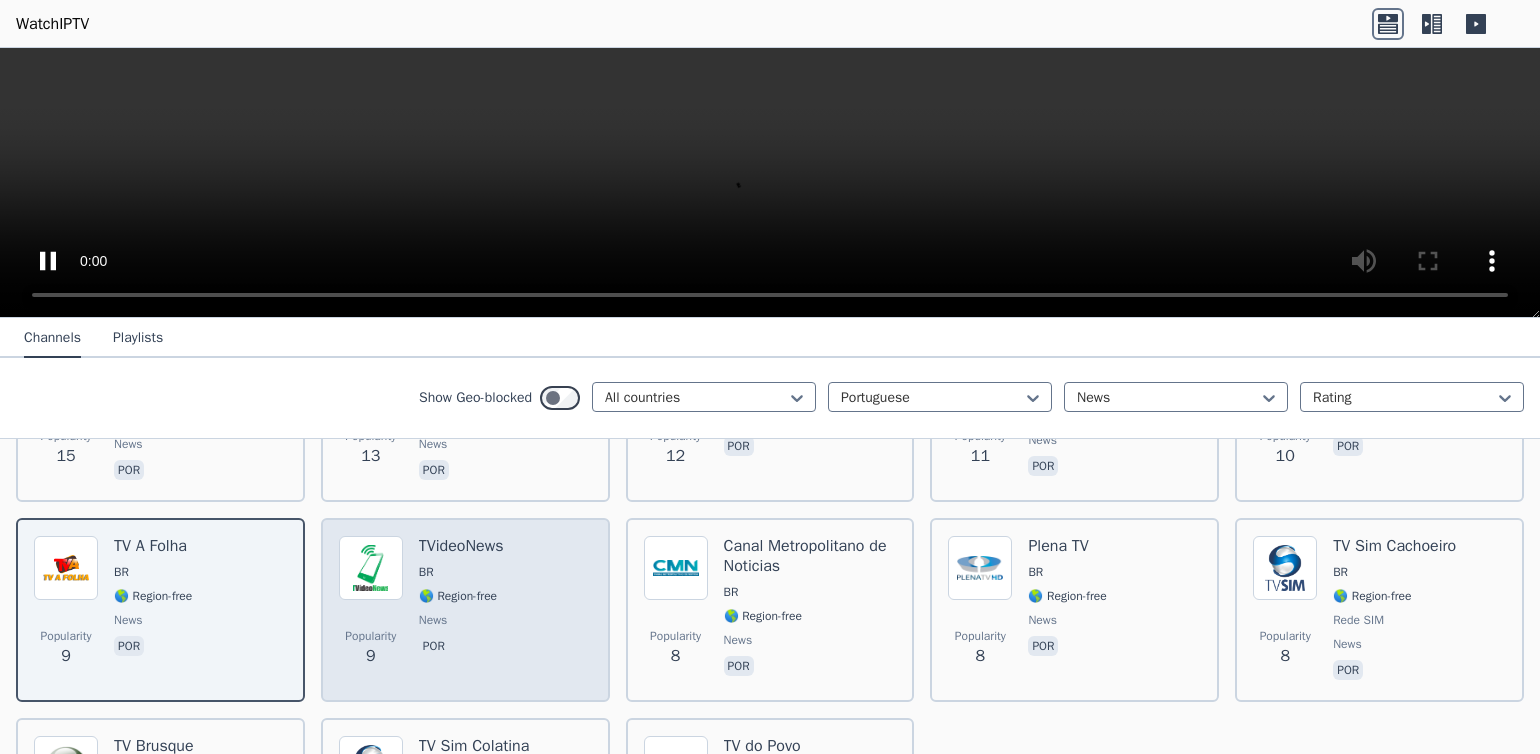 click at bounding box center (371, 568) 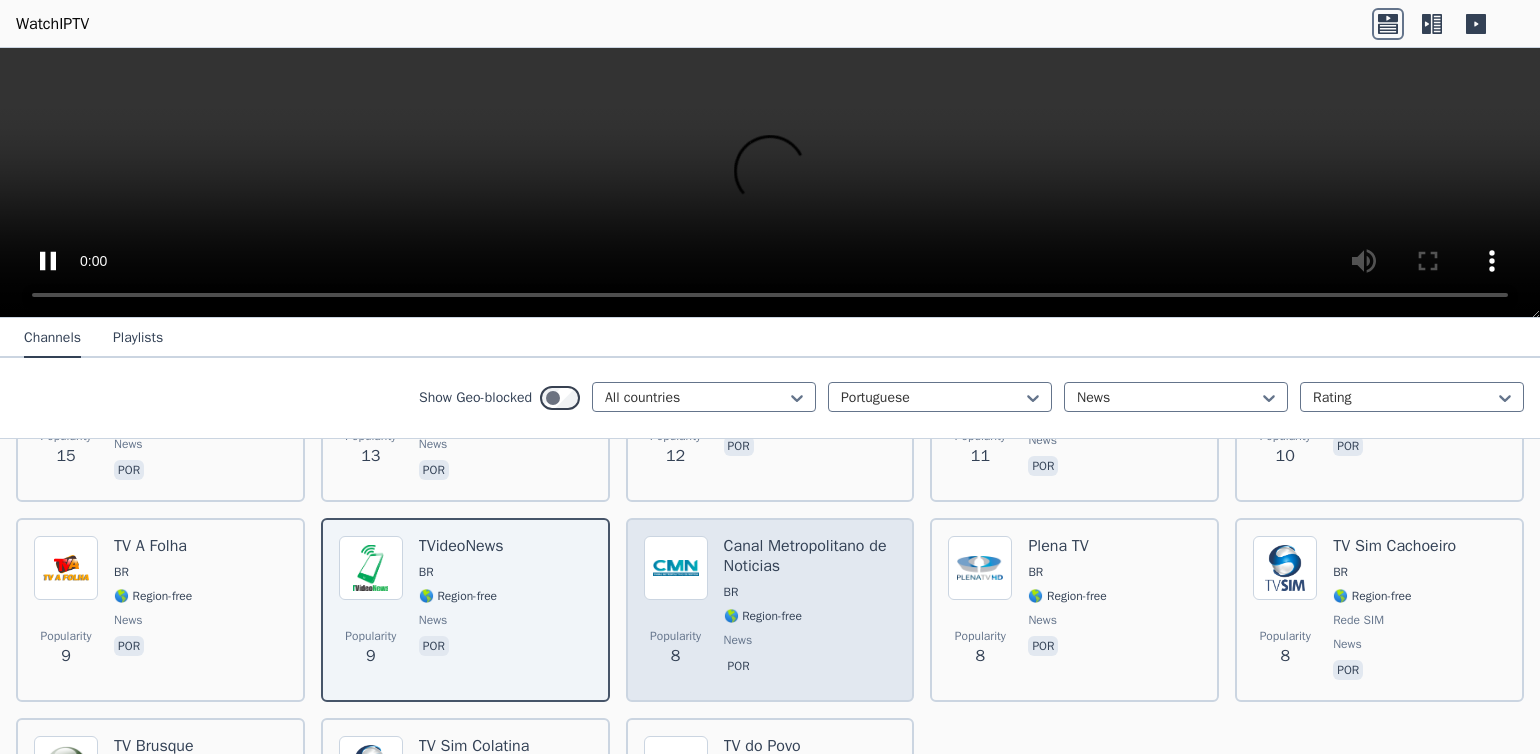 click at bounding box center (676, 568) 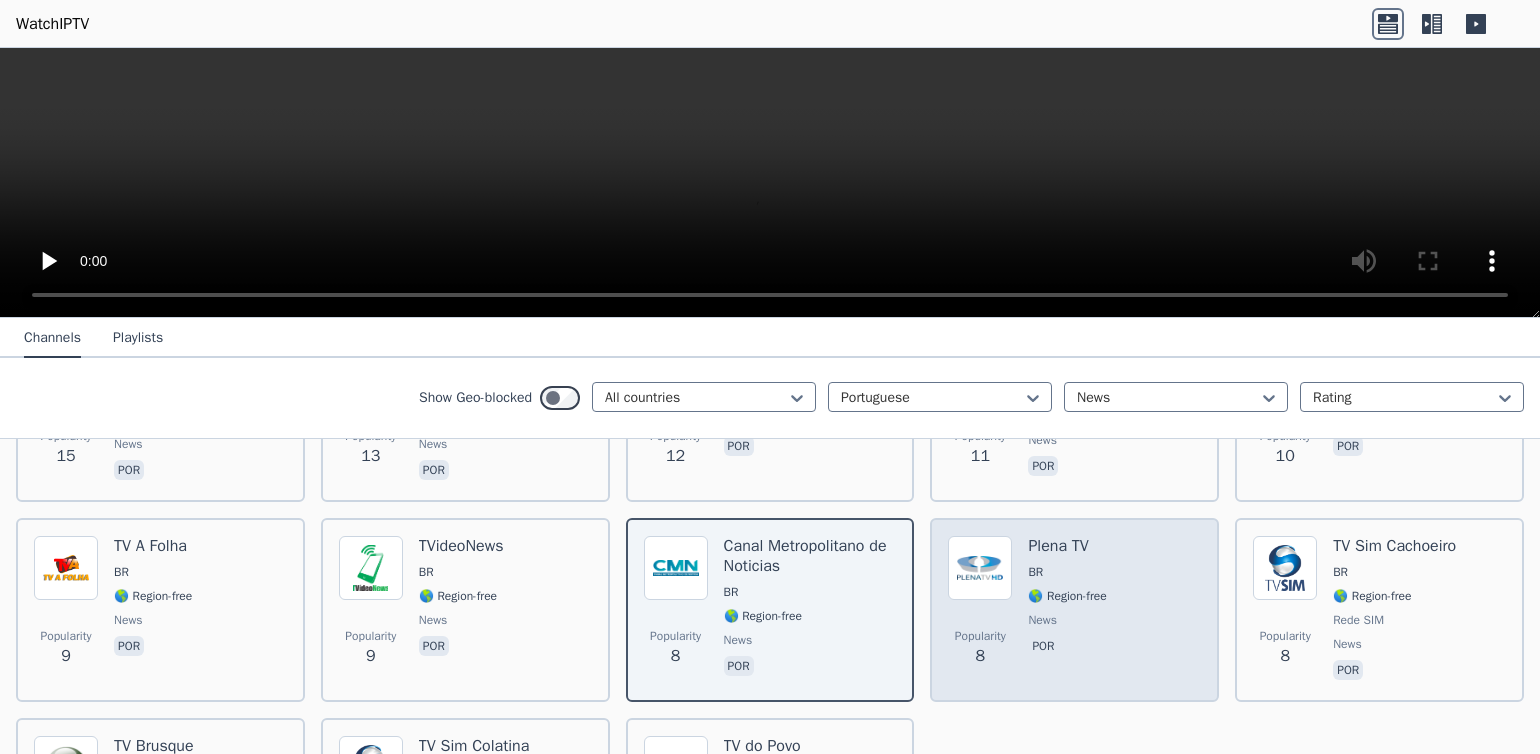 click at bounding box center (980, 568) 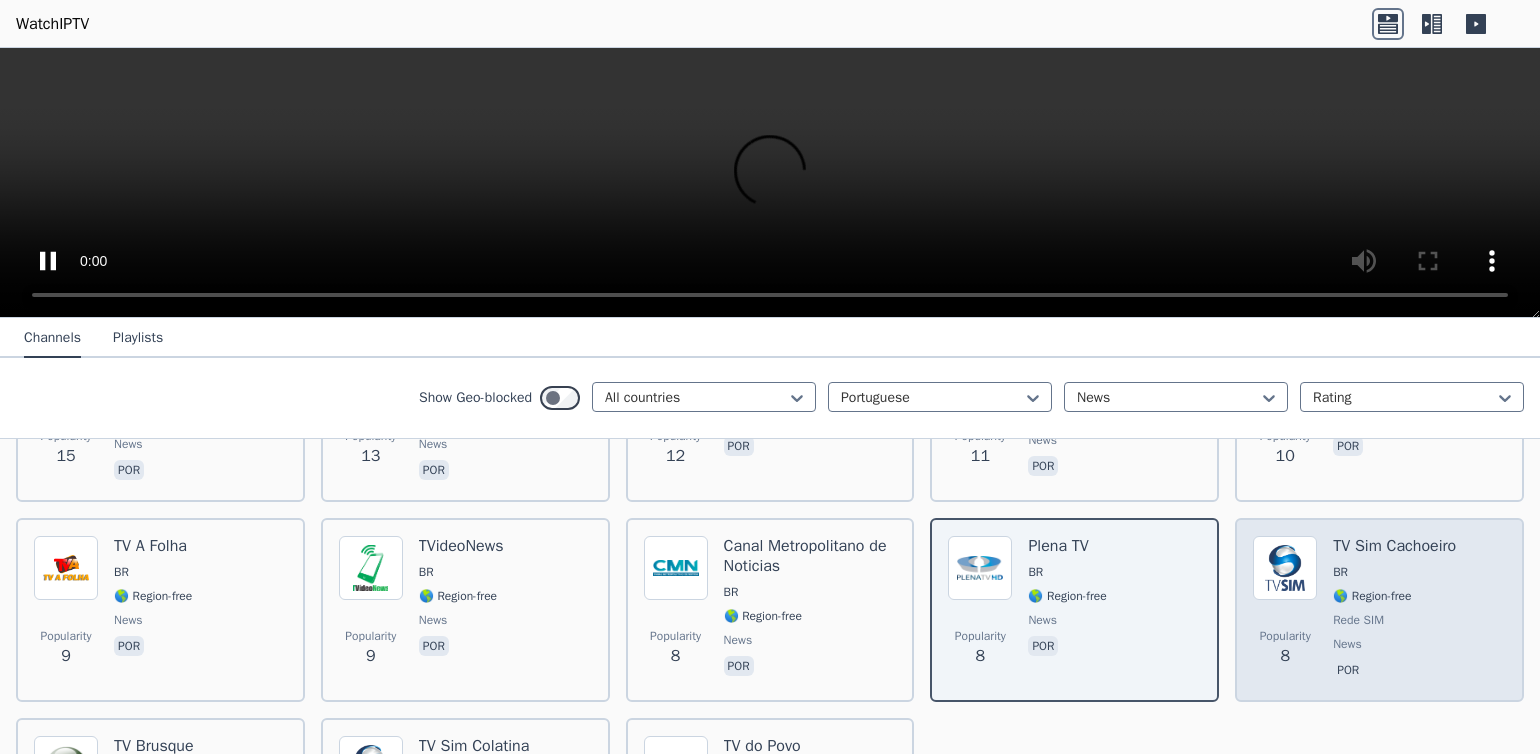 click at bounding box center (1285, 568) 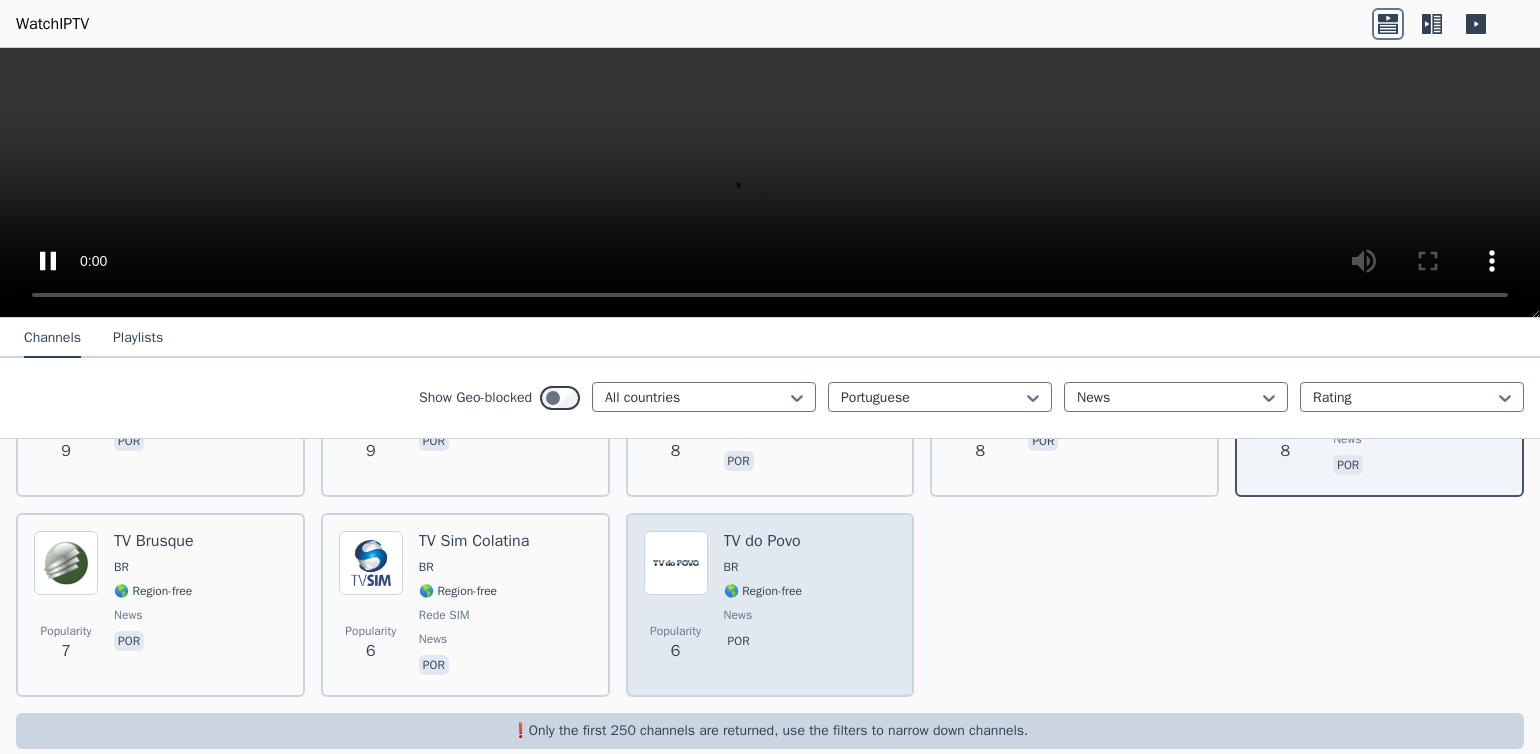scroll, scrollTop: 784, scrollLeft: 0, axis: vertical 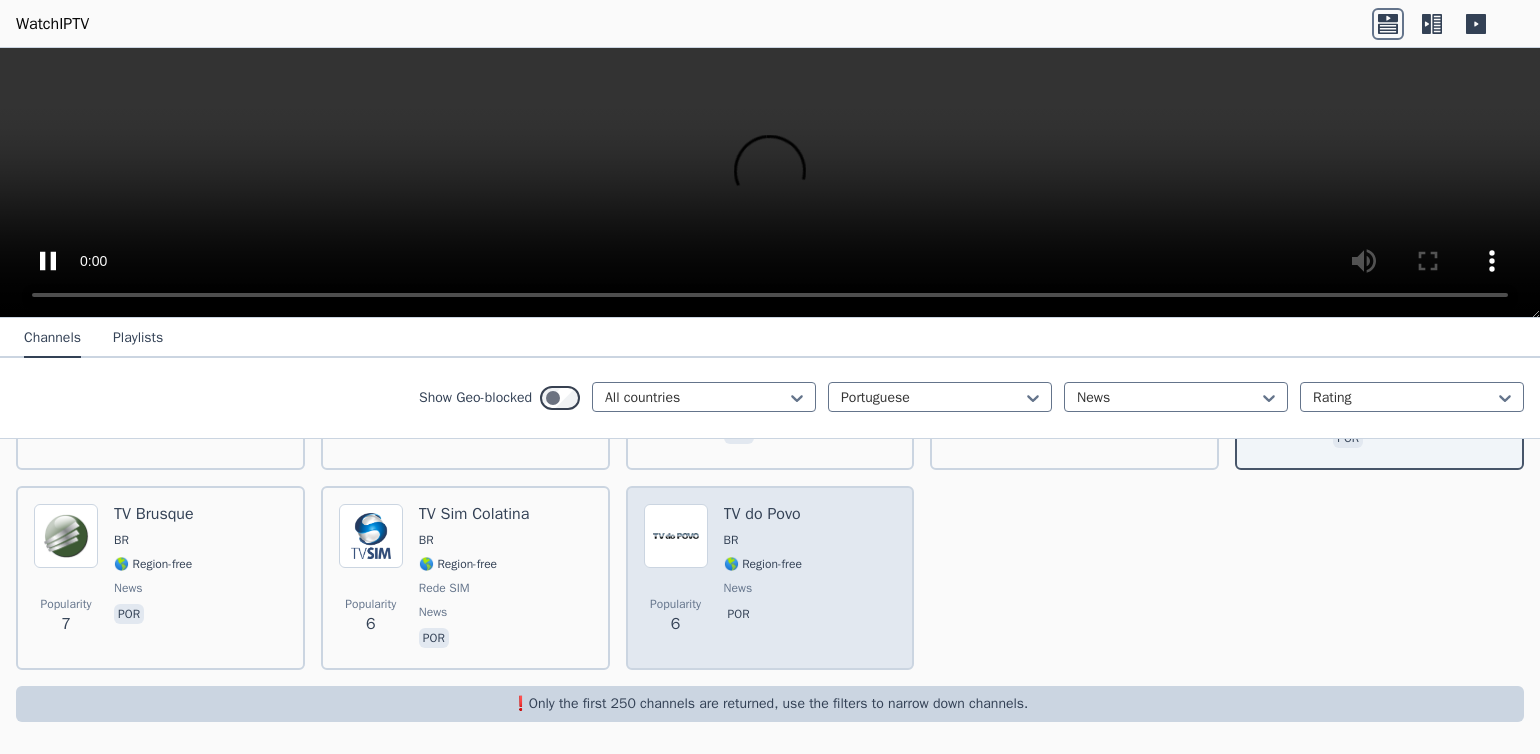 click at bounding box center [676, 536] 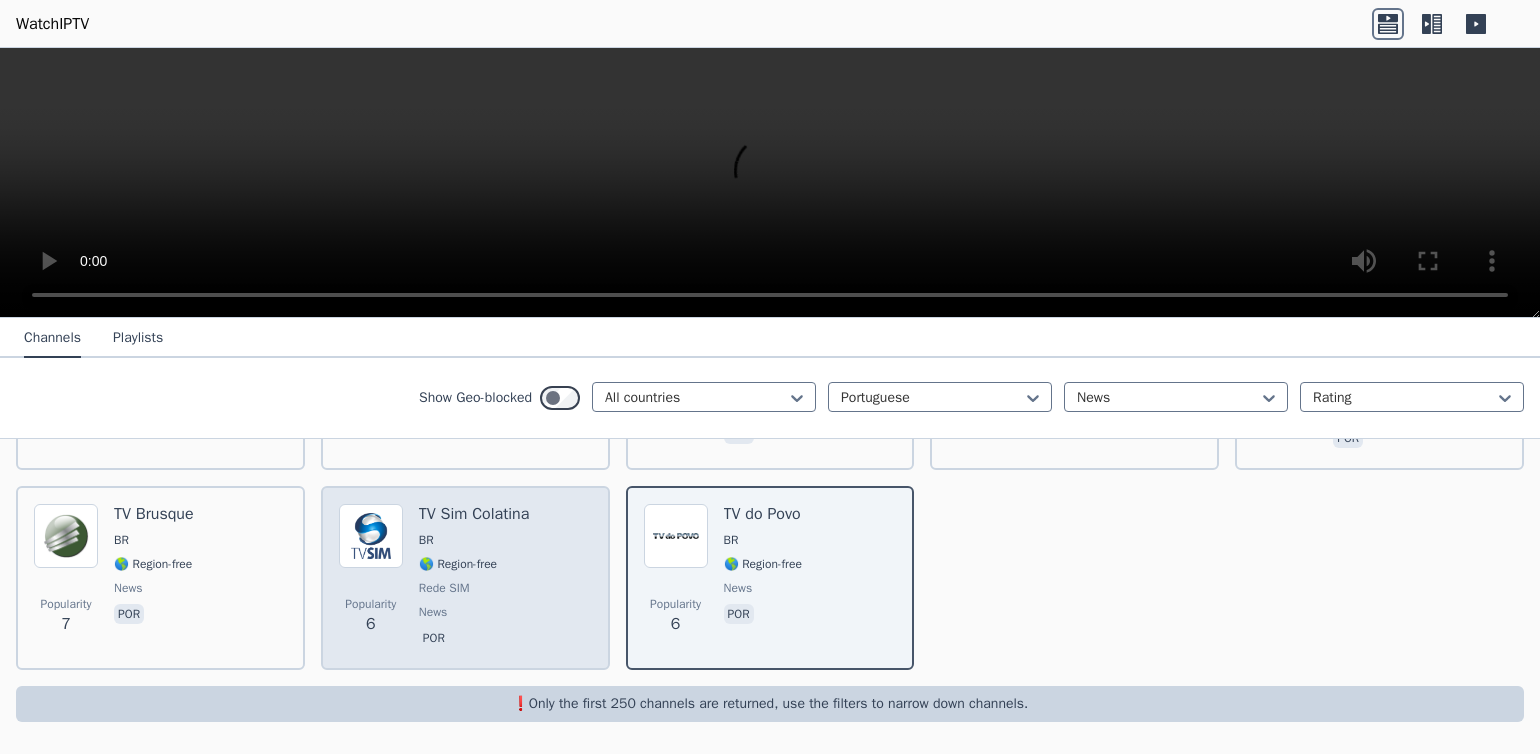 click at bounding box center [371, 536] 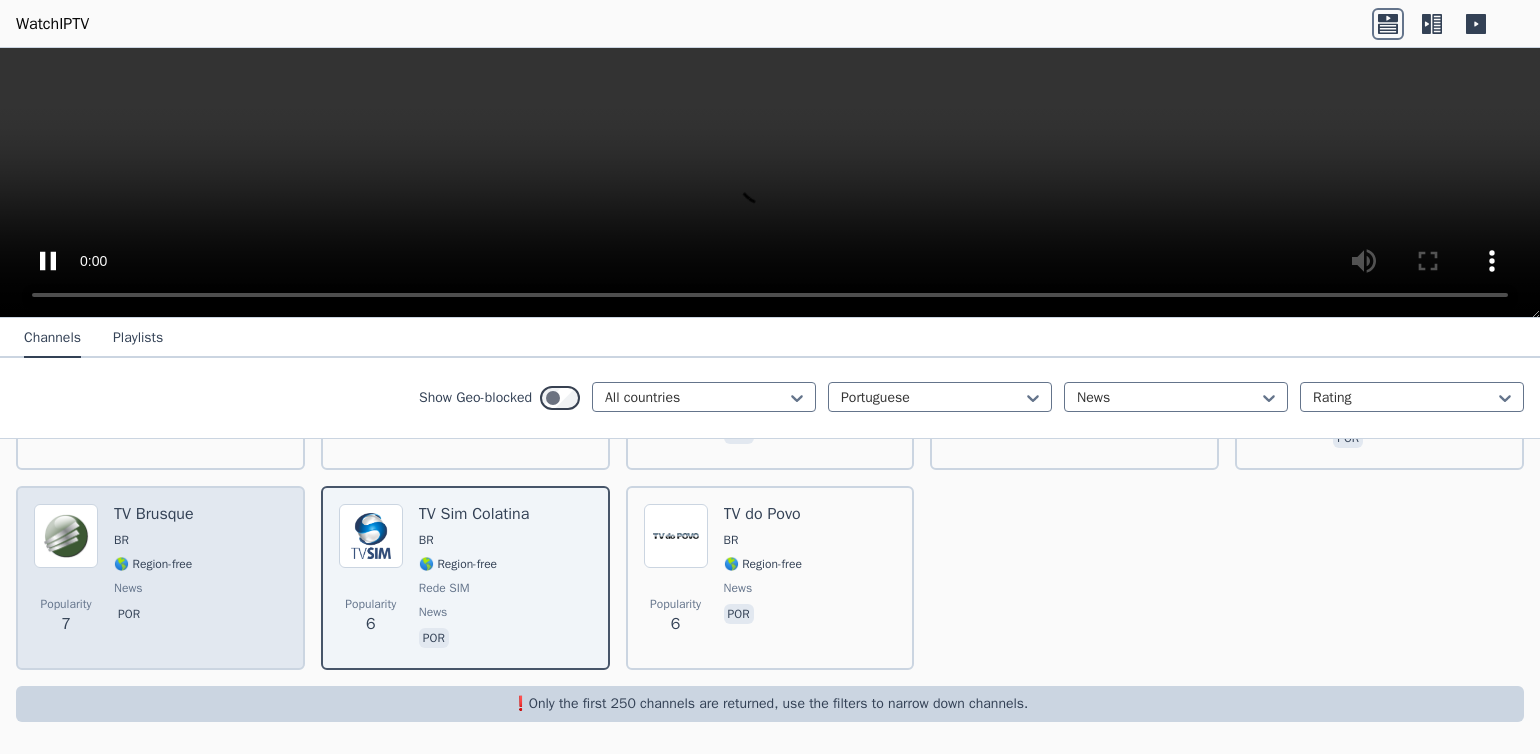 click at bounding box center (66, 536) 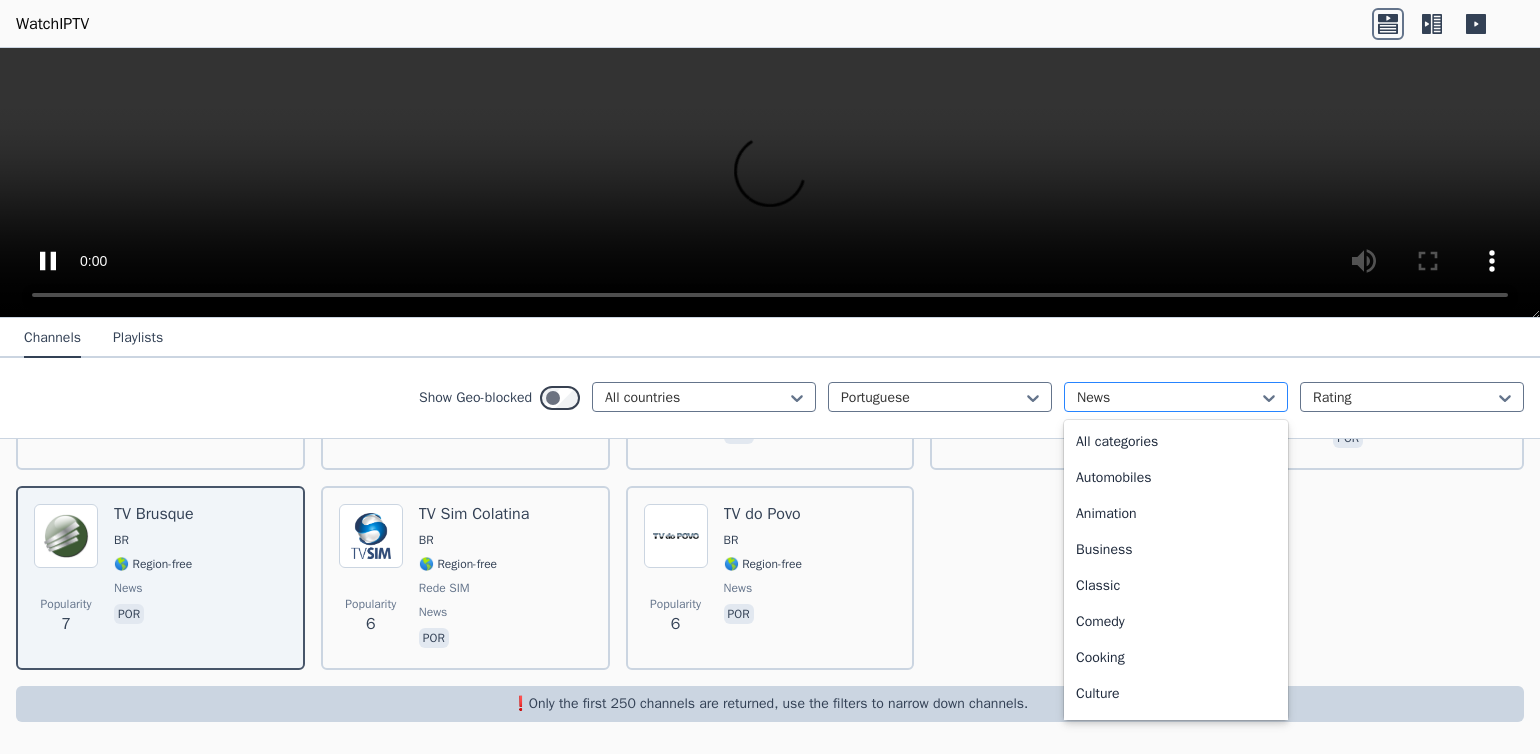 click at bounding box center (1168, 398) 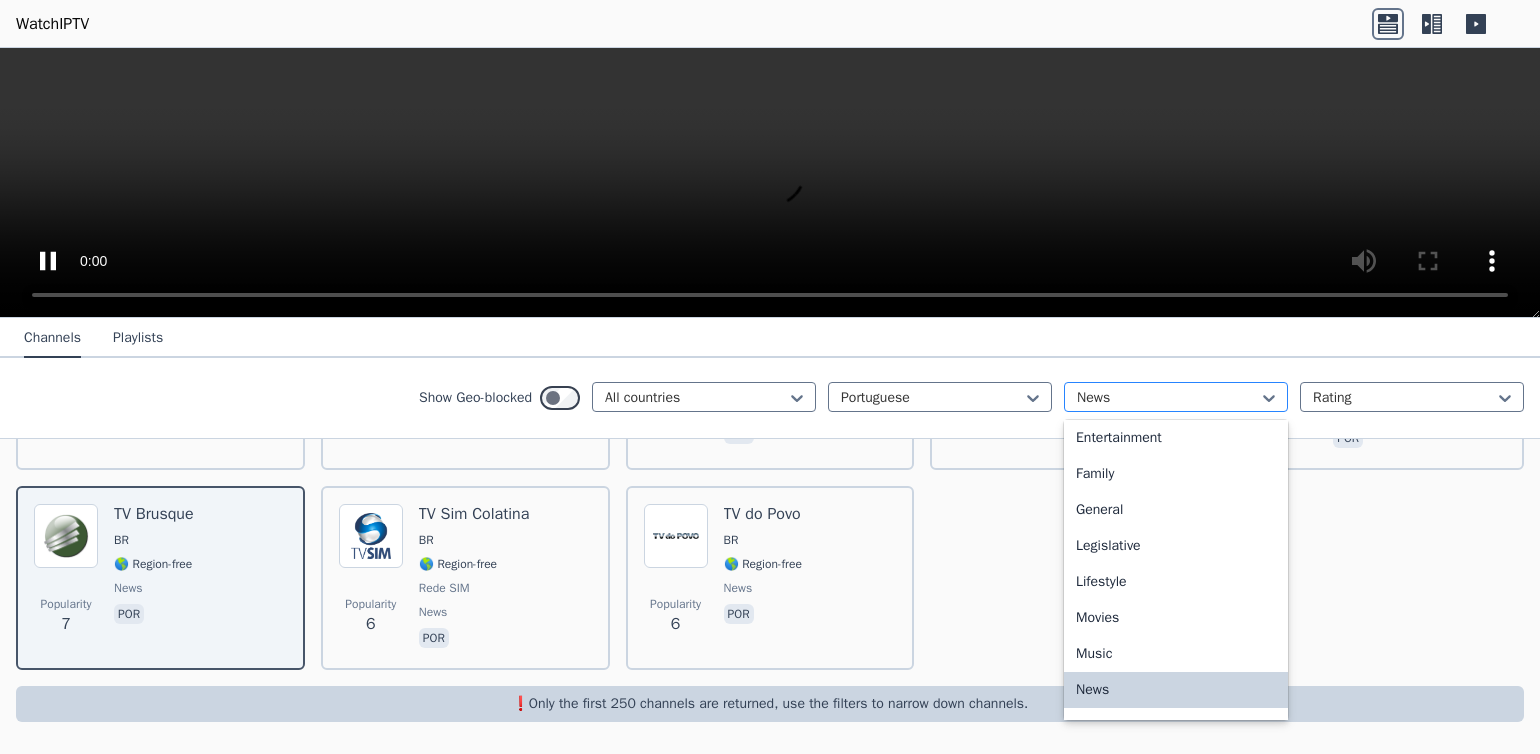 scroll, scrollTop: 364, scrollLeft: 0, axis: vertical 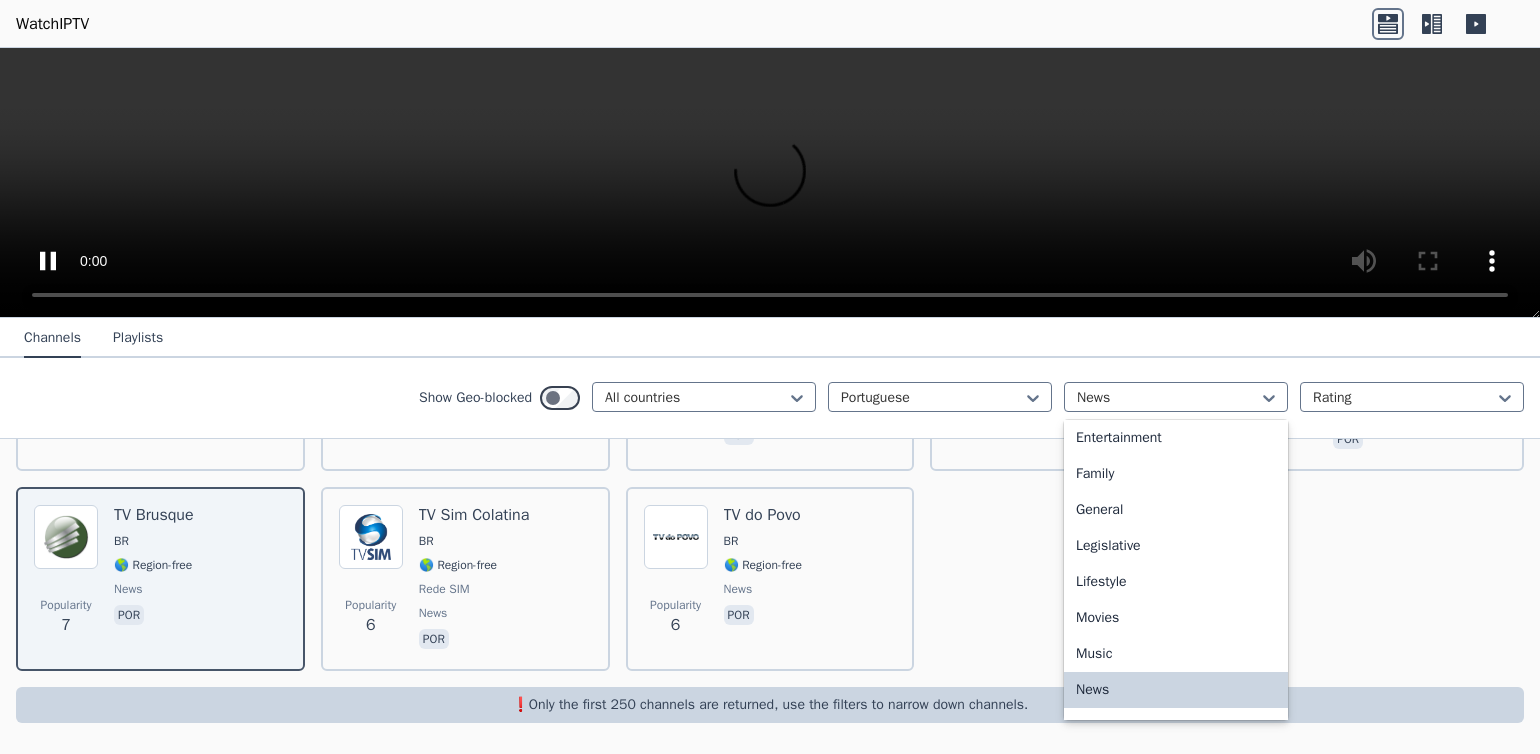 click at bounding box center [770, 183] 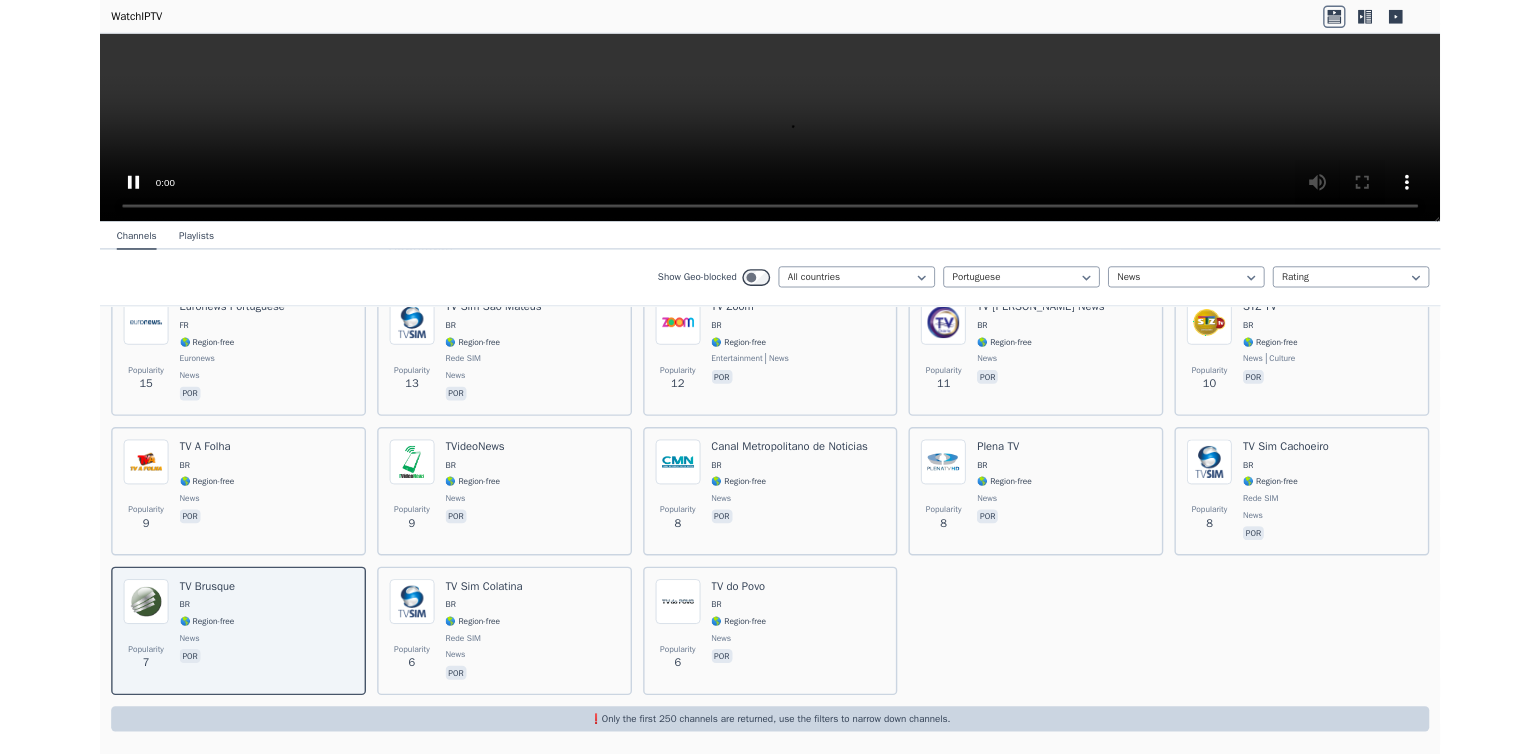 scroll, scrollTop: 458, scrollLeft: 0, axis: vertical 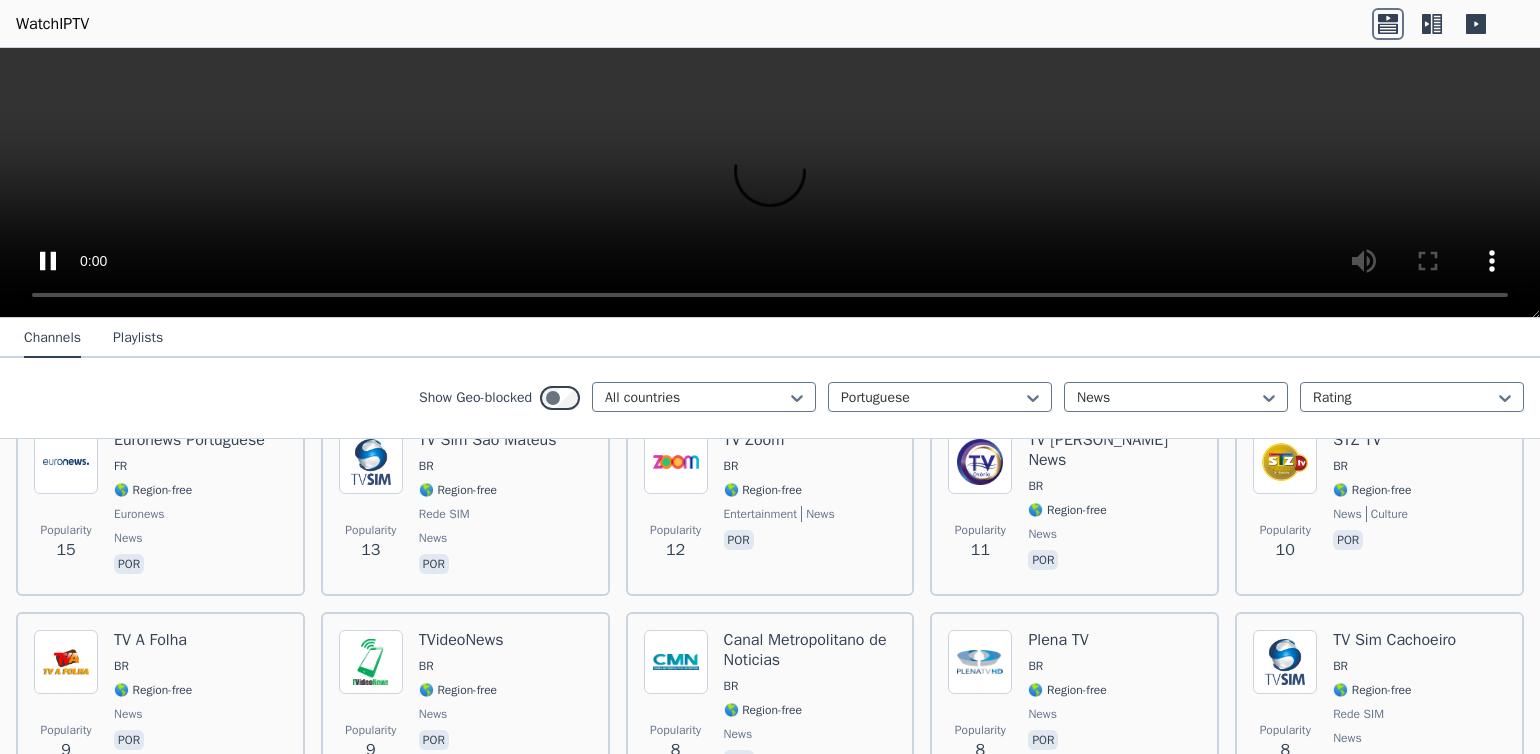 click at bounding box center [770, 183] 